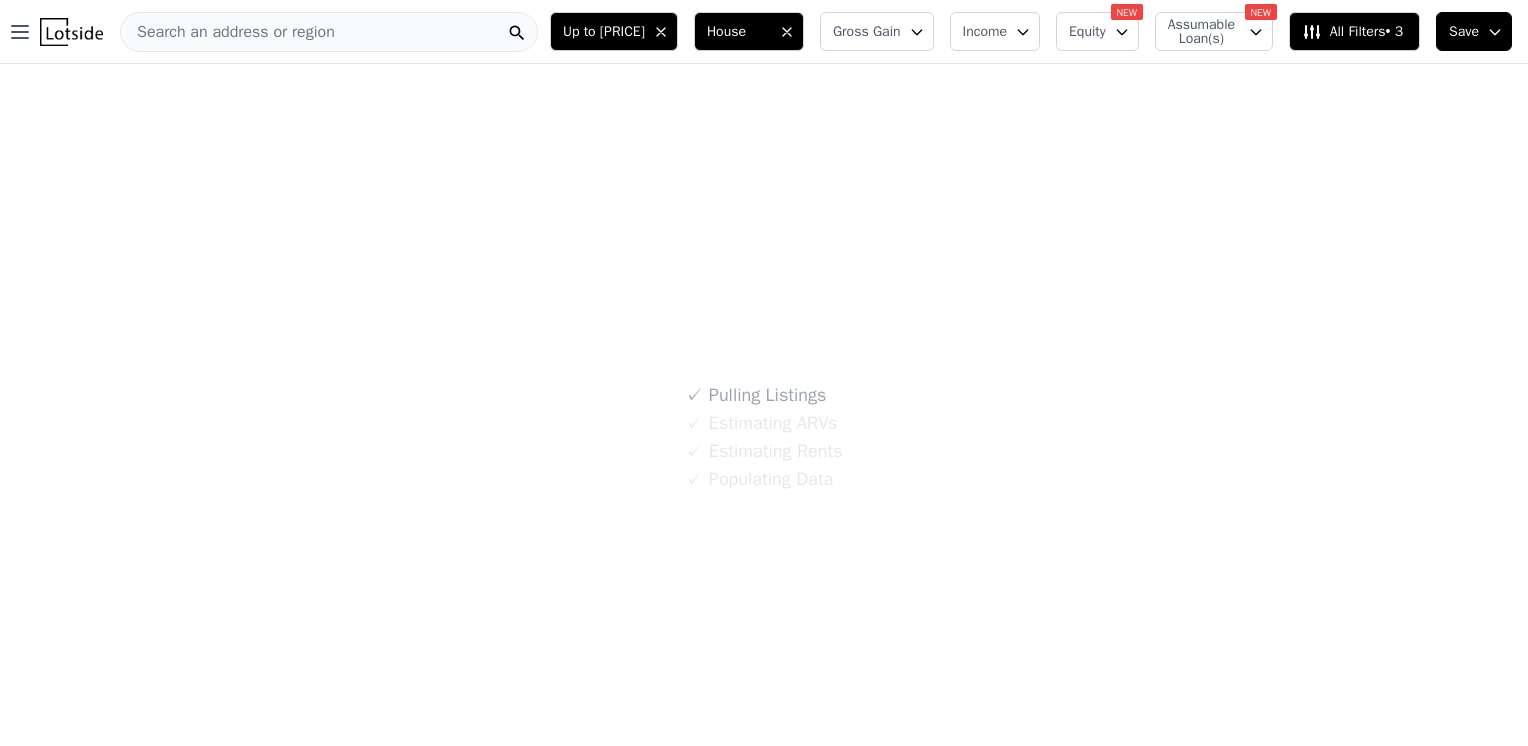 scroll, scrollTop: 0, scrollLeft: 0, axis: both 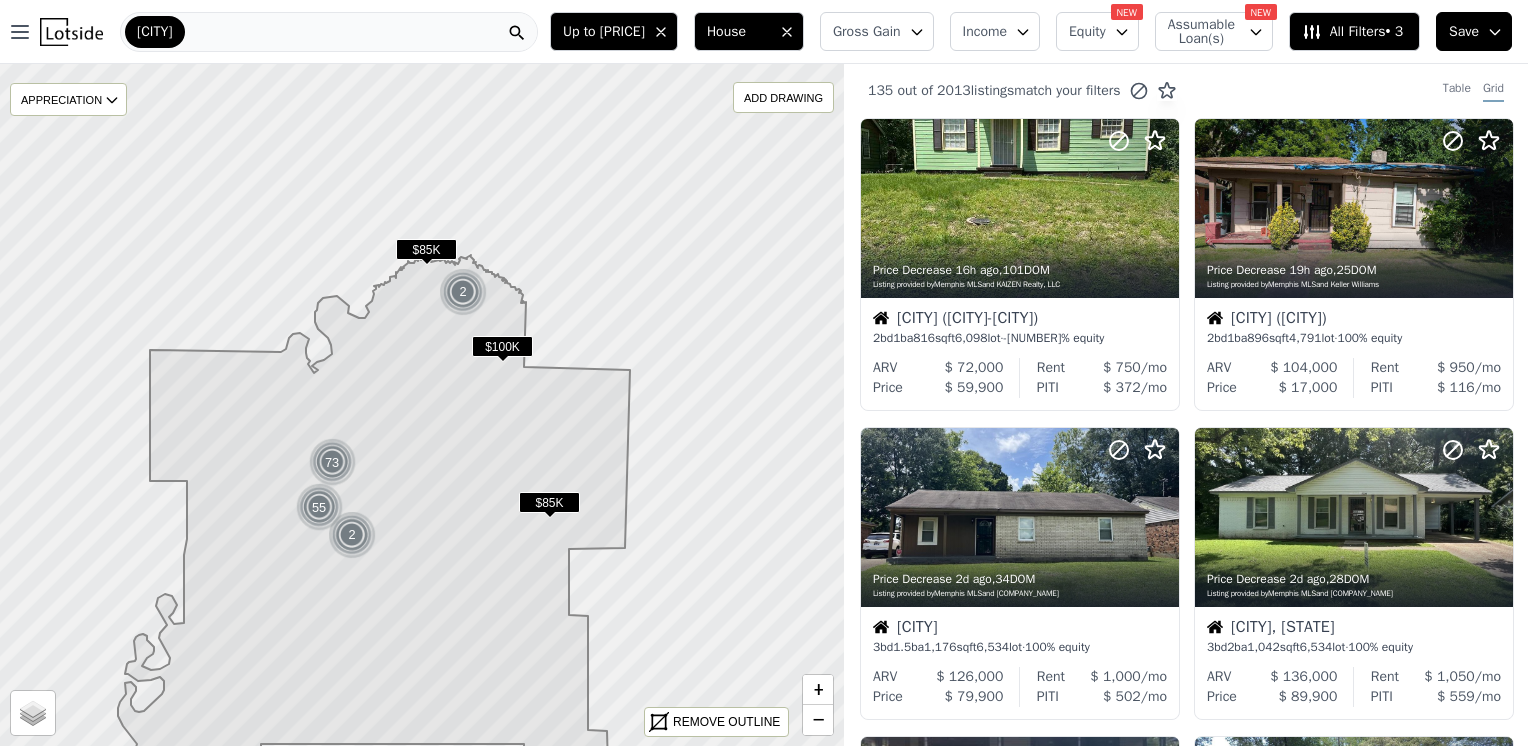 click on "[CITY]" at bounding box center (329, 32) 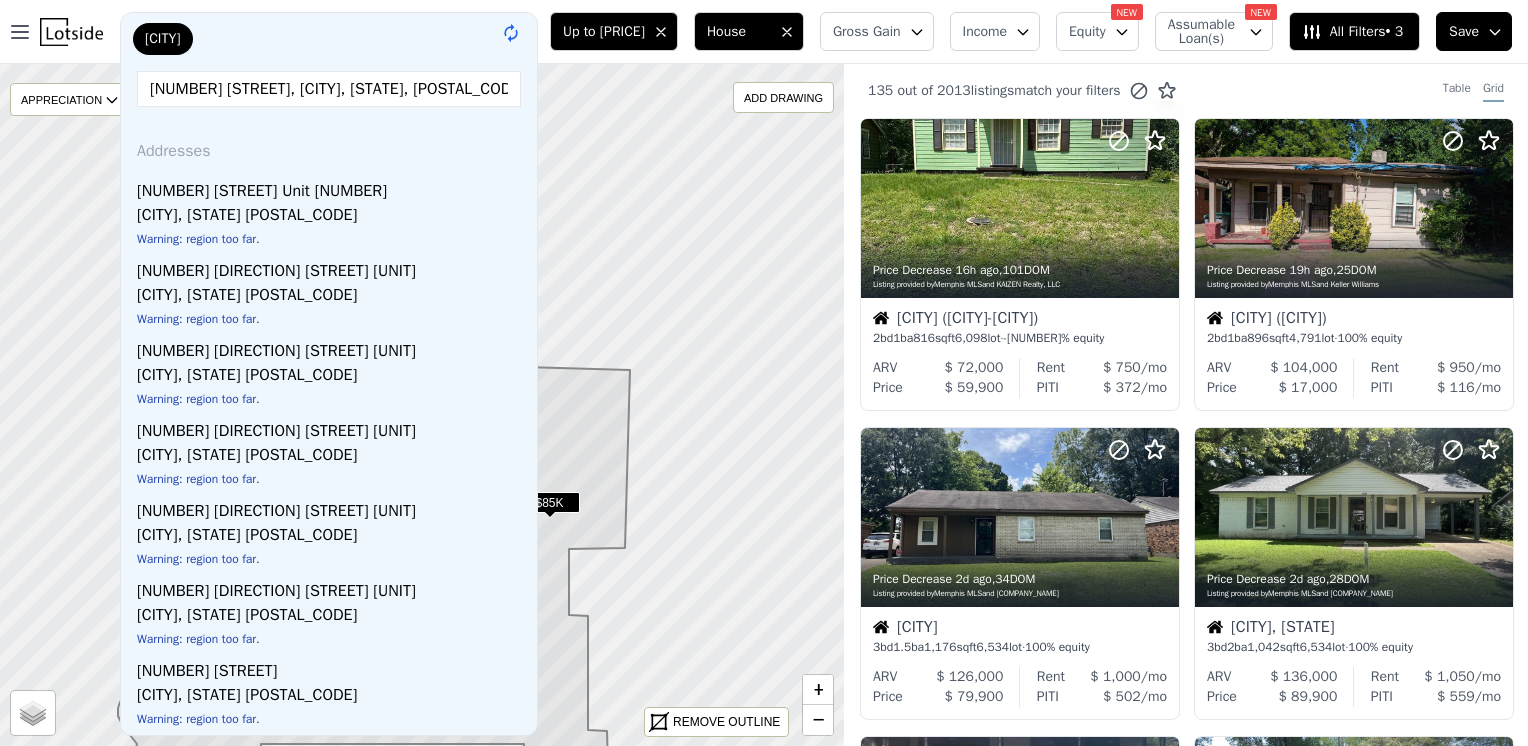 type on "[NUMBER] [STREET] [DIRECTION], [CITY], [STATE], [POSTAL_CODE]" 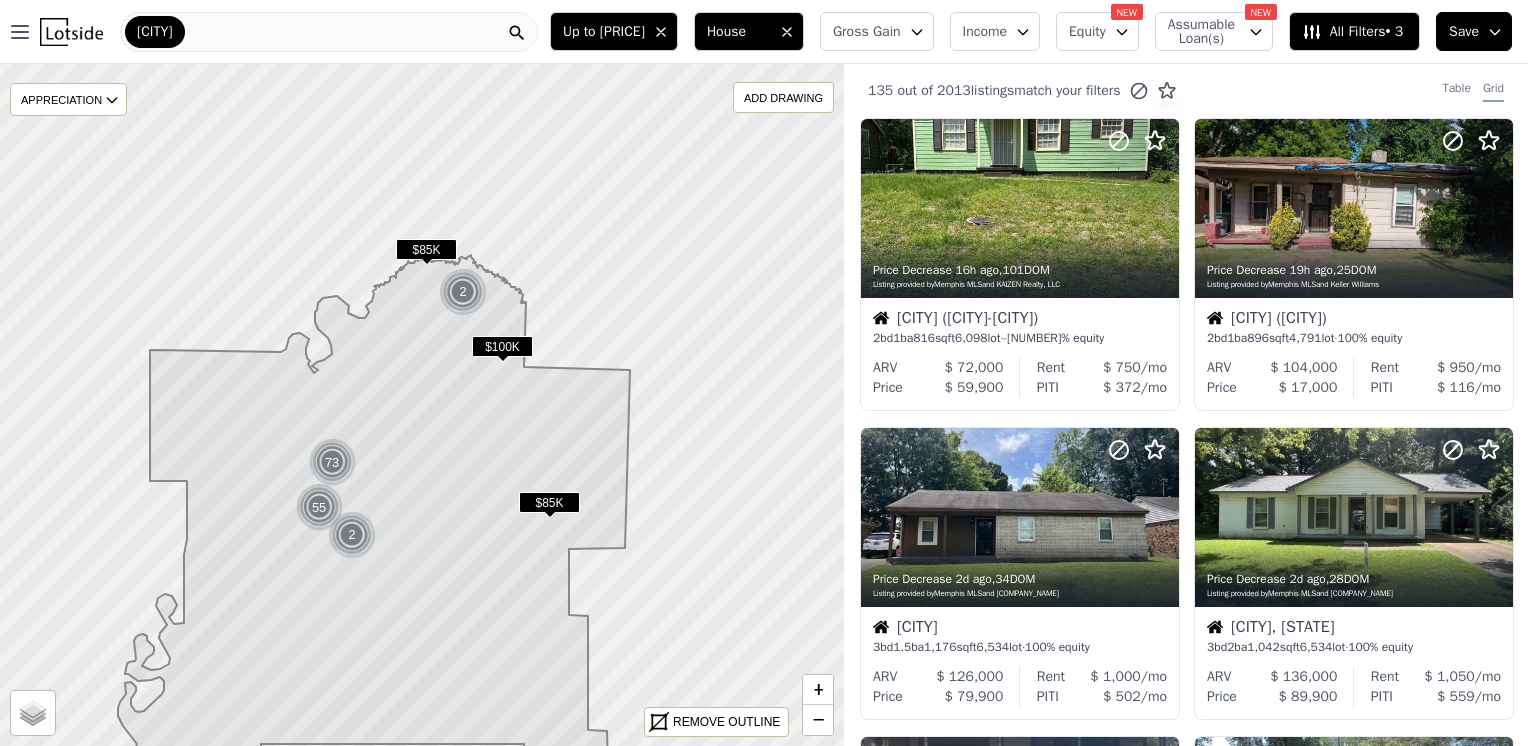 click 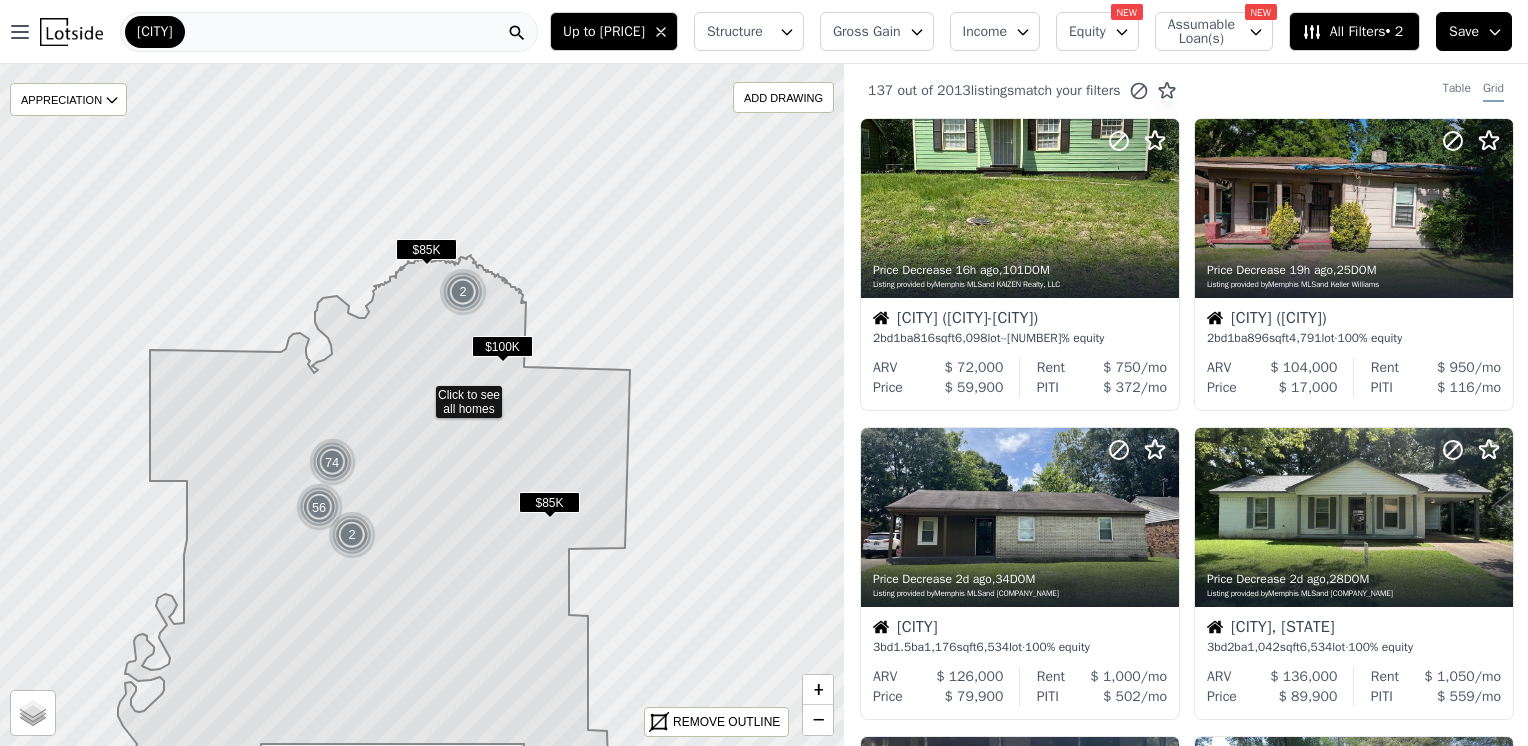 click 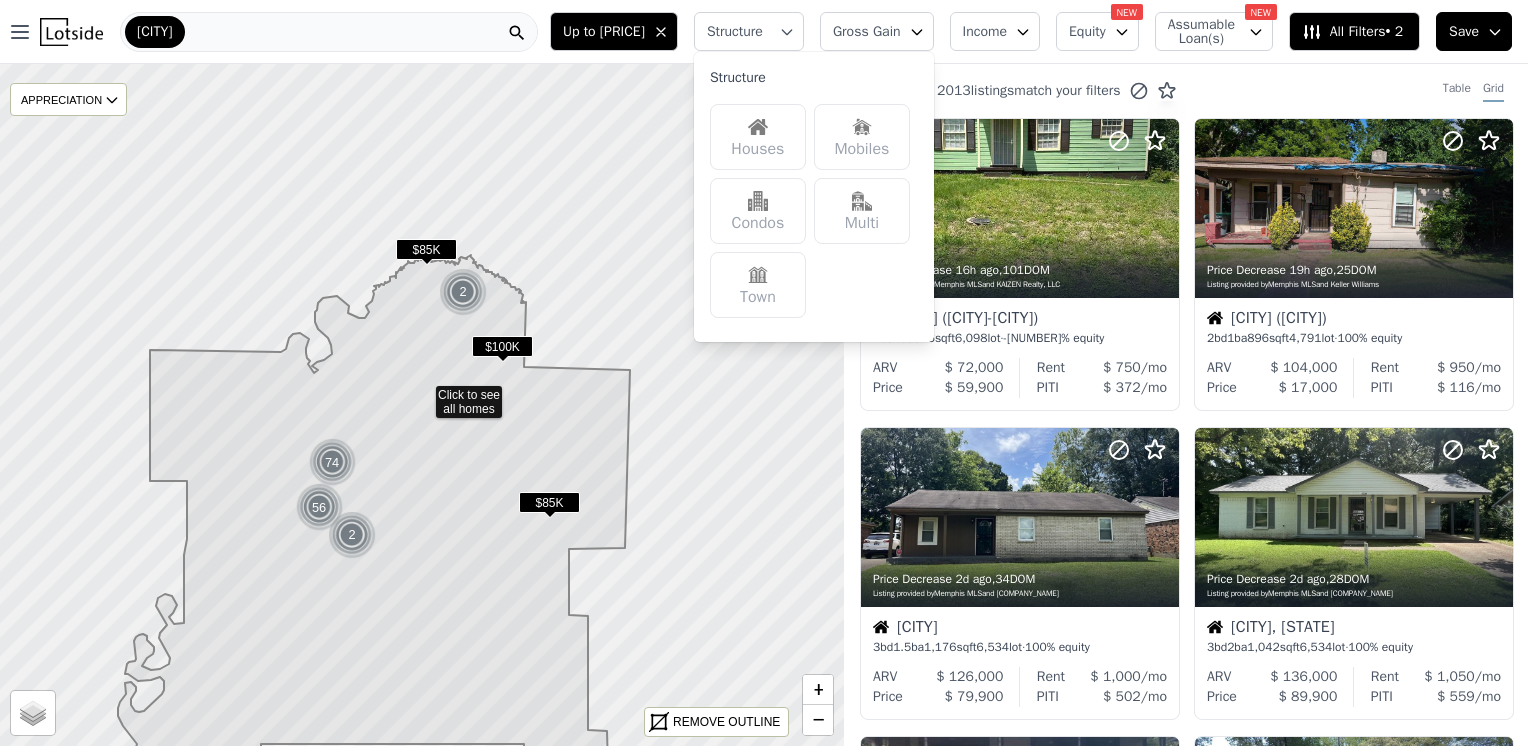 click at bounding box center [758, 127] 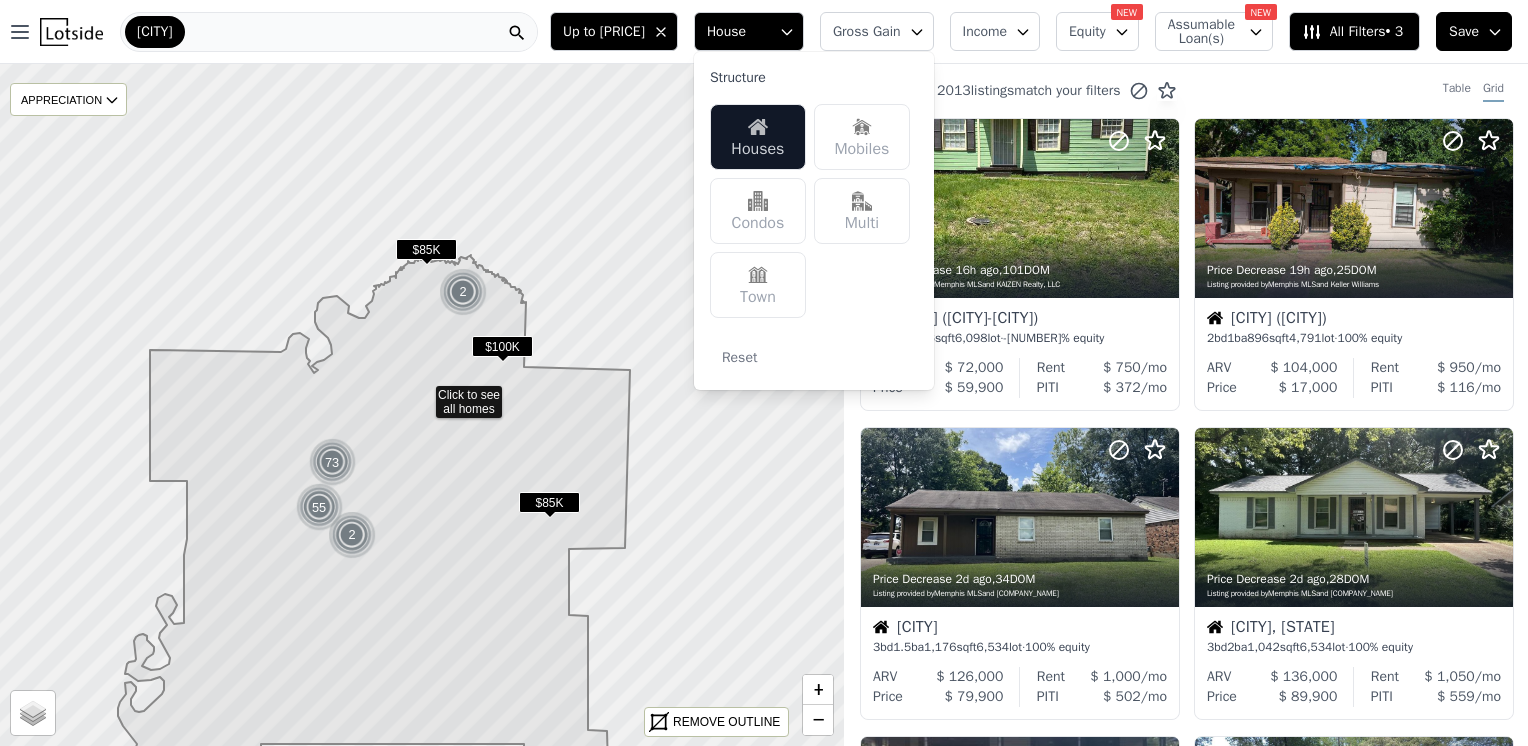 click 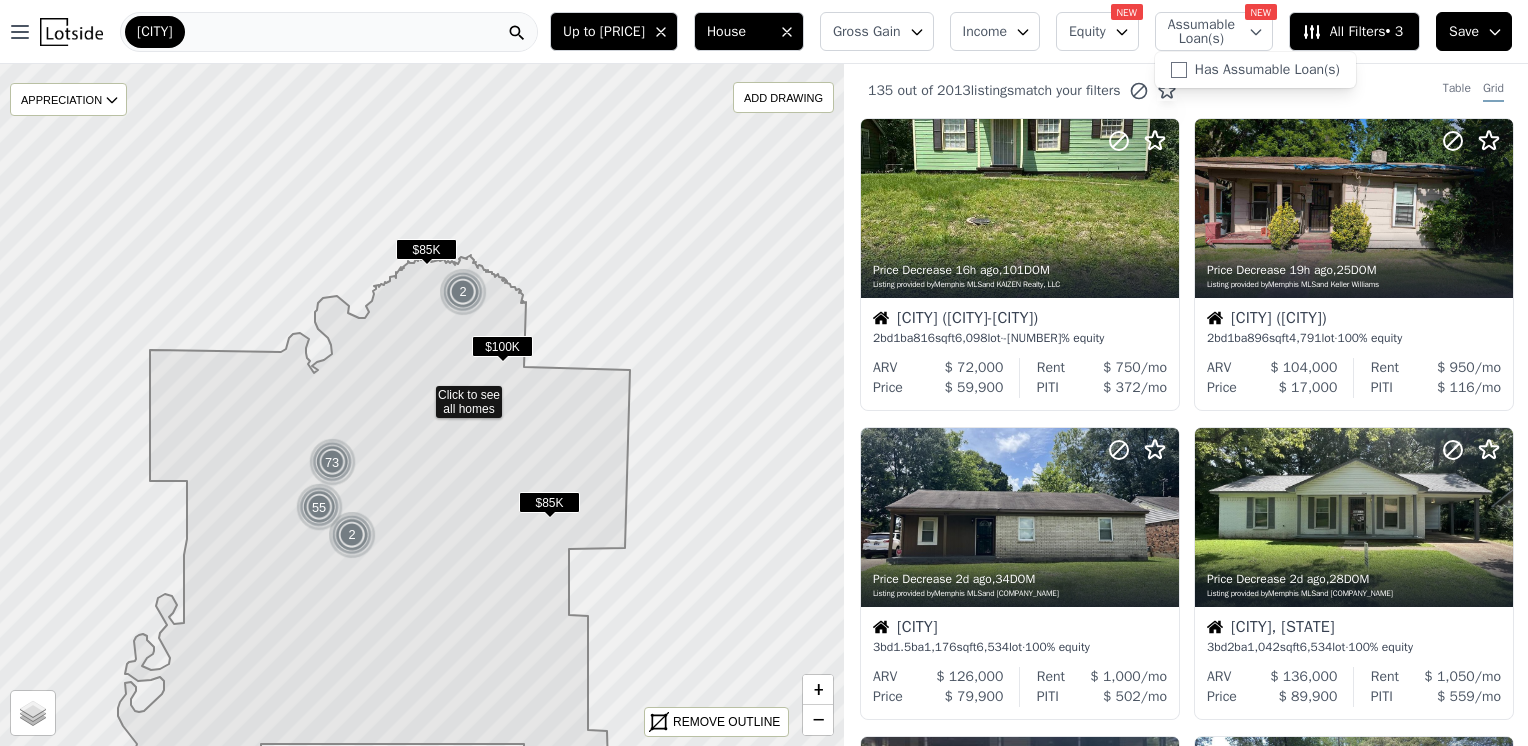 click on "Assumable Loan(s)" at bounding box center [1200, 32] 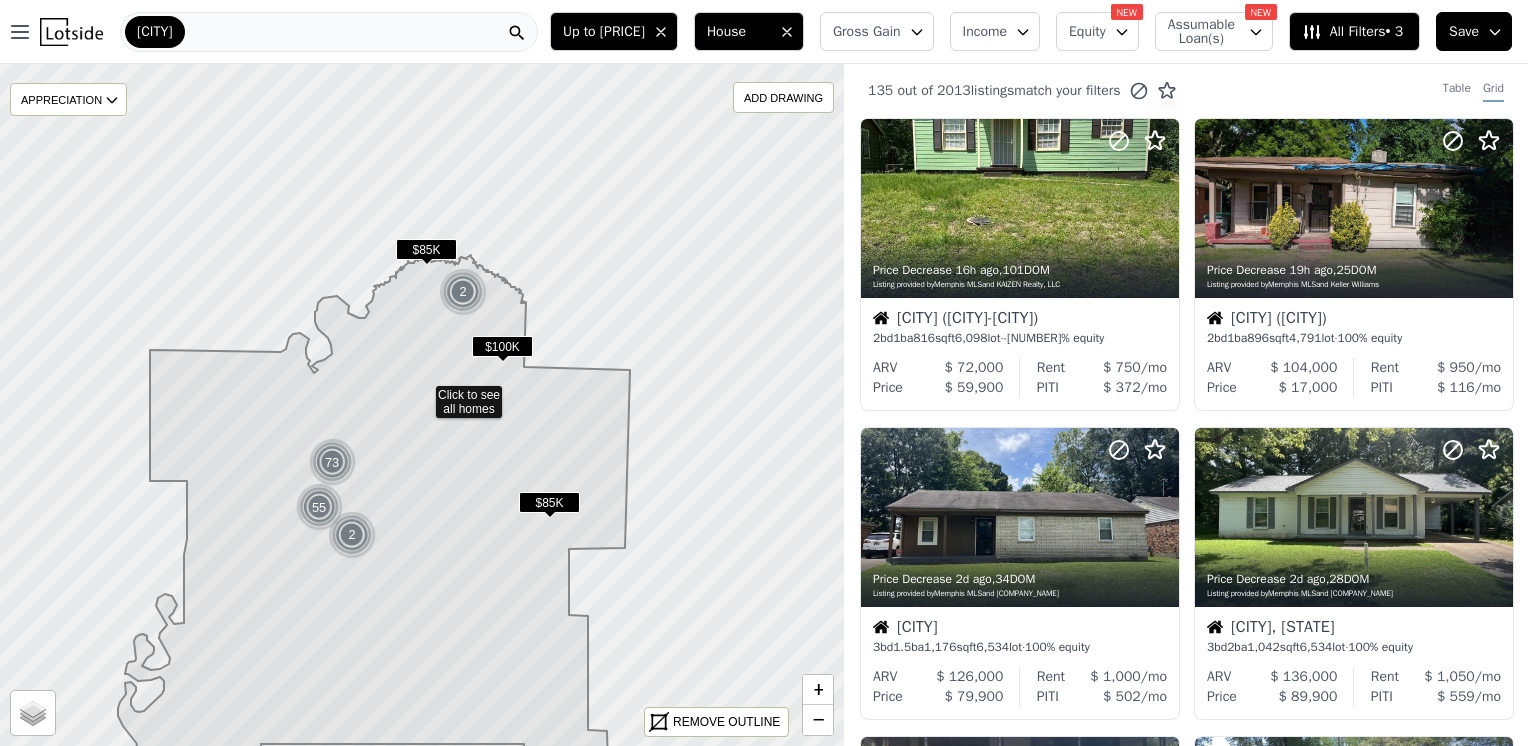 click on "All Filters  • 3" at bounding box center [1352, 32] 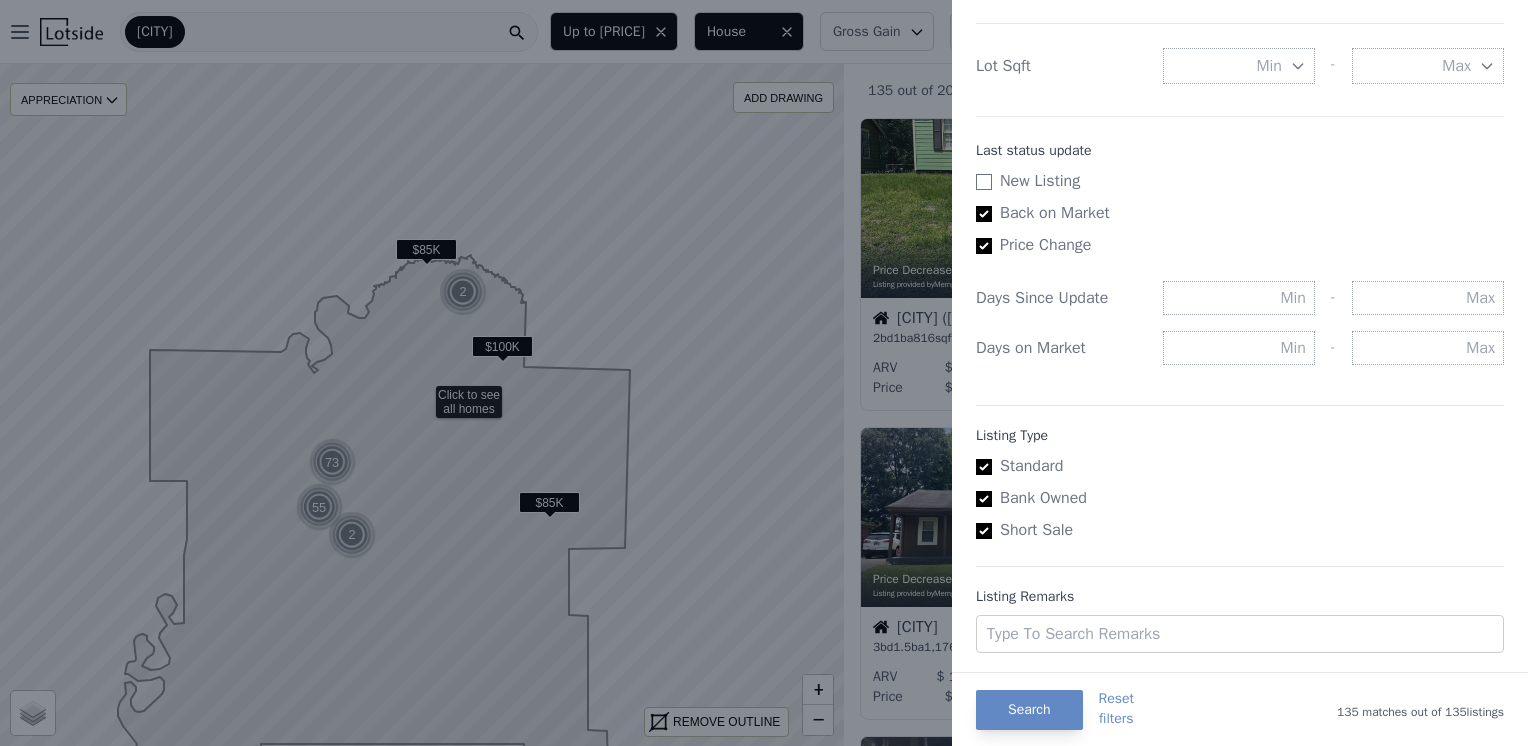 scroll, scrollTop: 1076, scrollLeft: 0, axis: vertical 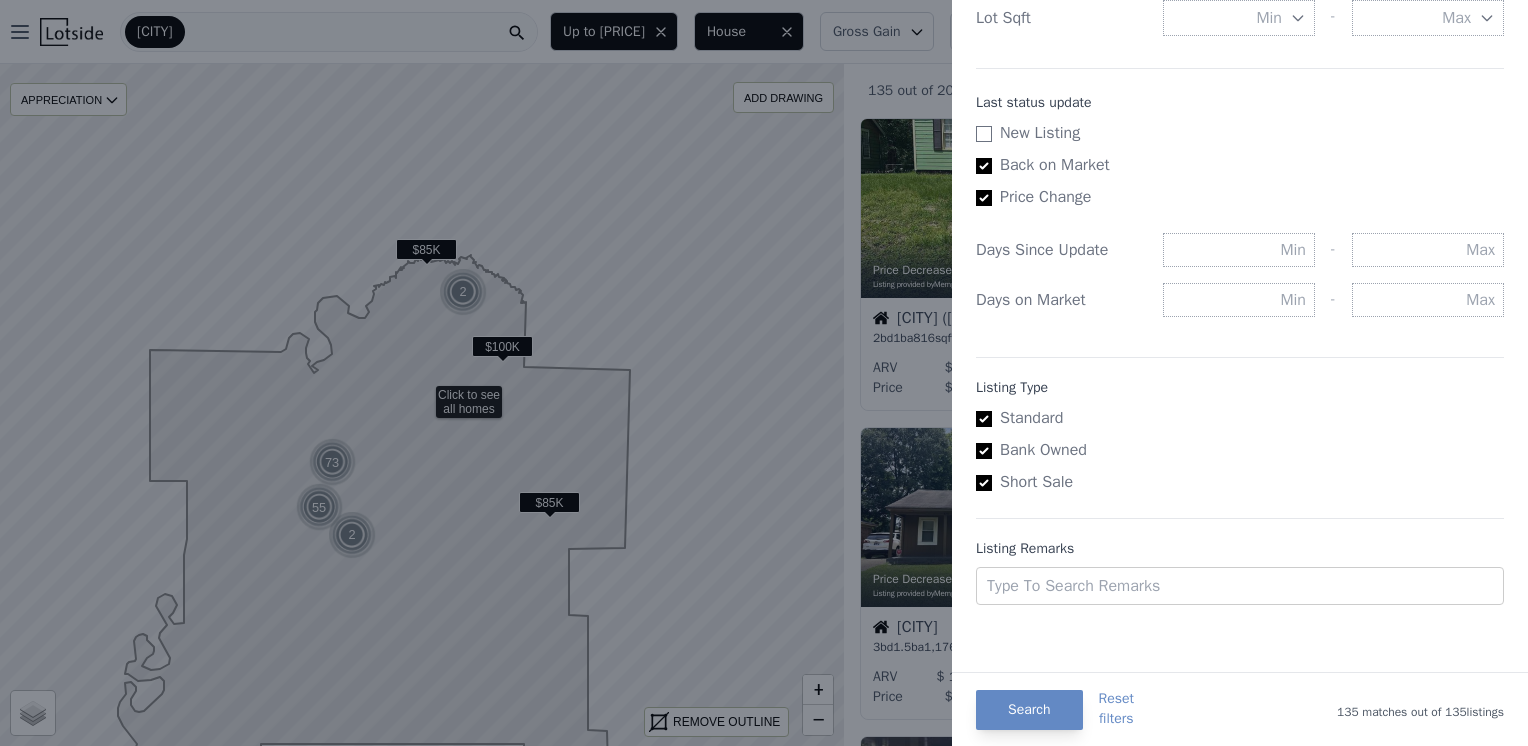 click on "Bank Owned" at bounding box center (984, 451) 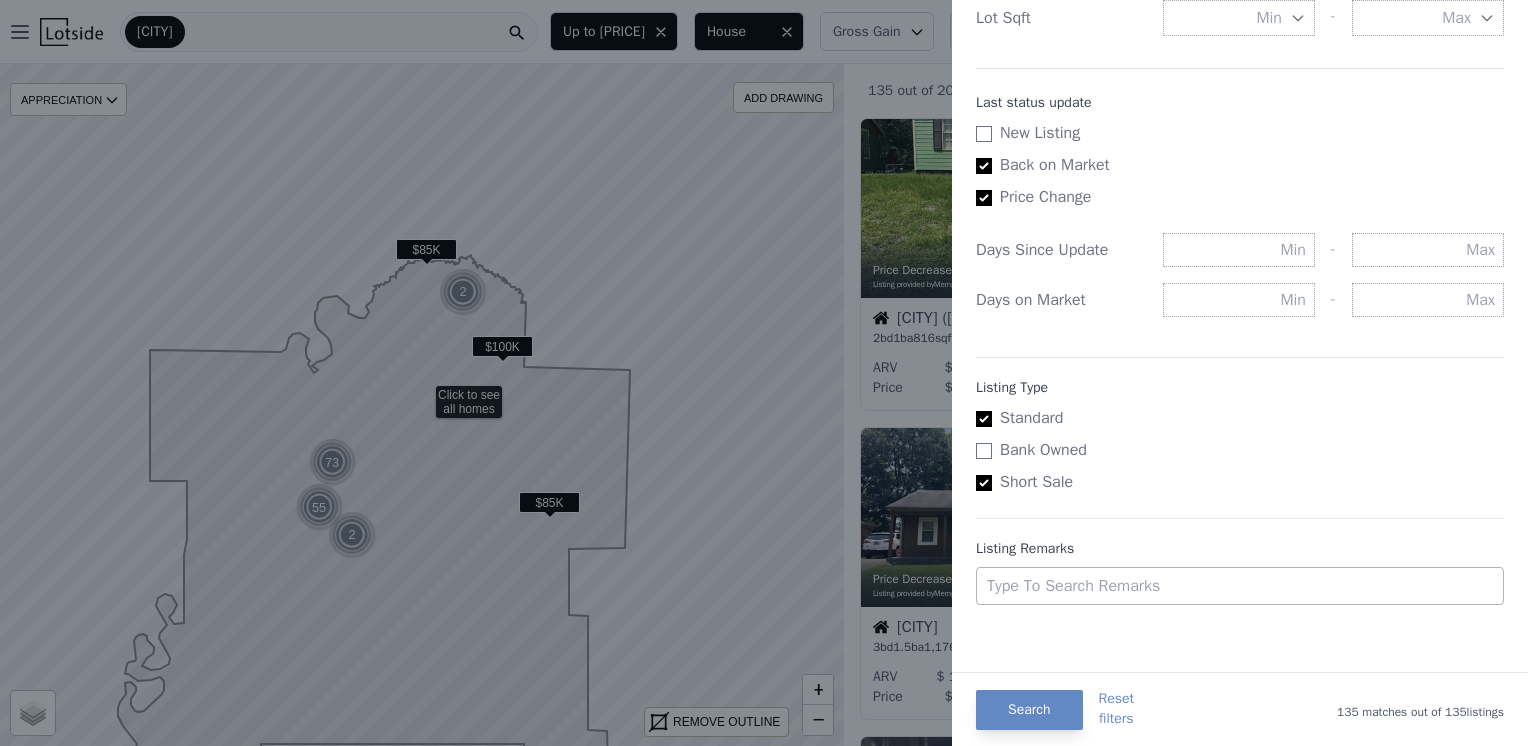 click on "Bank Owned" at bounding box center (984, 451) 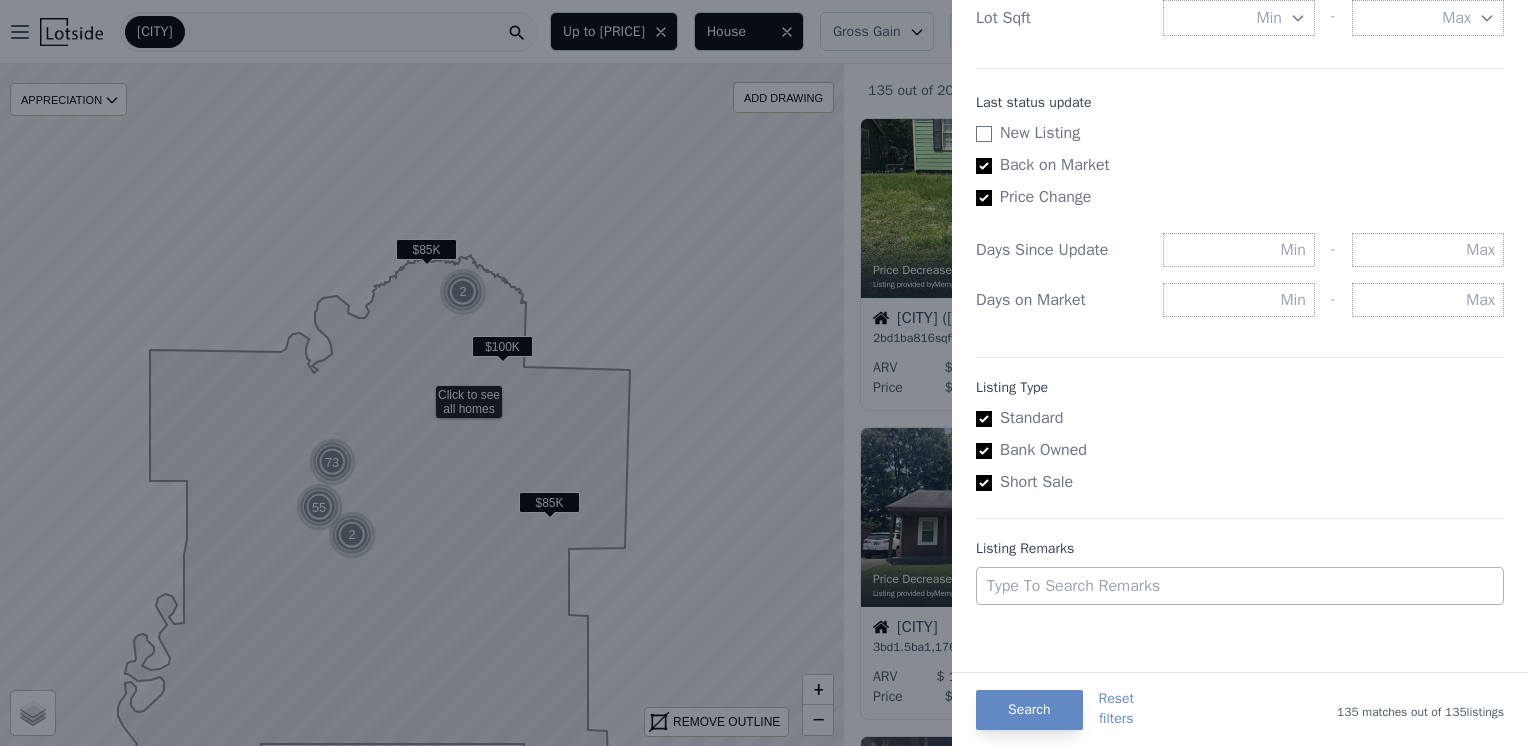 click on "Bank Owned" at bounding box center (984, 451) 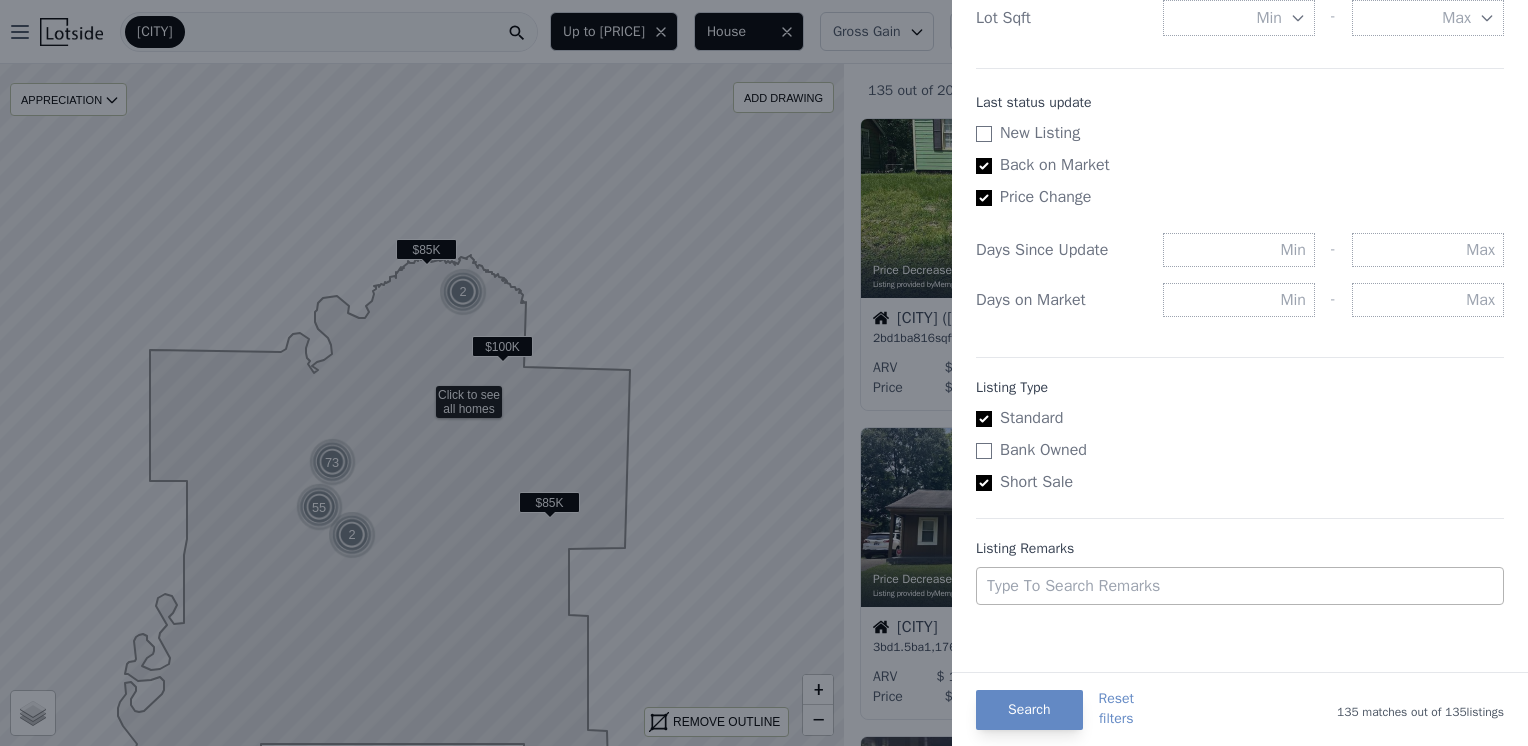 click on "Bank Owned" at bounding box center (984, 451) 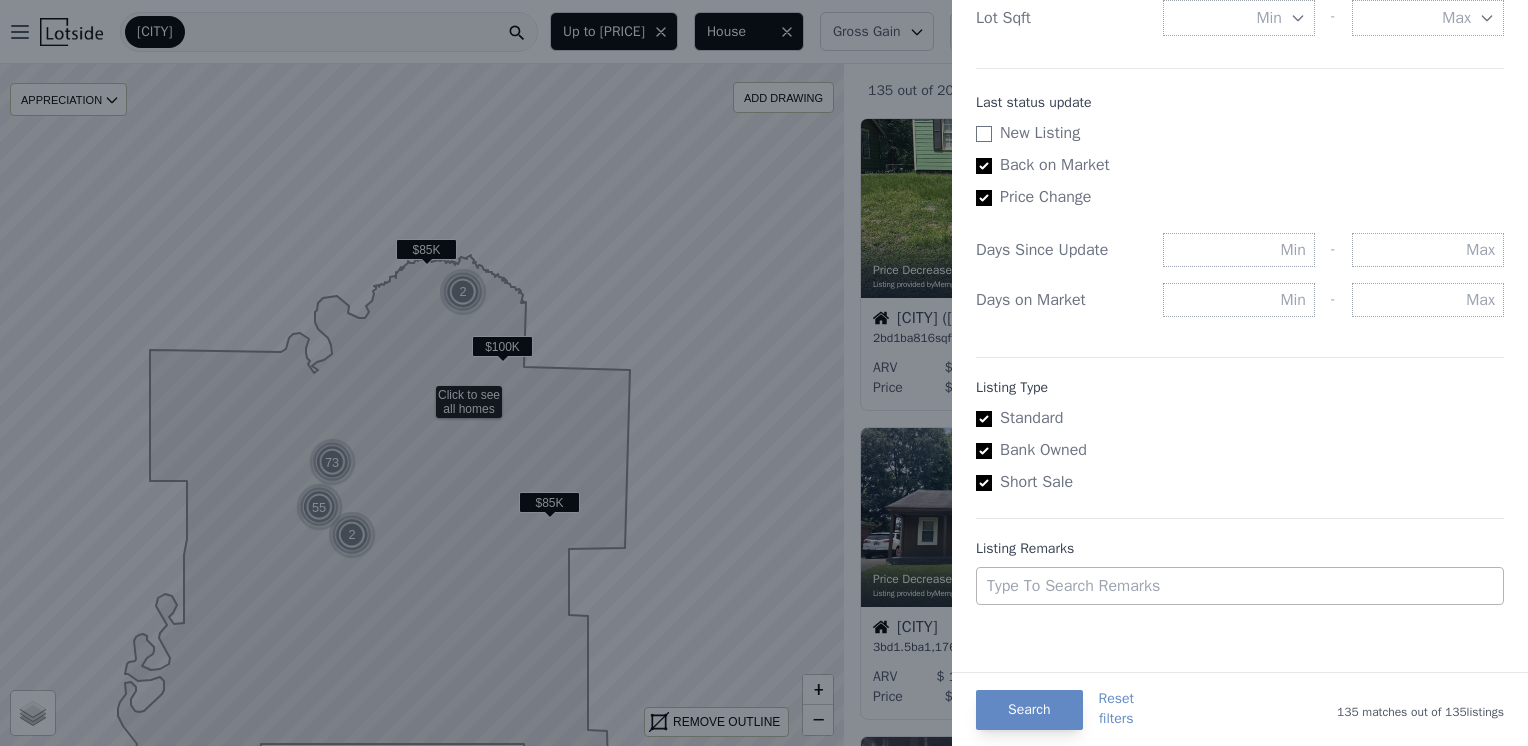 click on "Bank Owned" at bounding box center (984, 451) 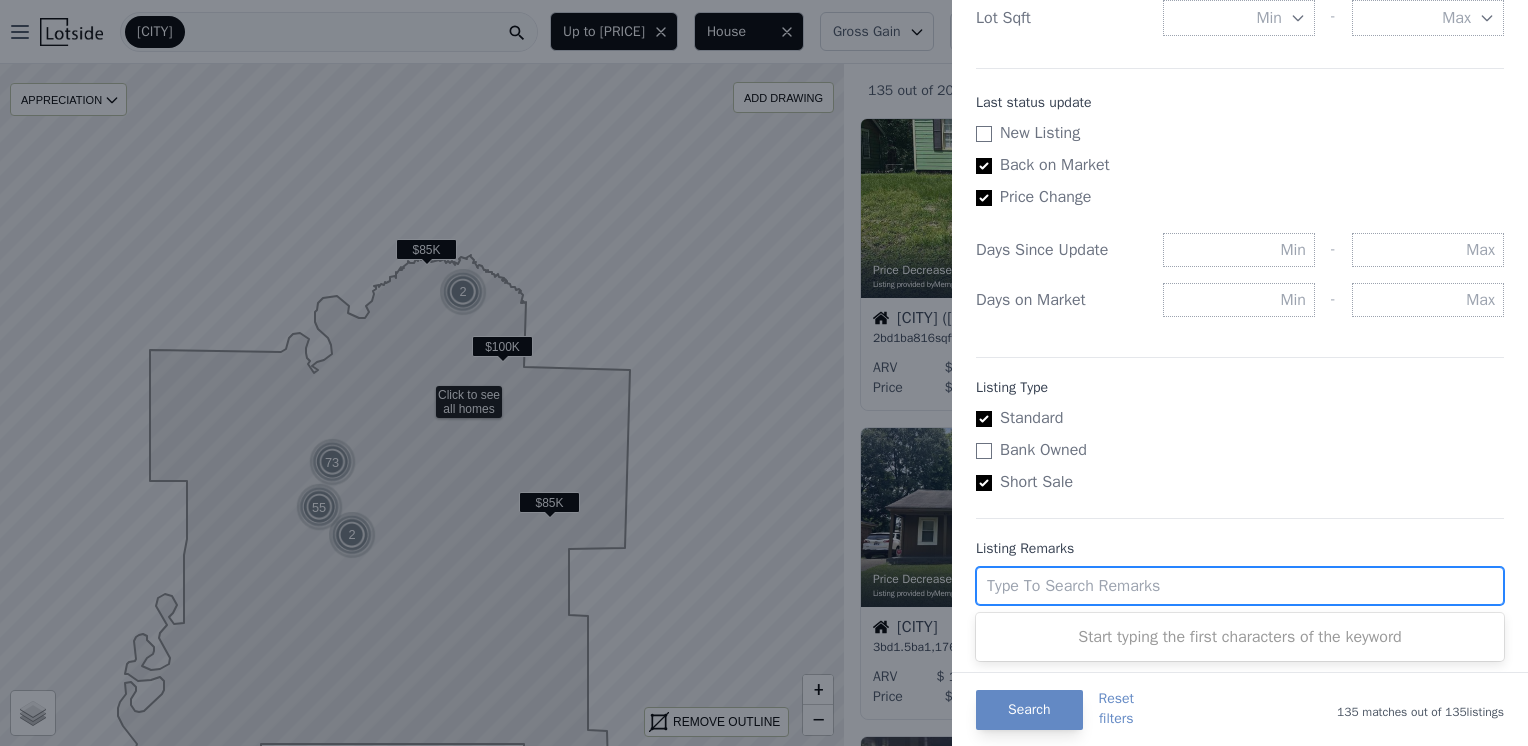 click at bounding box center [1221, 586] 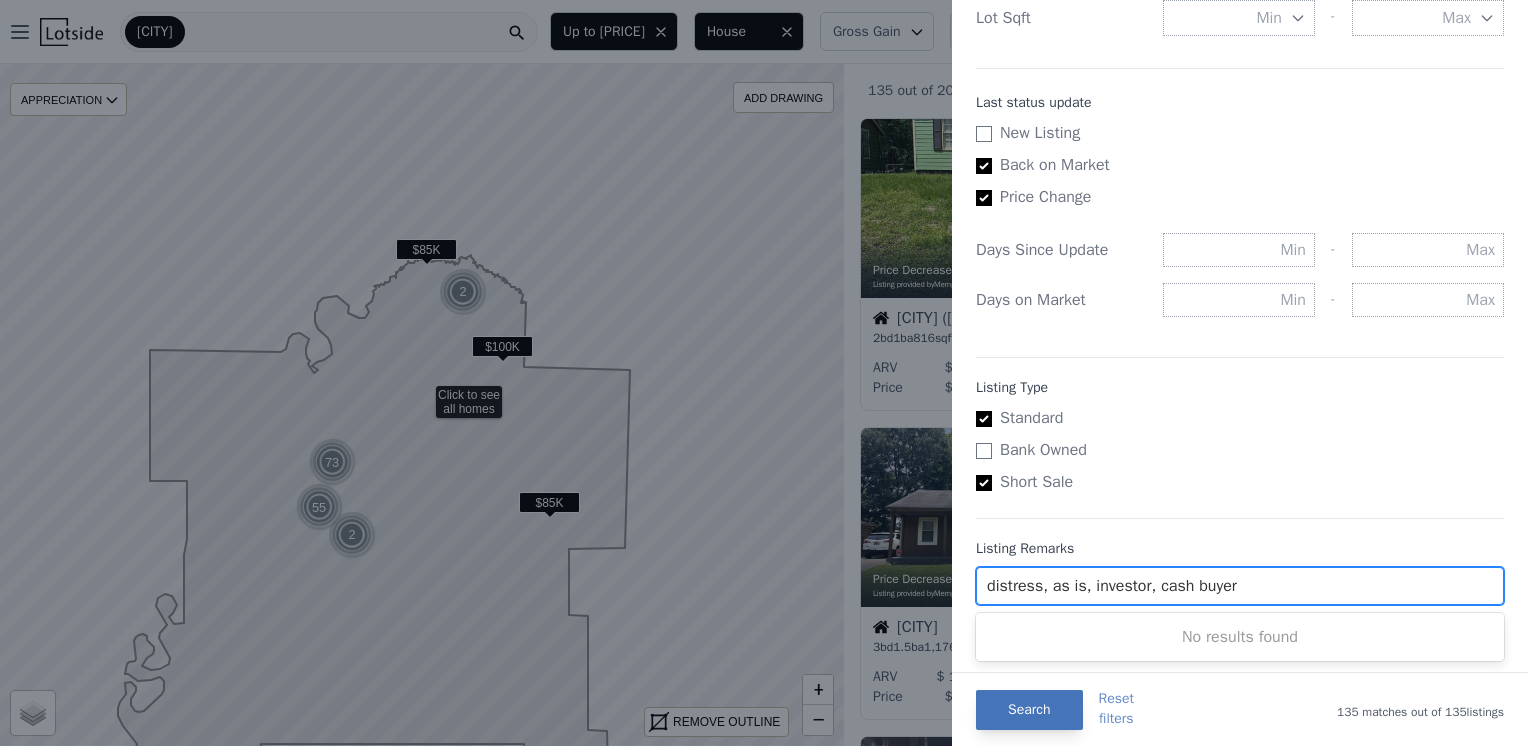 type on "distress, as is, investor, cash buyer" 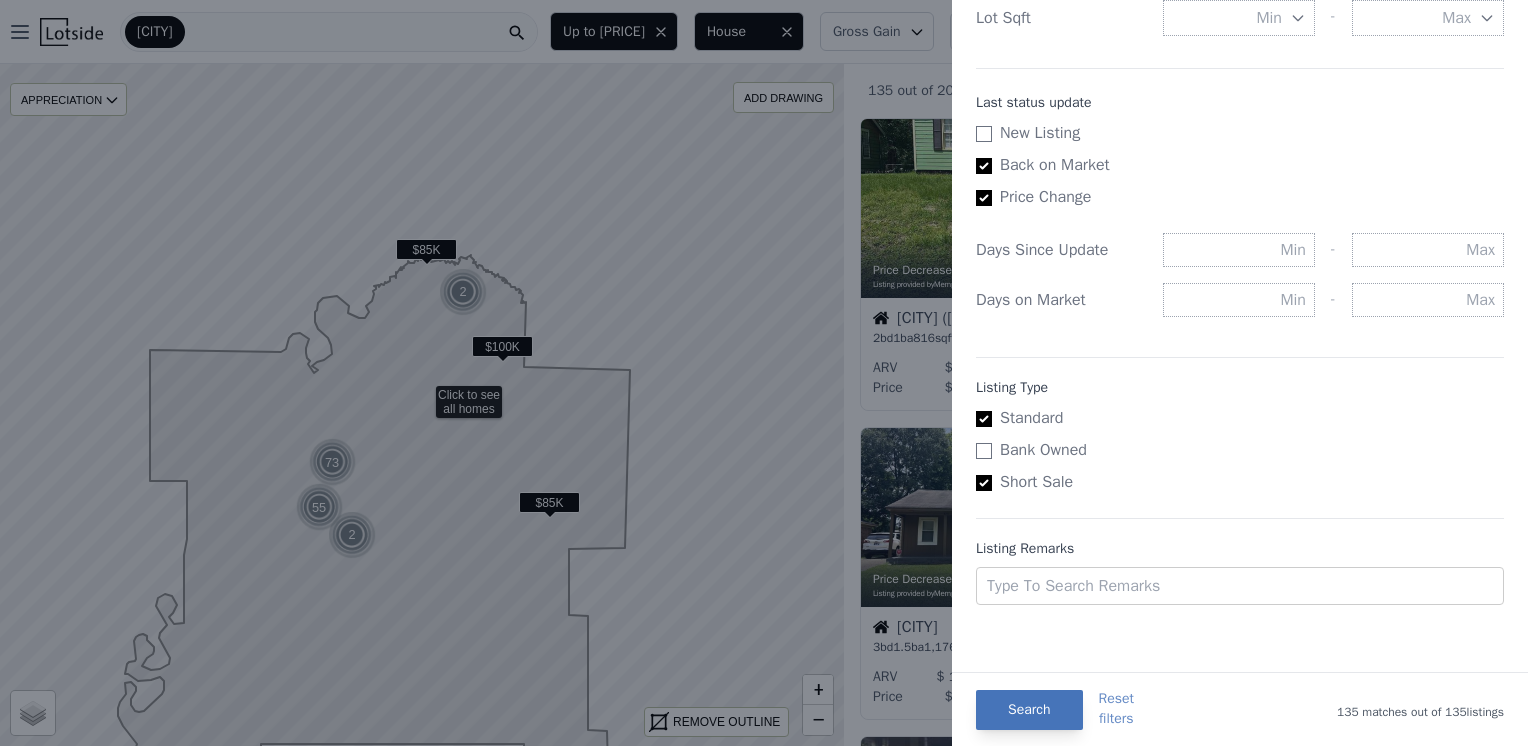 click on "Search" at bounding box center (1029, 710) 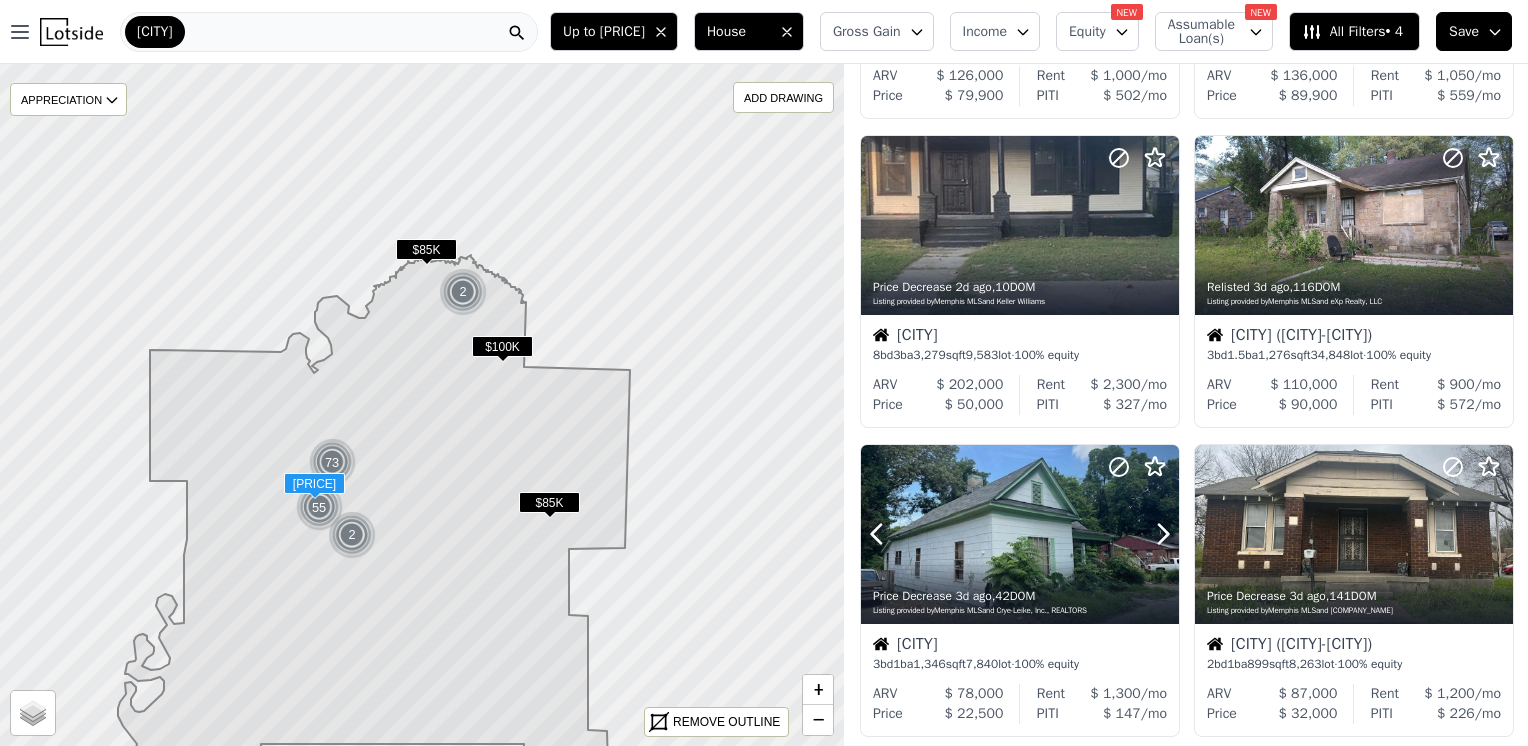scroll, scrollTop: 0, scrollLeft: 0, axis: both 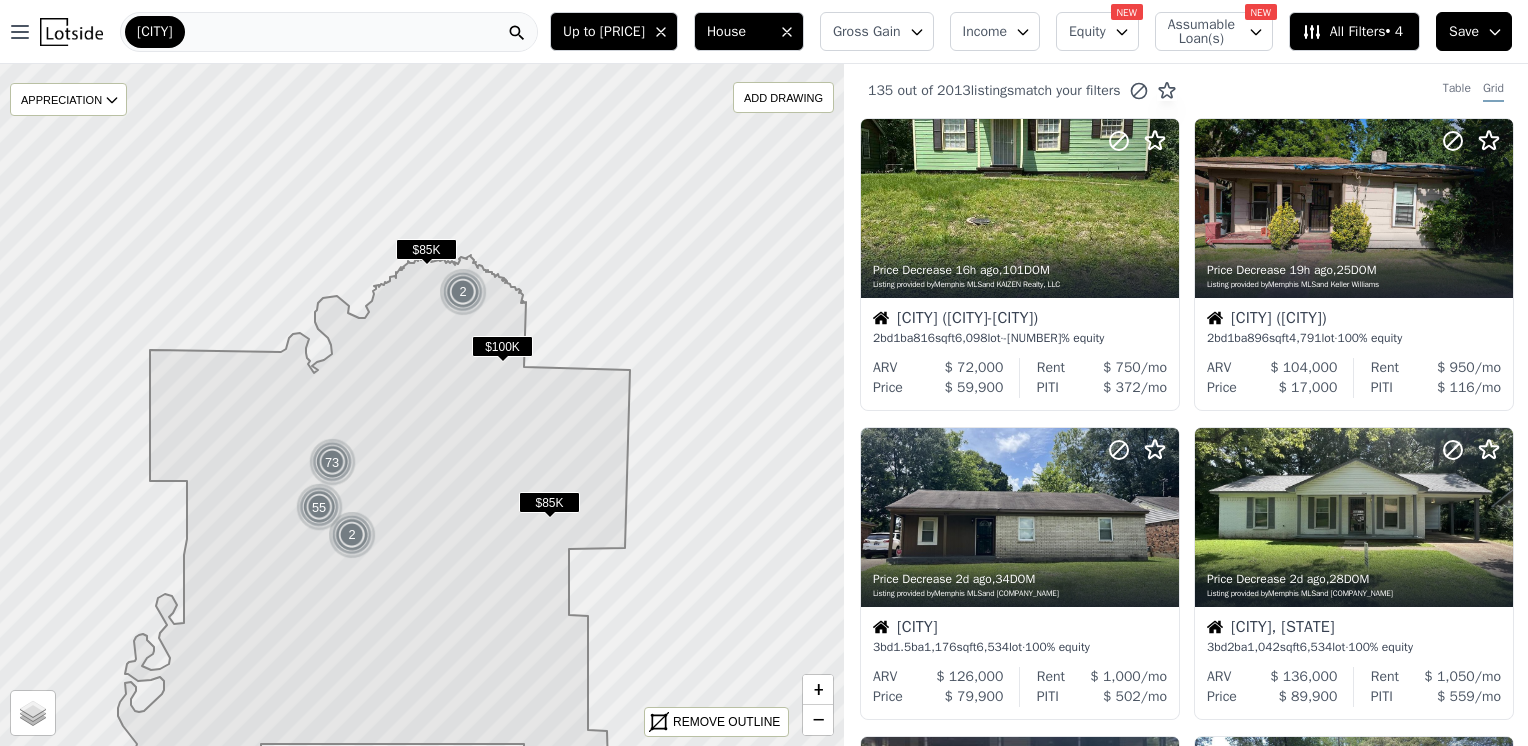 click on "[CITY]" at bounding box center (329, 32) 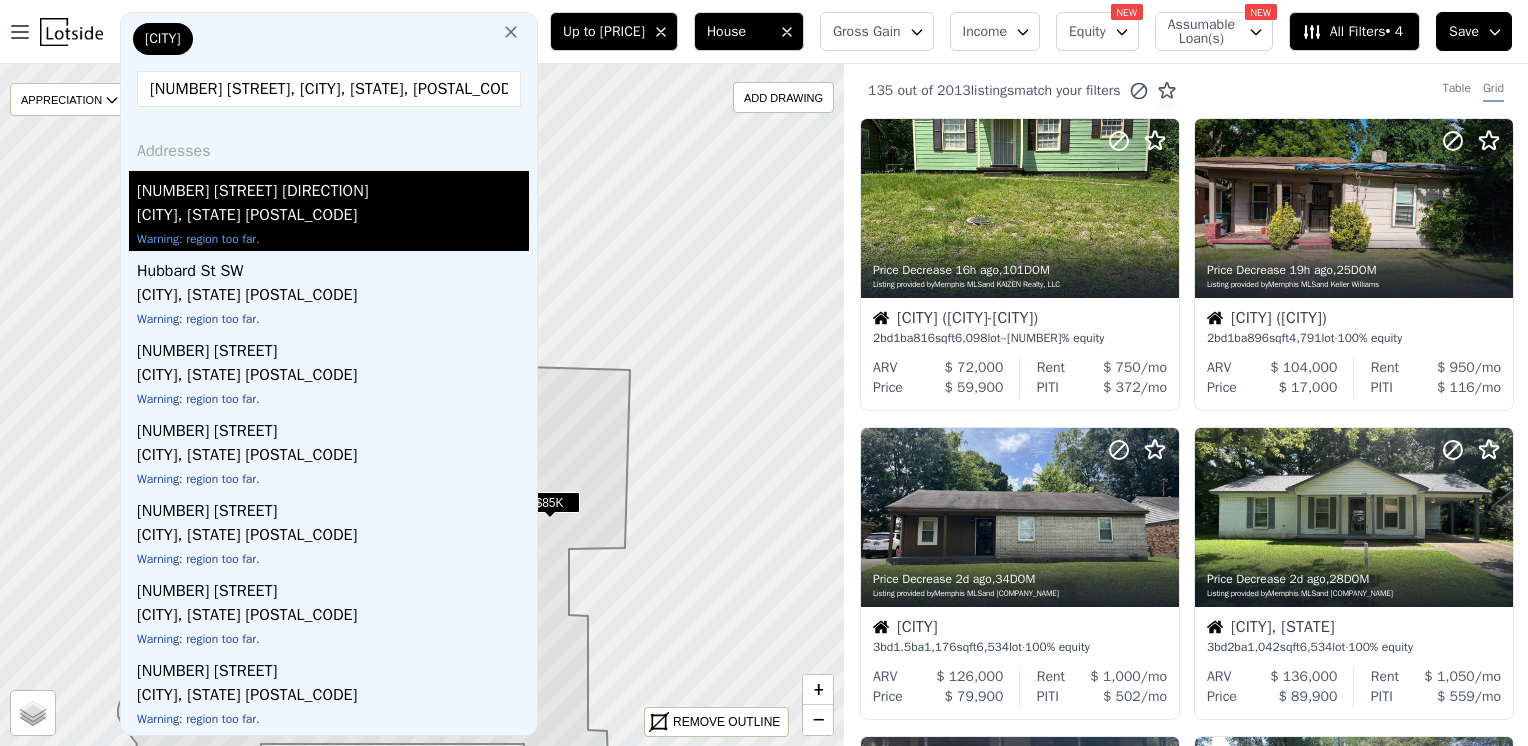 type on "[NUMBER] [STREET], [CITY], [STATE], [POSTAL_CODE]" 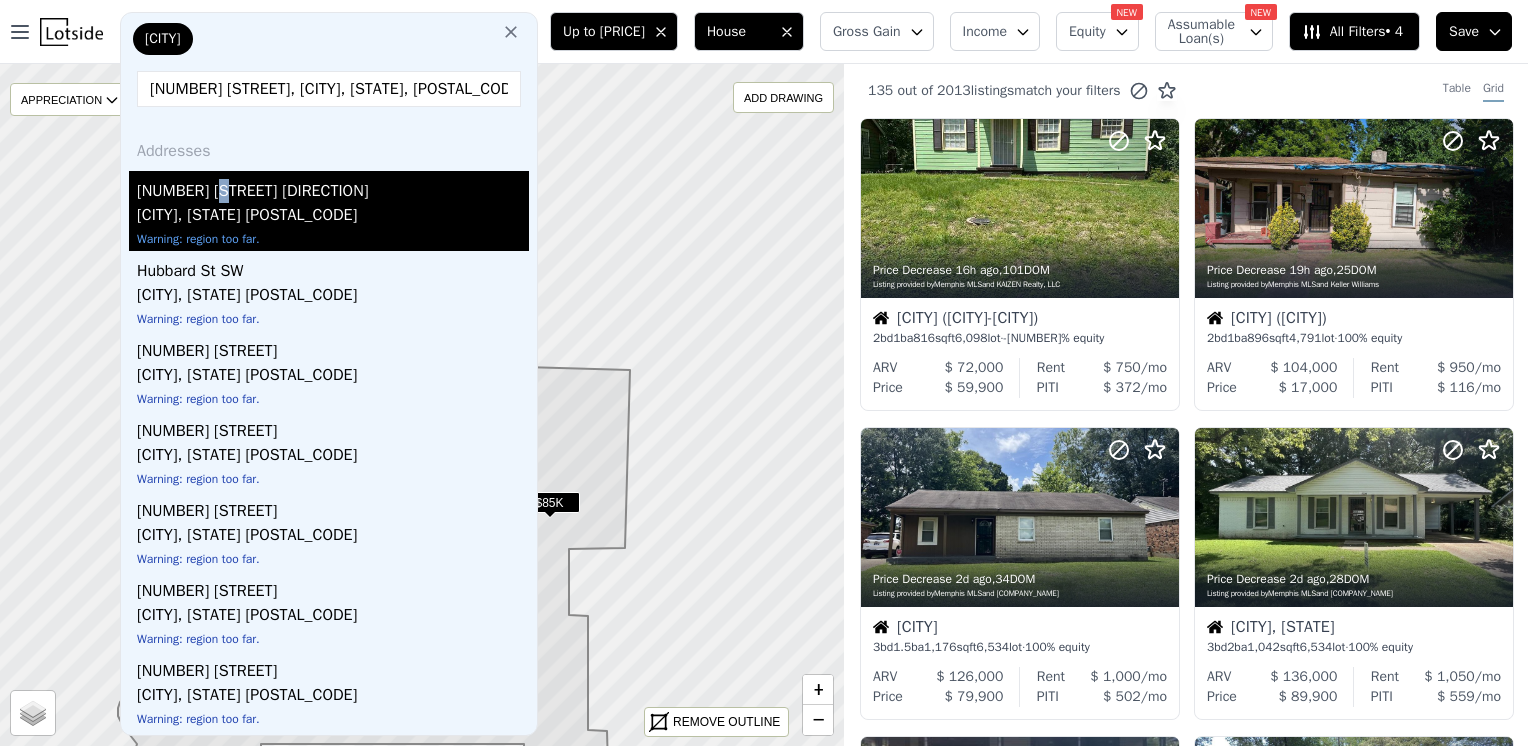 click on "[NUMBER] [STREET] [DIRECTION]" at bounding box center [333, 187] 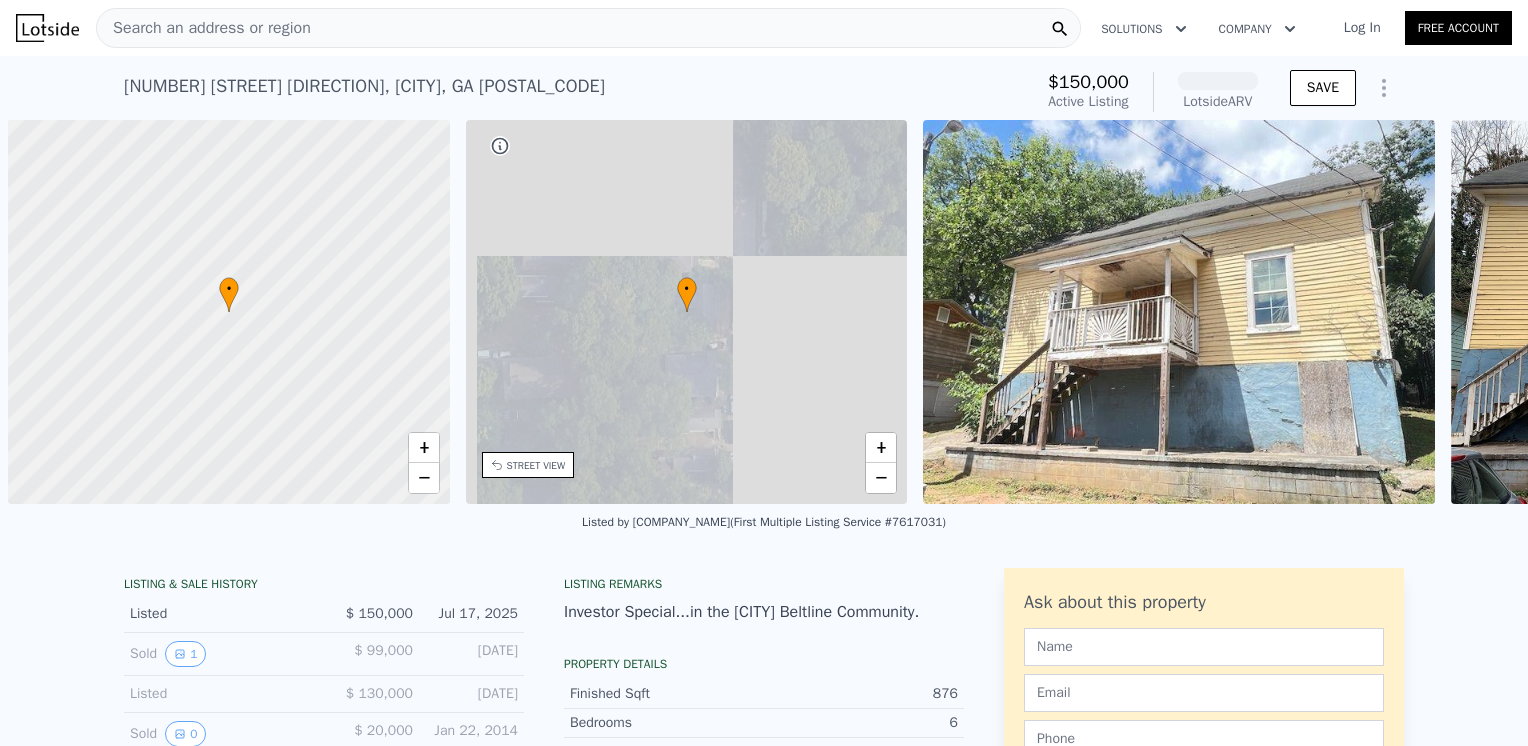 scroll, scrollTop: 0, scrollLeft: 8, axis: horizontal 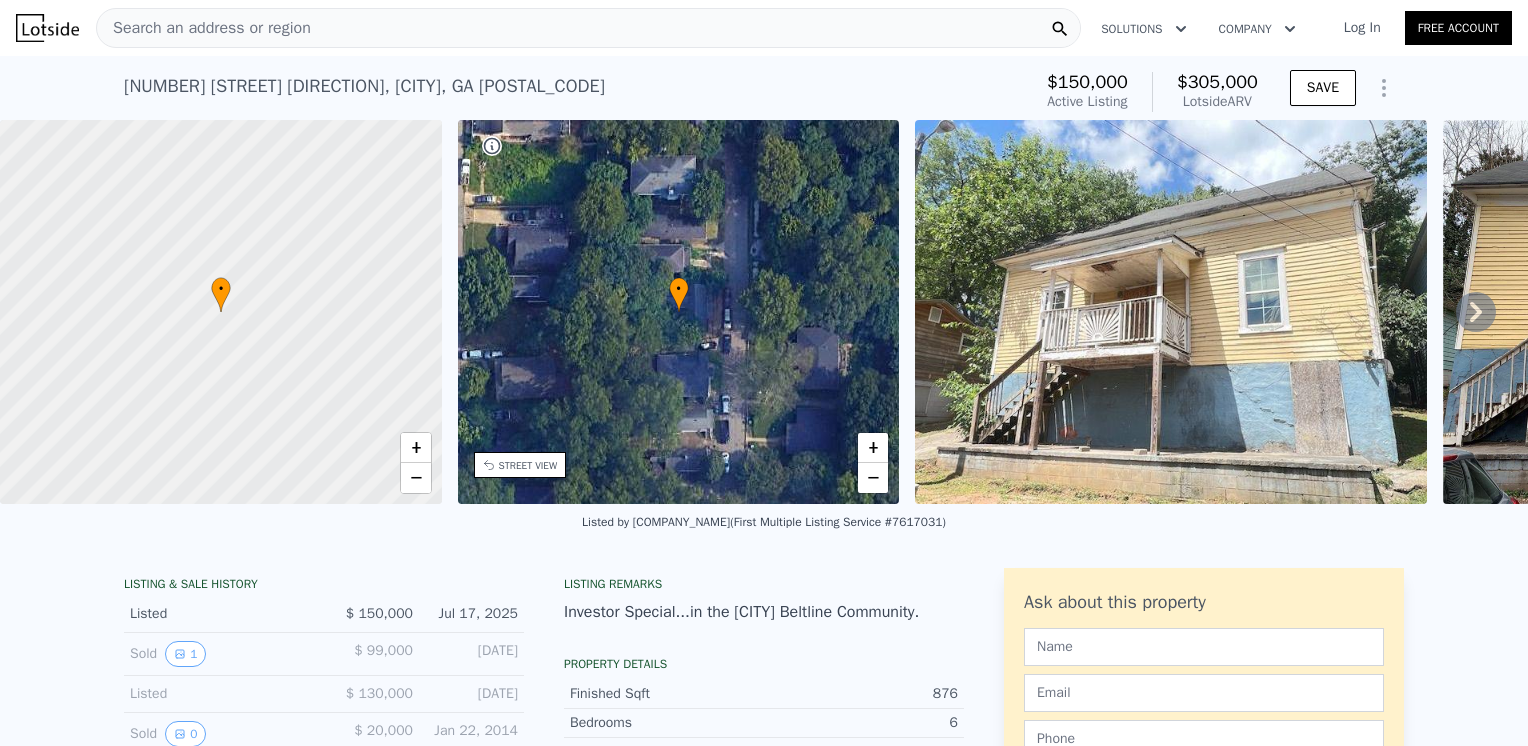 click on "Log In" at bounding box center [1362, 28] 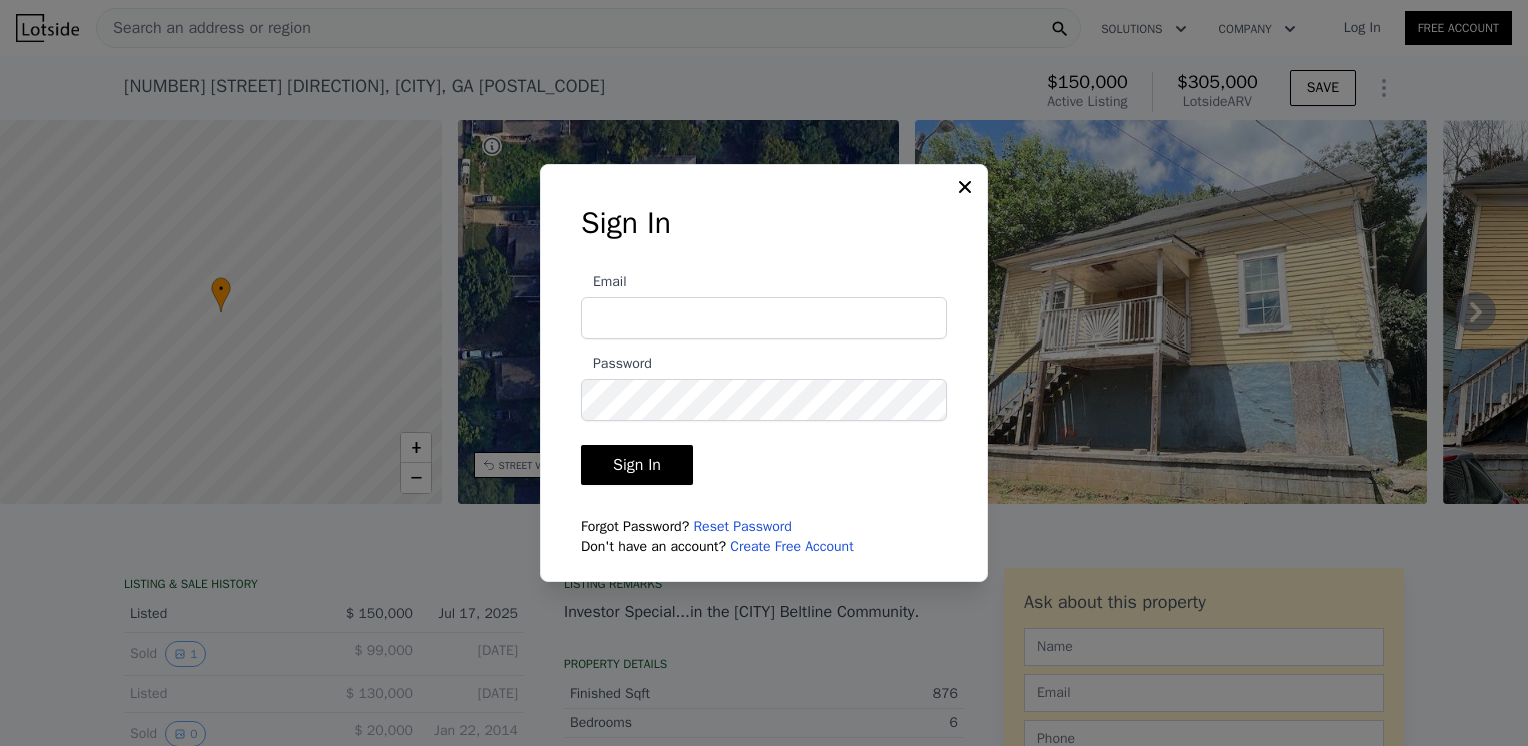 type on "[EMAIL]" 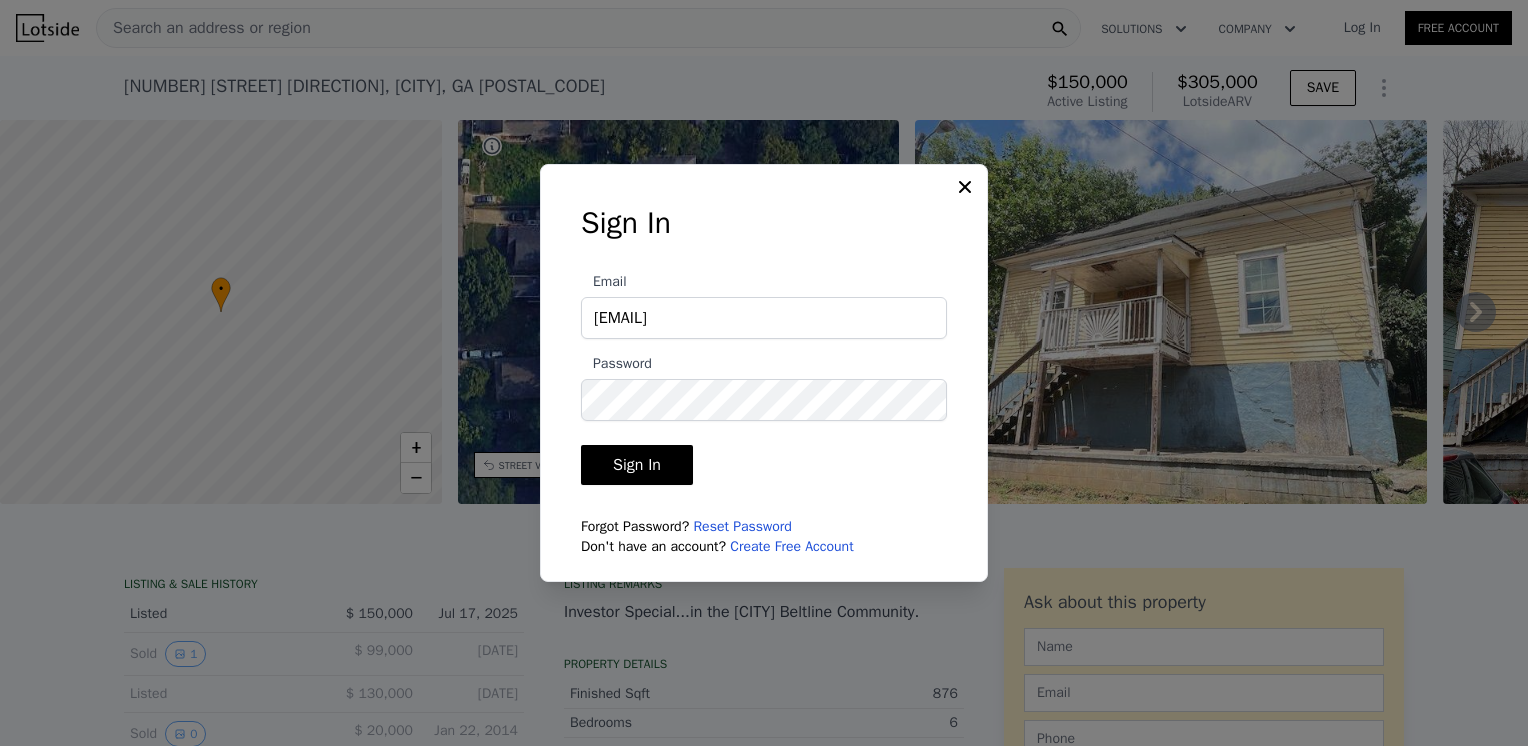 click on "Sign In" at bounding box center [637, 465] 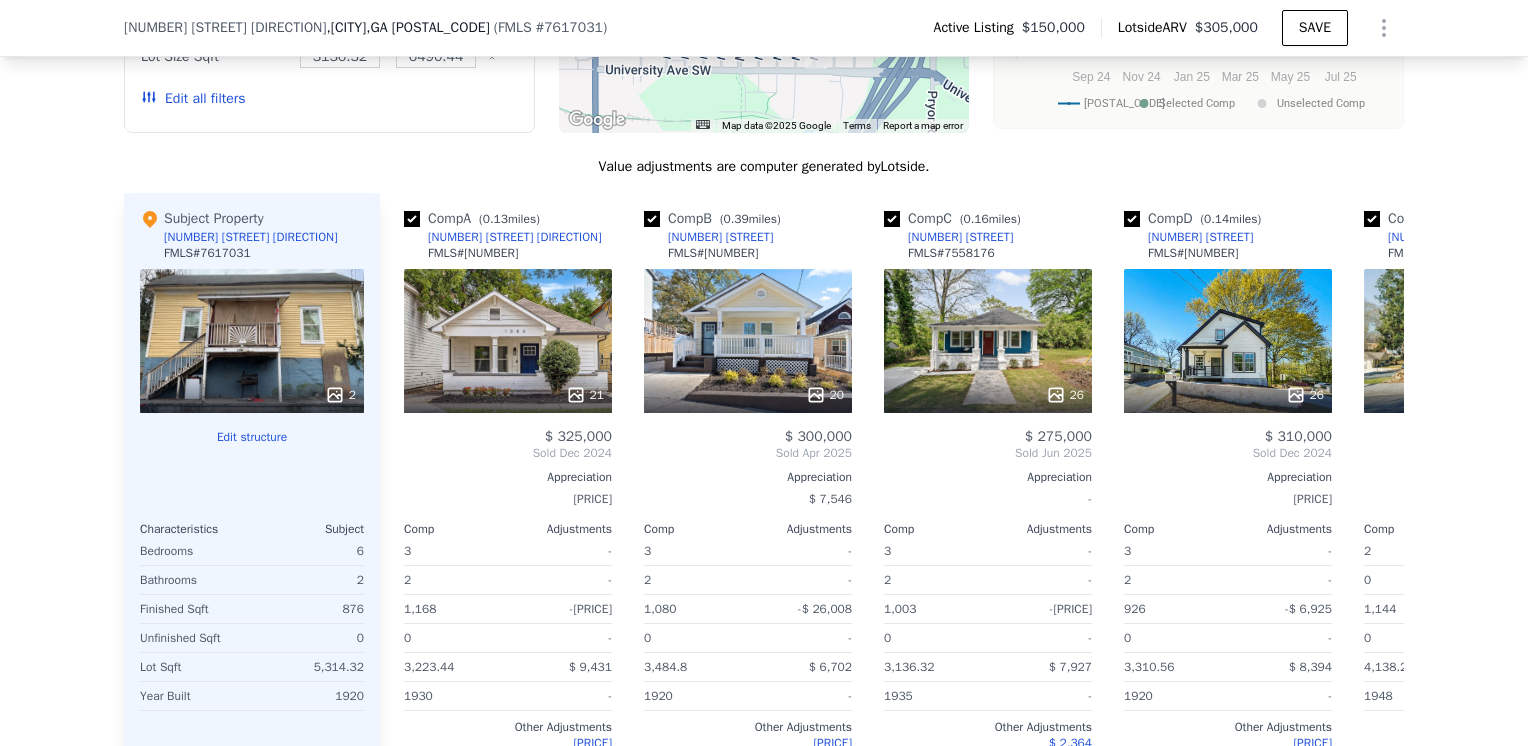 scroll, scrollTop: 2000, scrollLeft: 0, axis: vertical 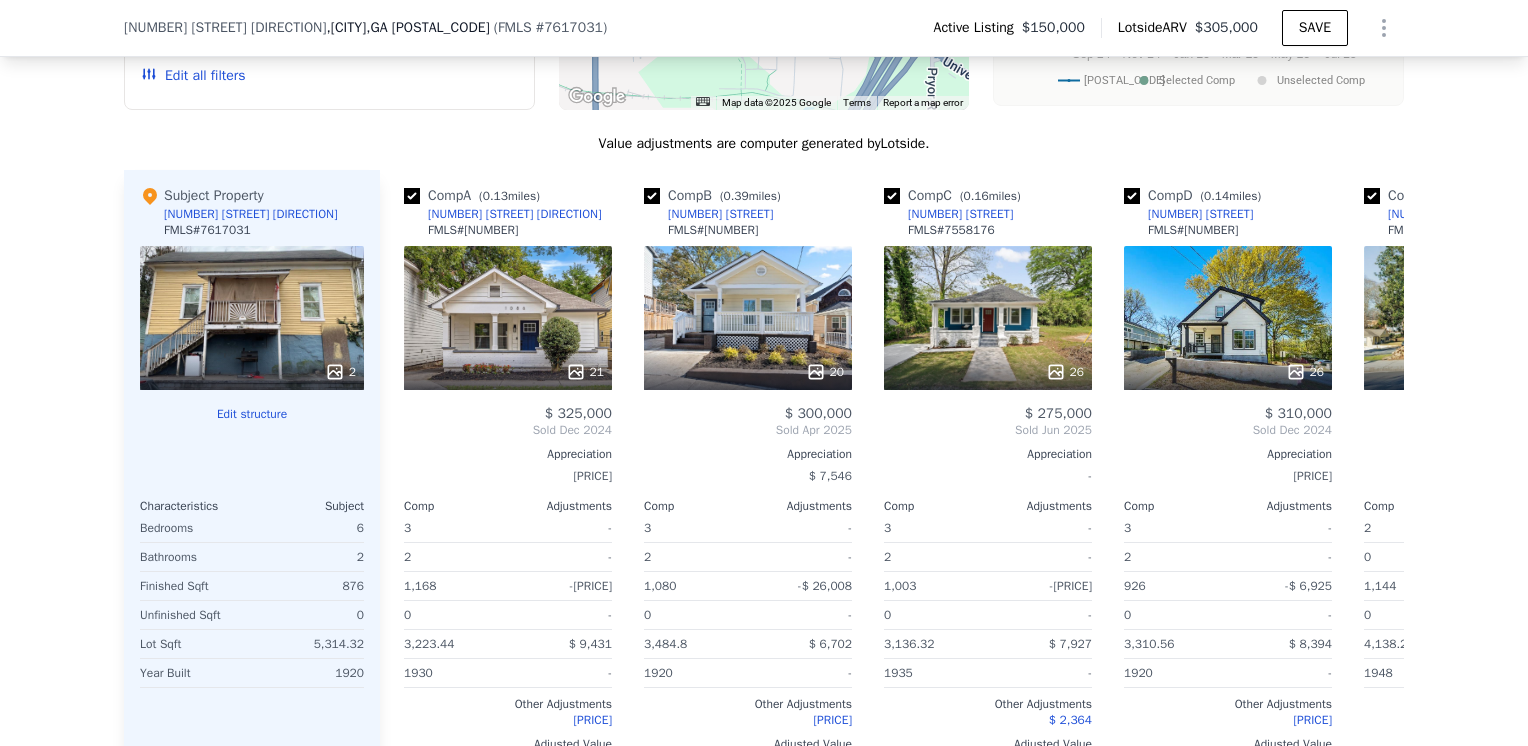 drag, startPoint x: 245, startPoint y: 337, endPoint x: 309, endPoint y: 184, distance: 165.84631 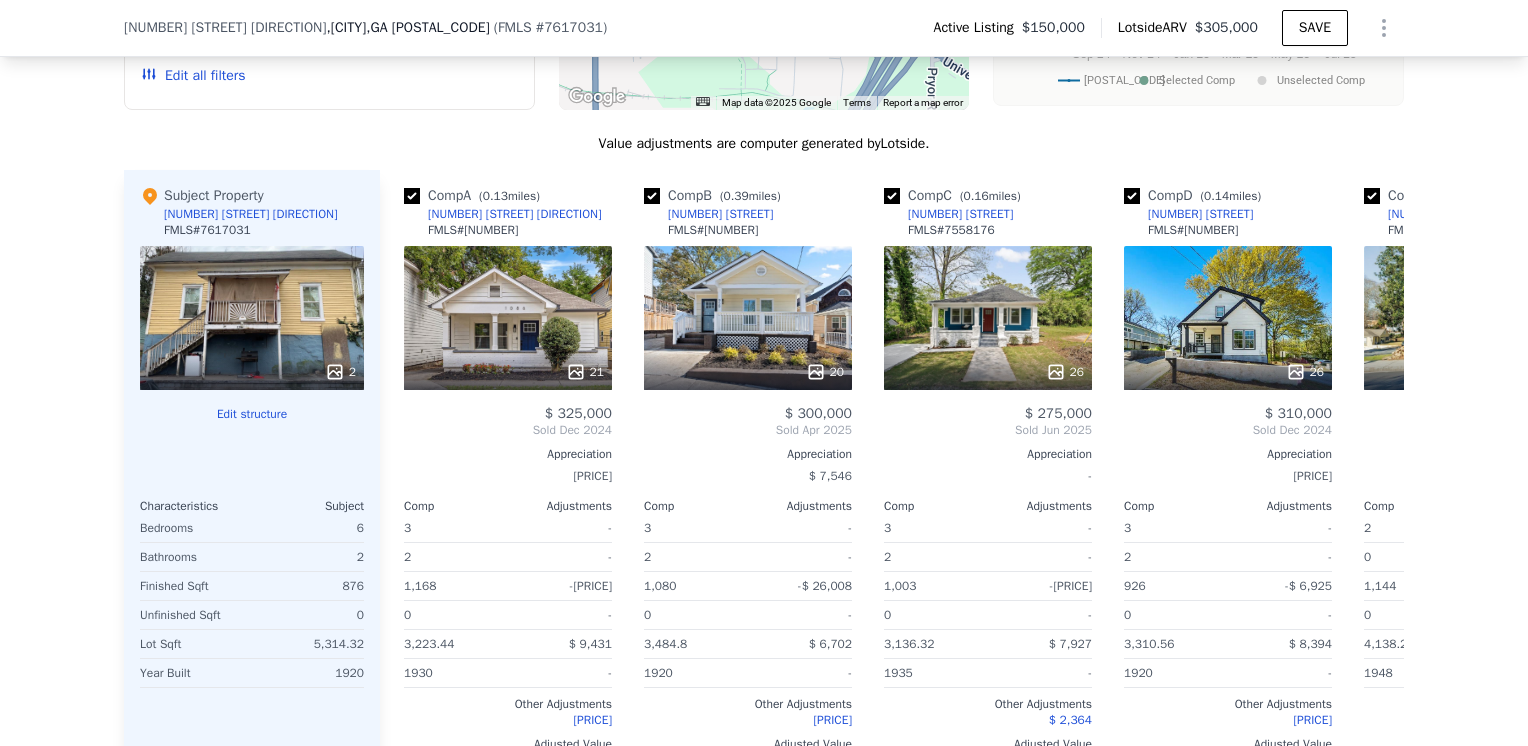 click on "2" at bounding box center [252, 318] 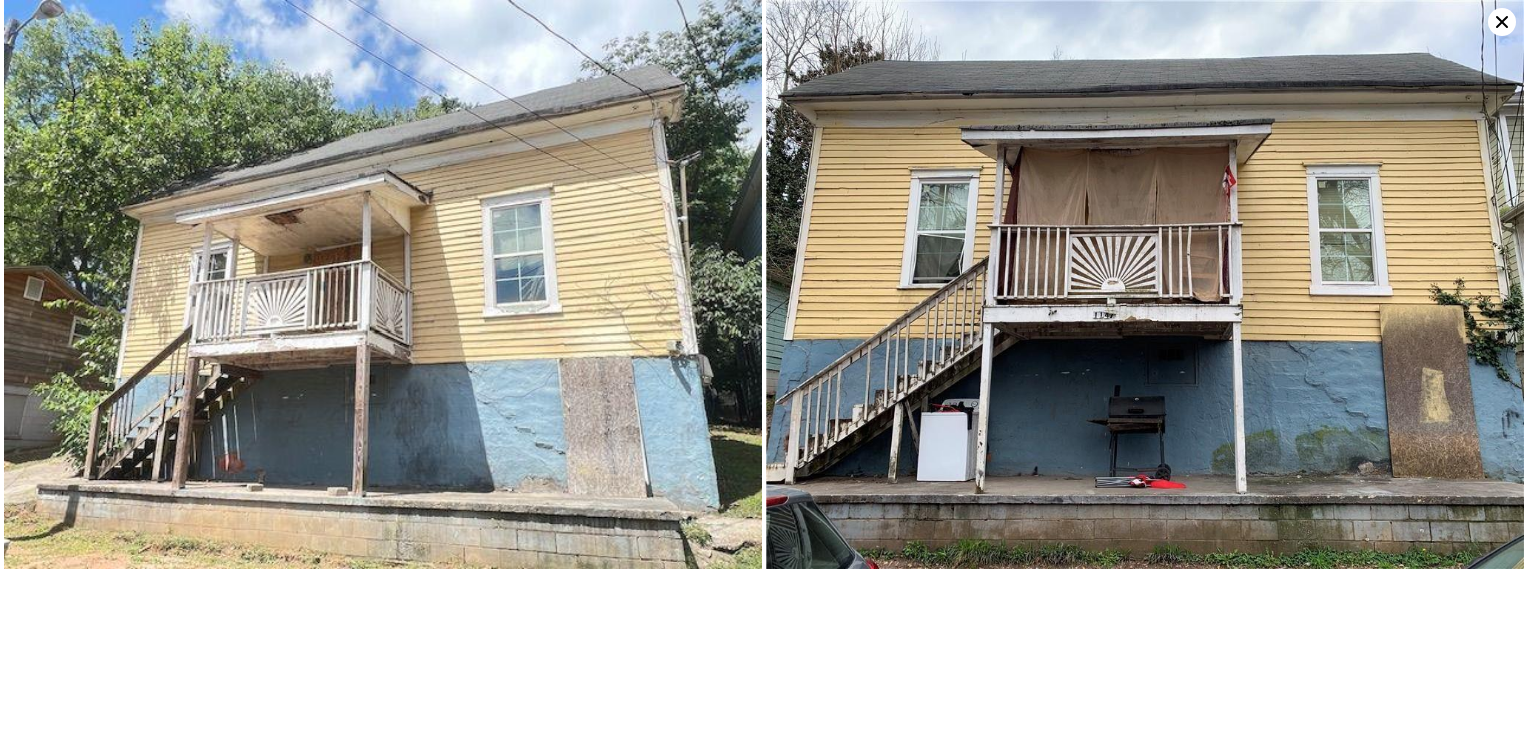 click 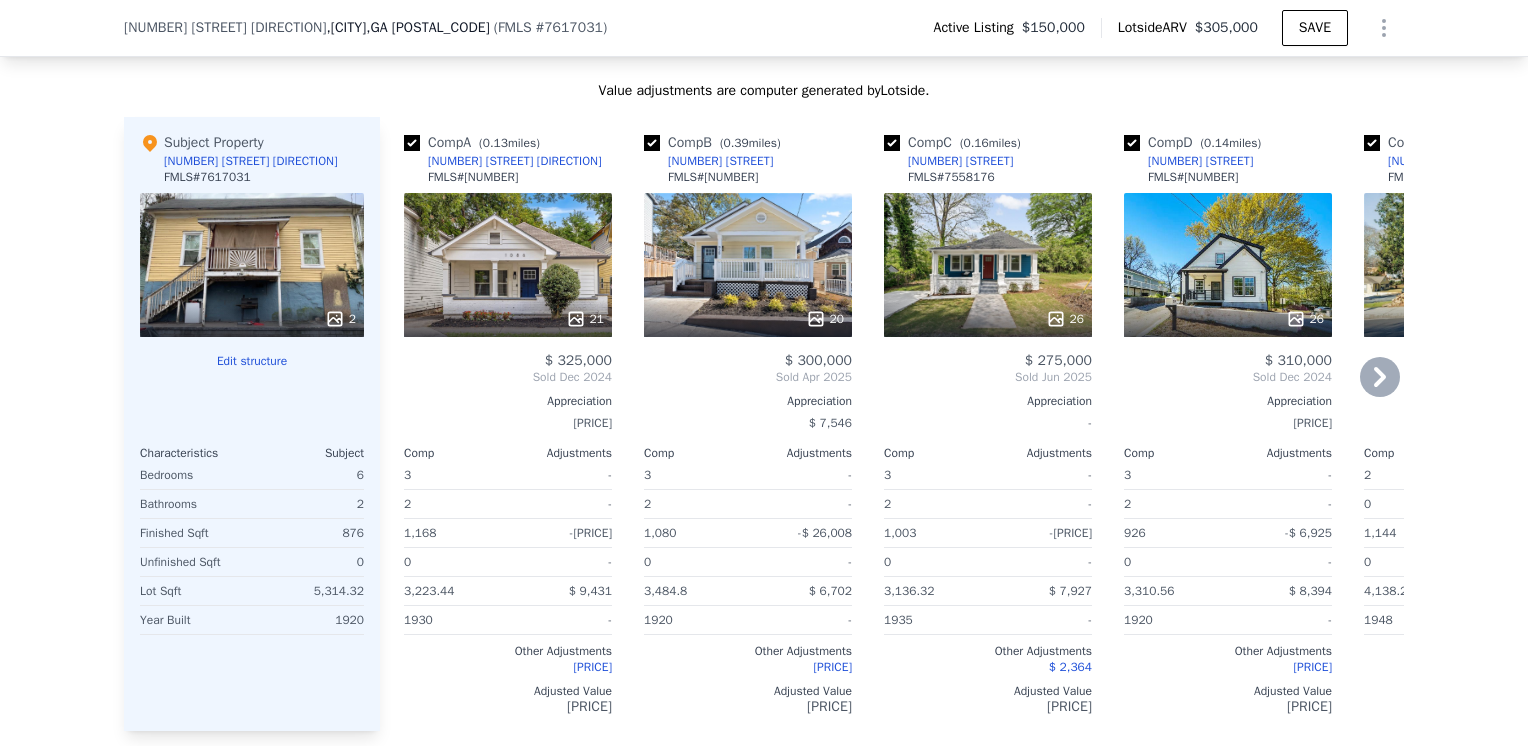 scroll, scrollTop: 2100, scrollLeft: 0, axis: vertical 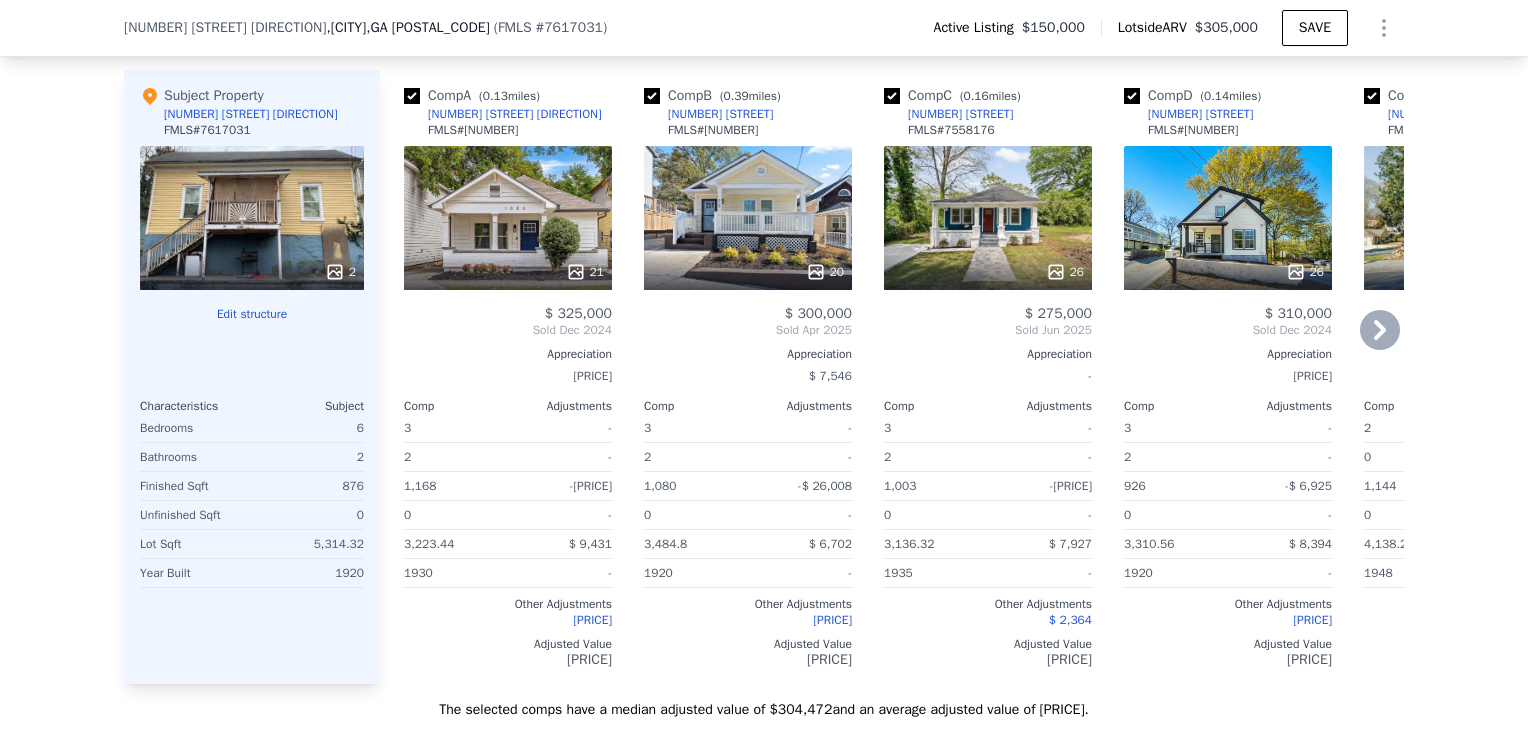 click 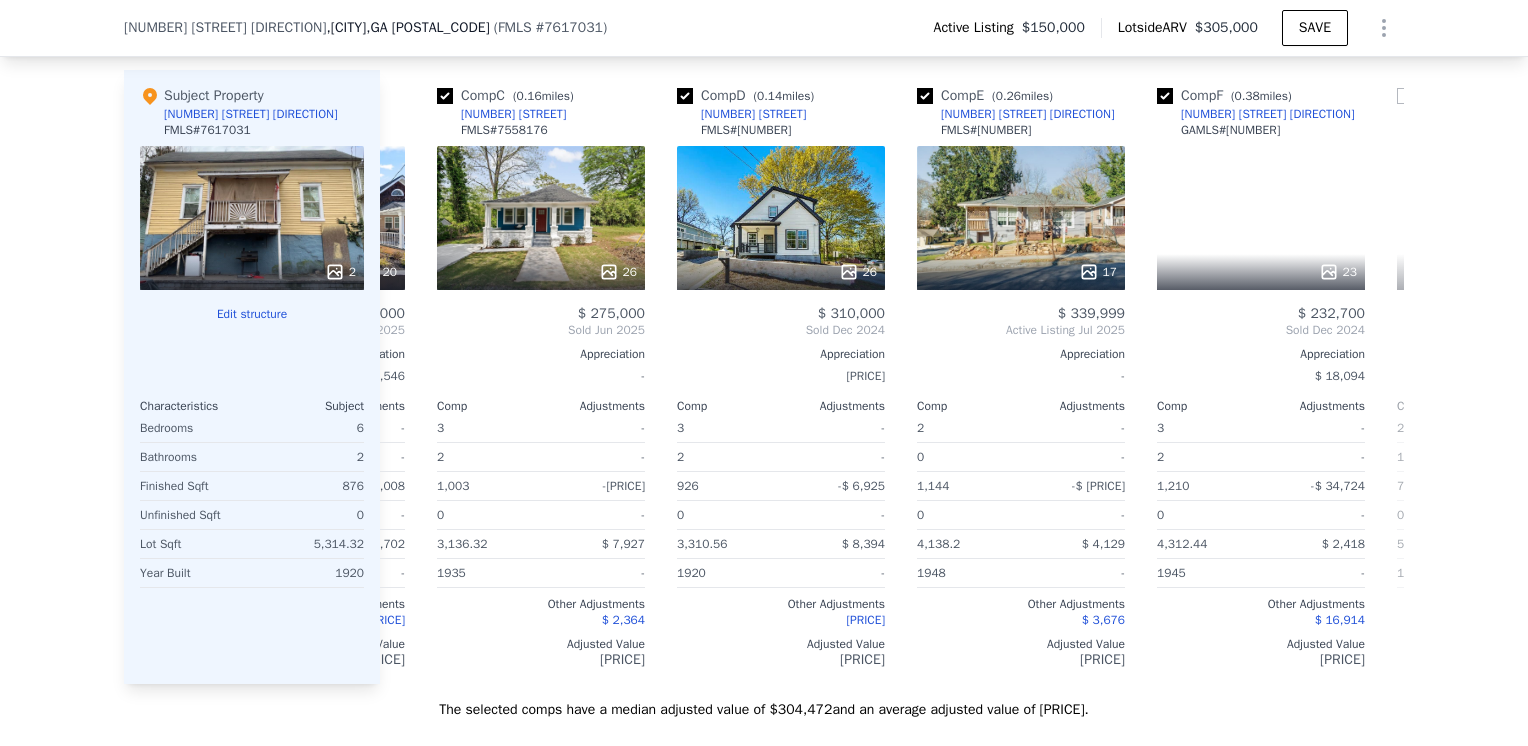scroll, scrollTop: 0, scrollLeft: 480, axis: horizontal 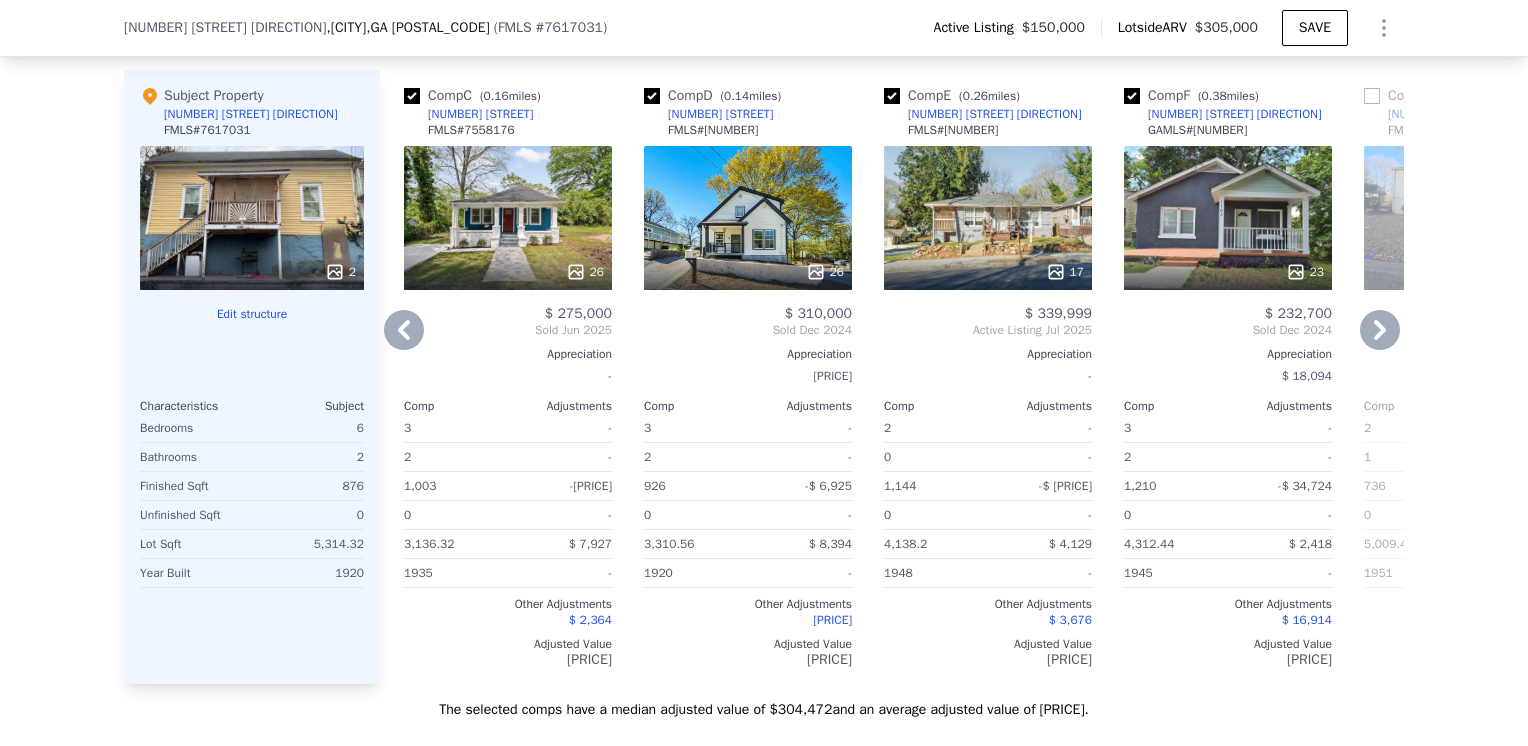 click 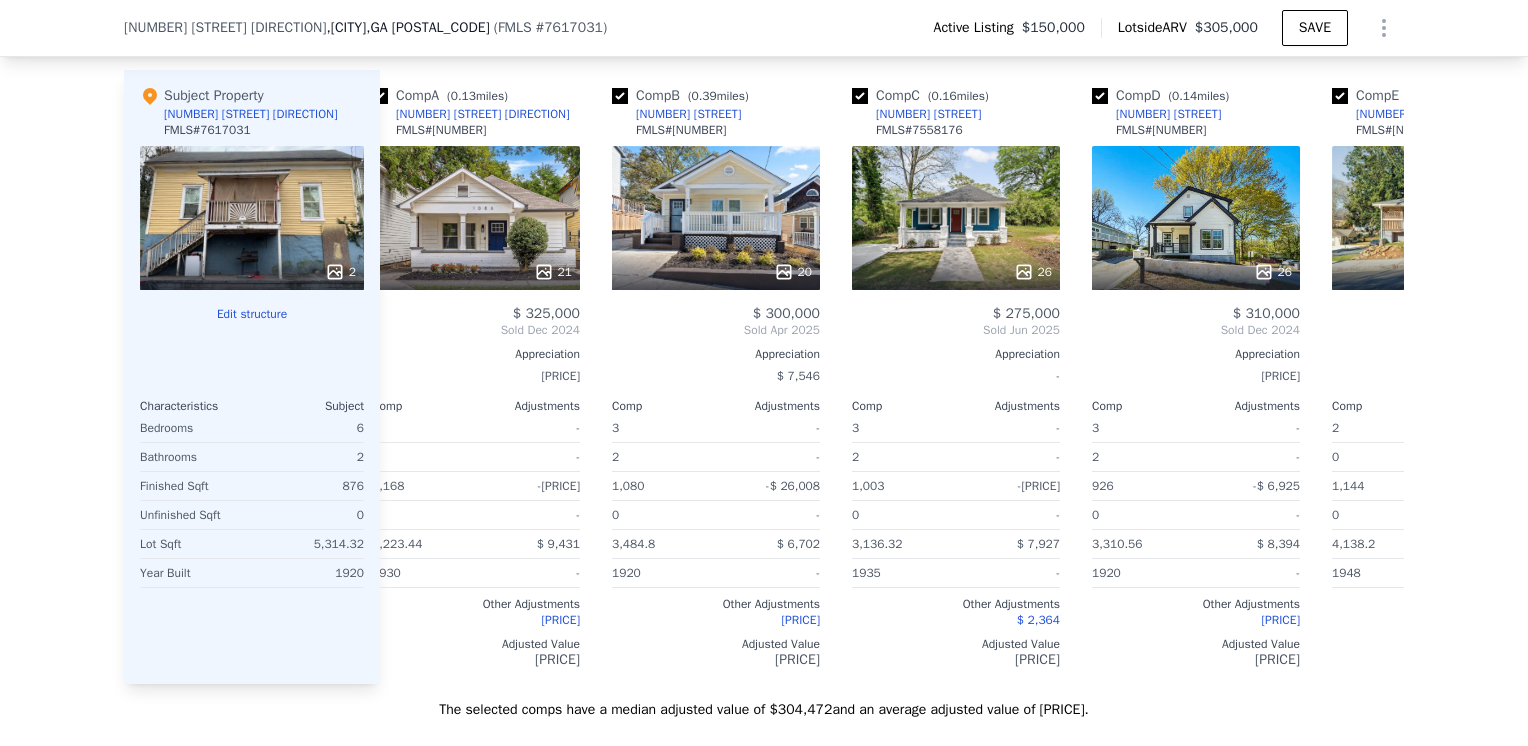 scroll, scrollTop: 0, scrollLeft: 0, axis: both 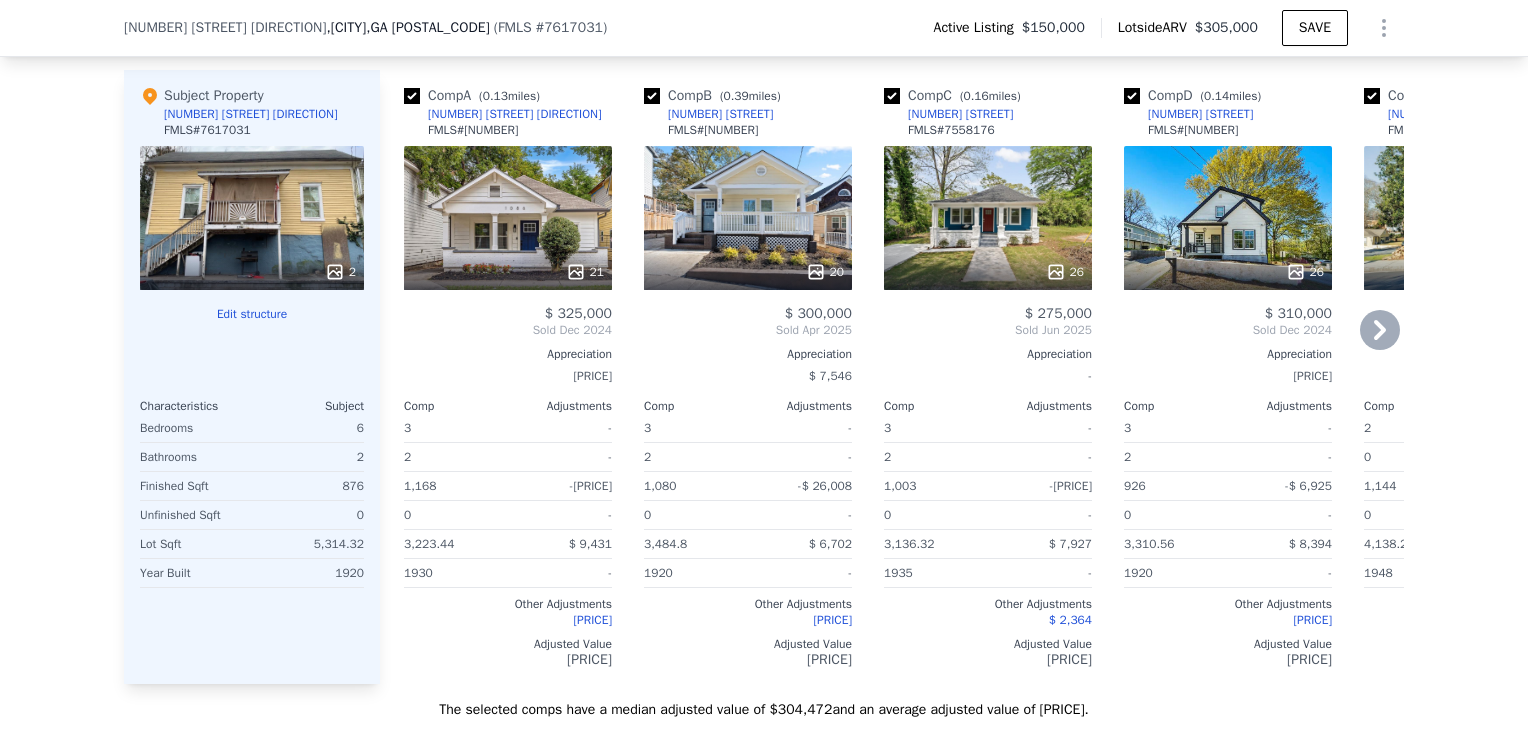 click at bounding box center [412, 96] 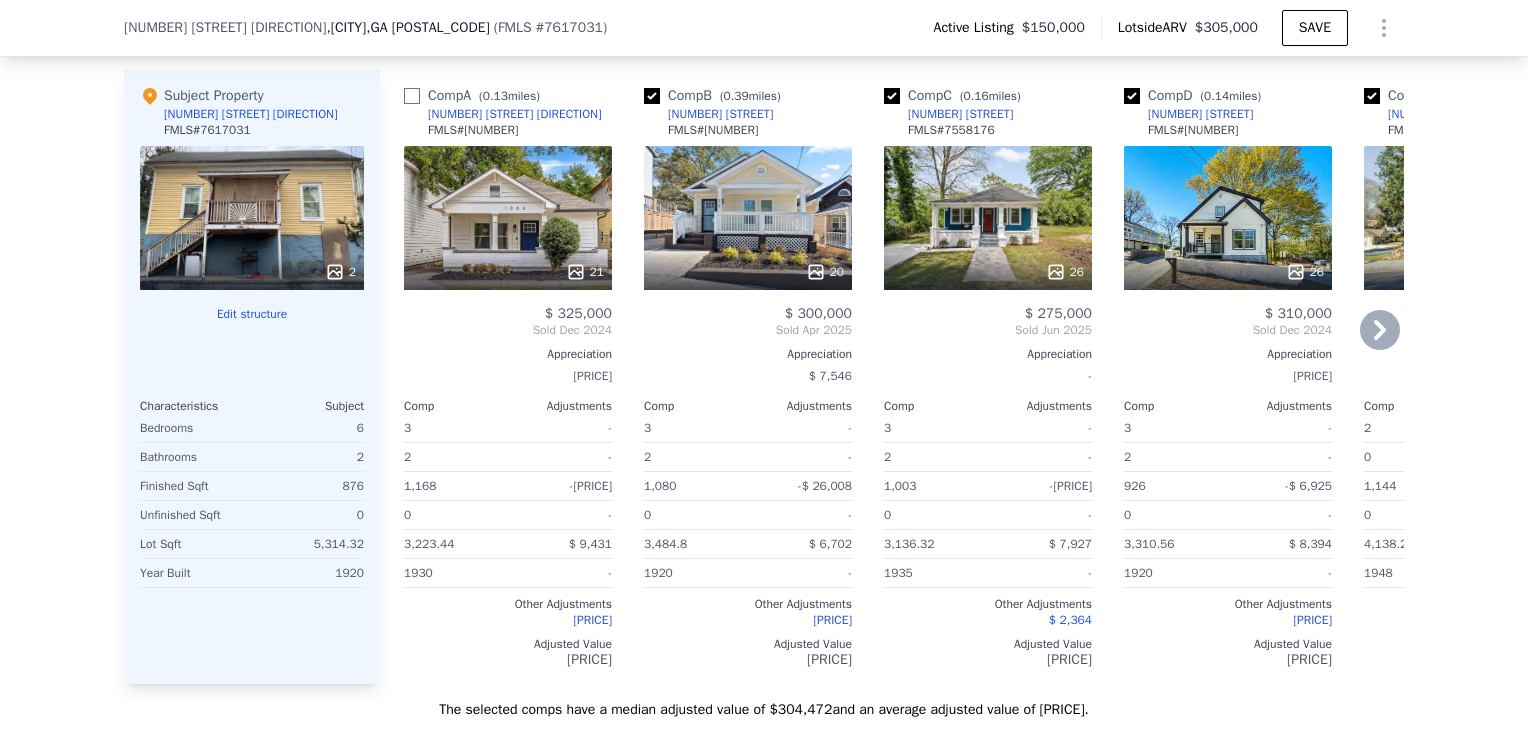 checkbox on "false" 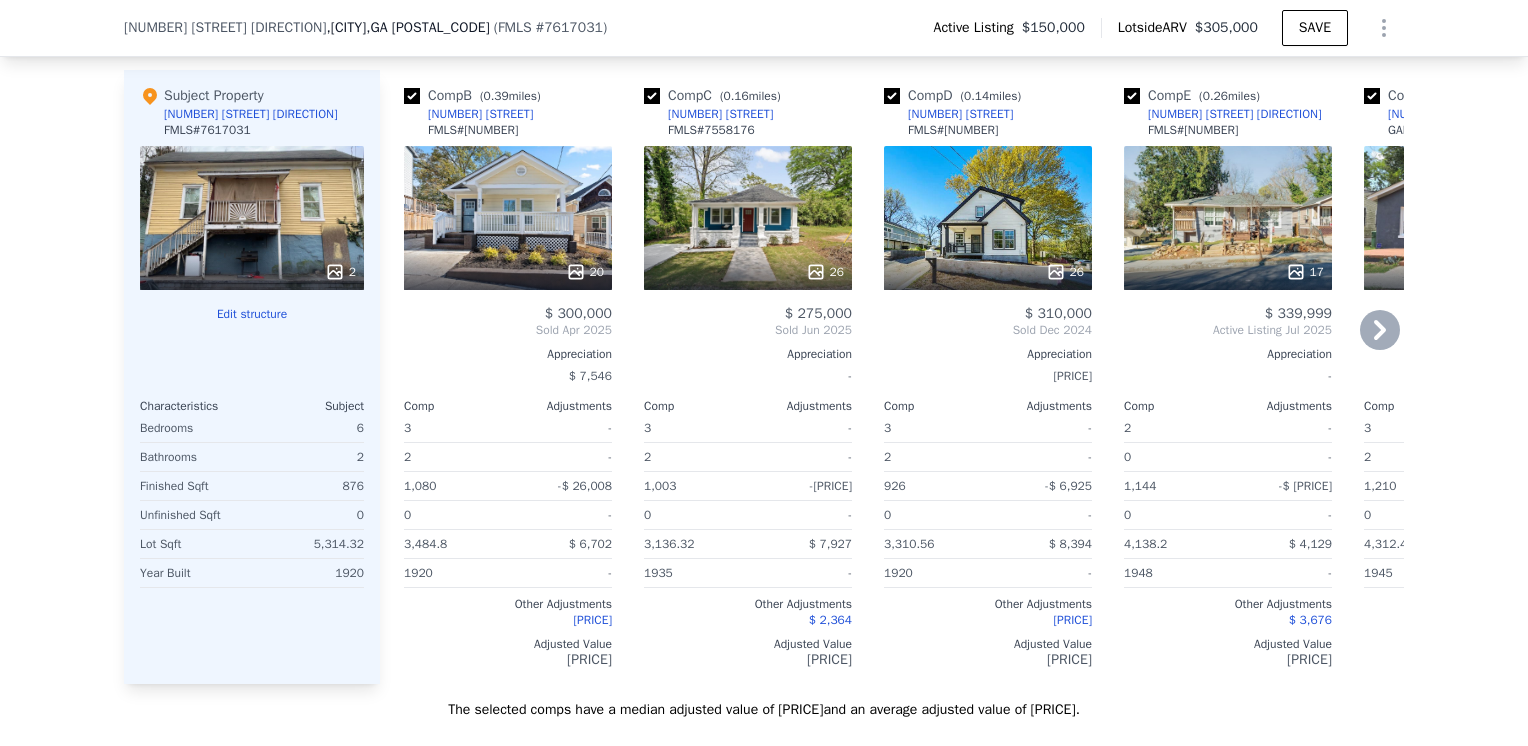click 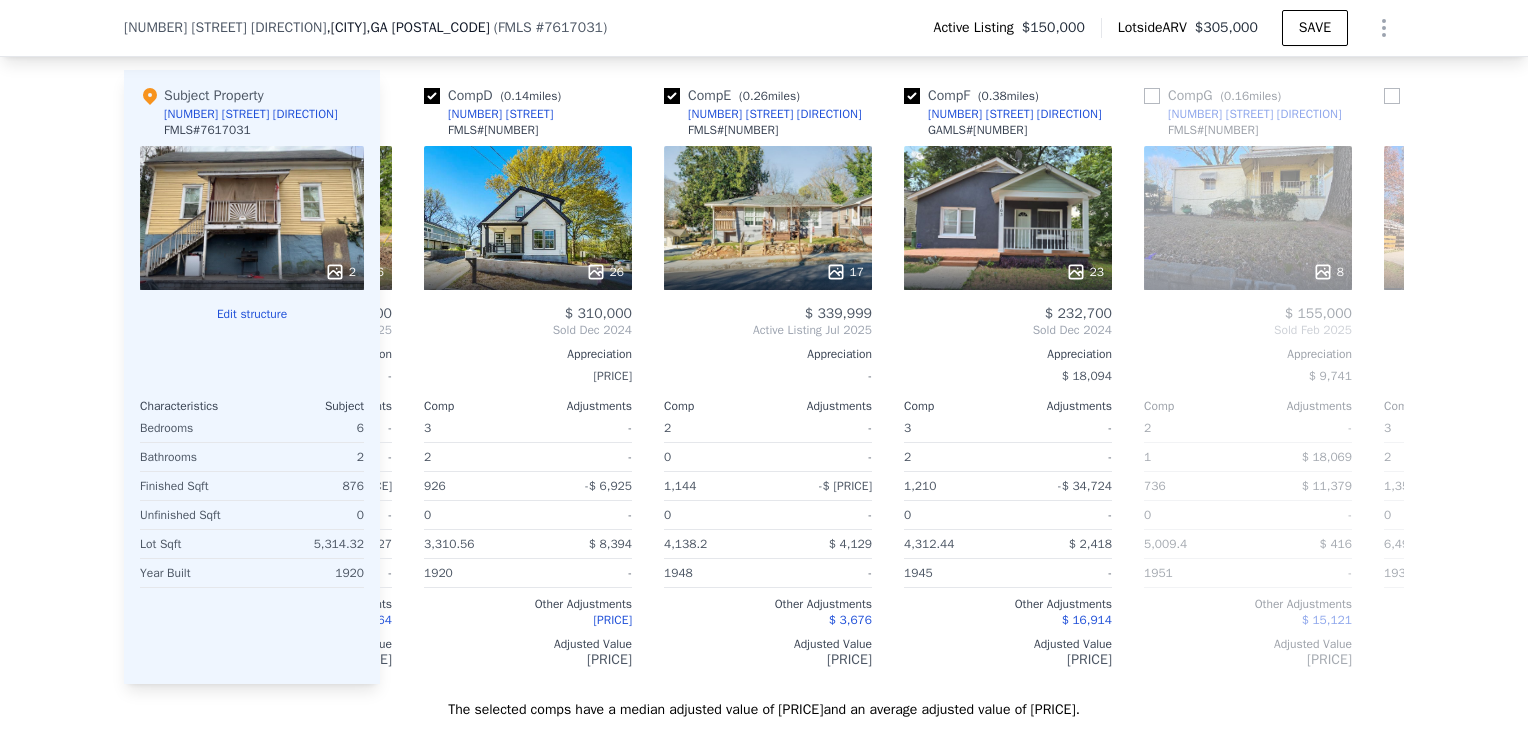 scroll, scrollTop: 0, scrollLeft: 480, axis: horizontal 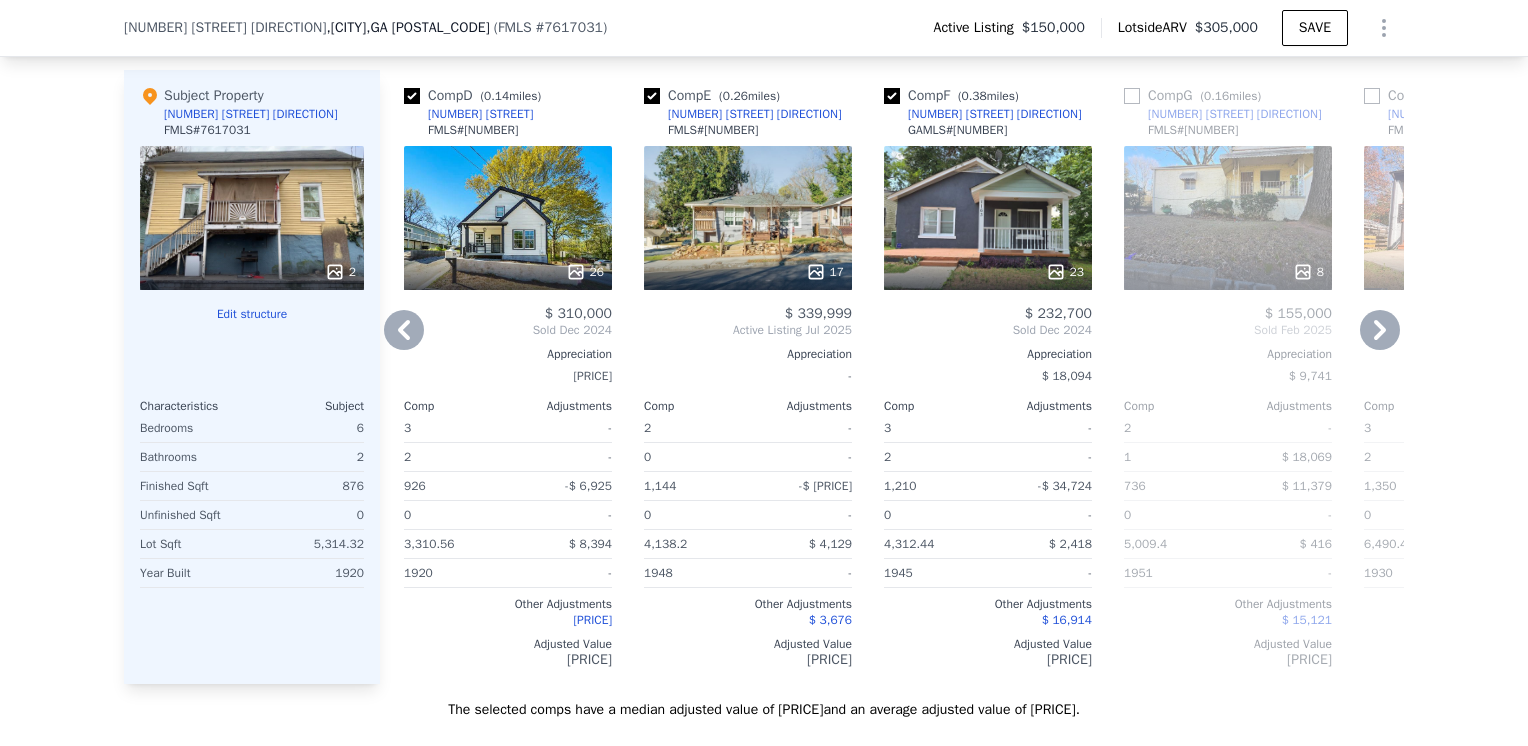 click 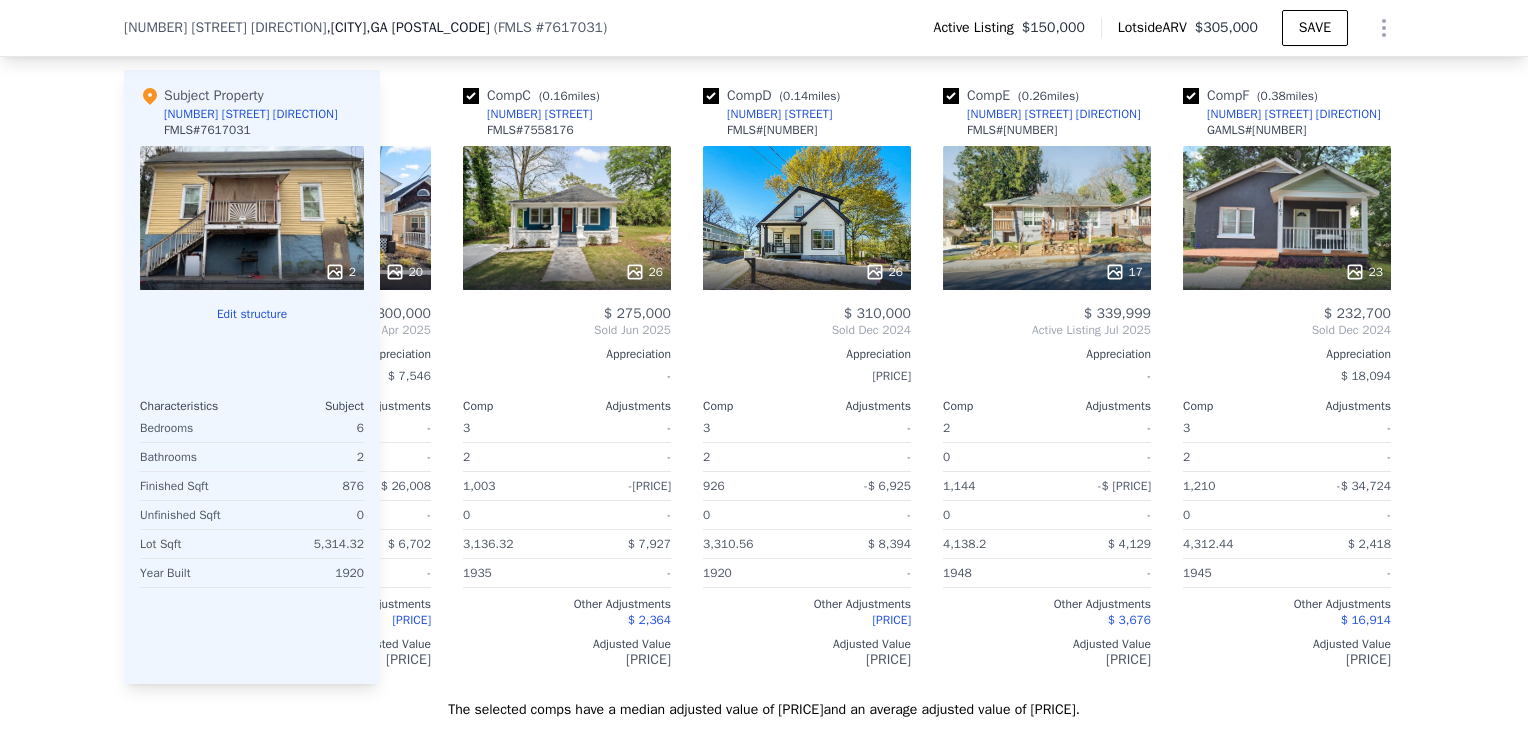 scroll, scrollTop: 0, scrollLeft: 0, axis: both 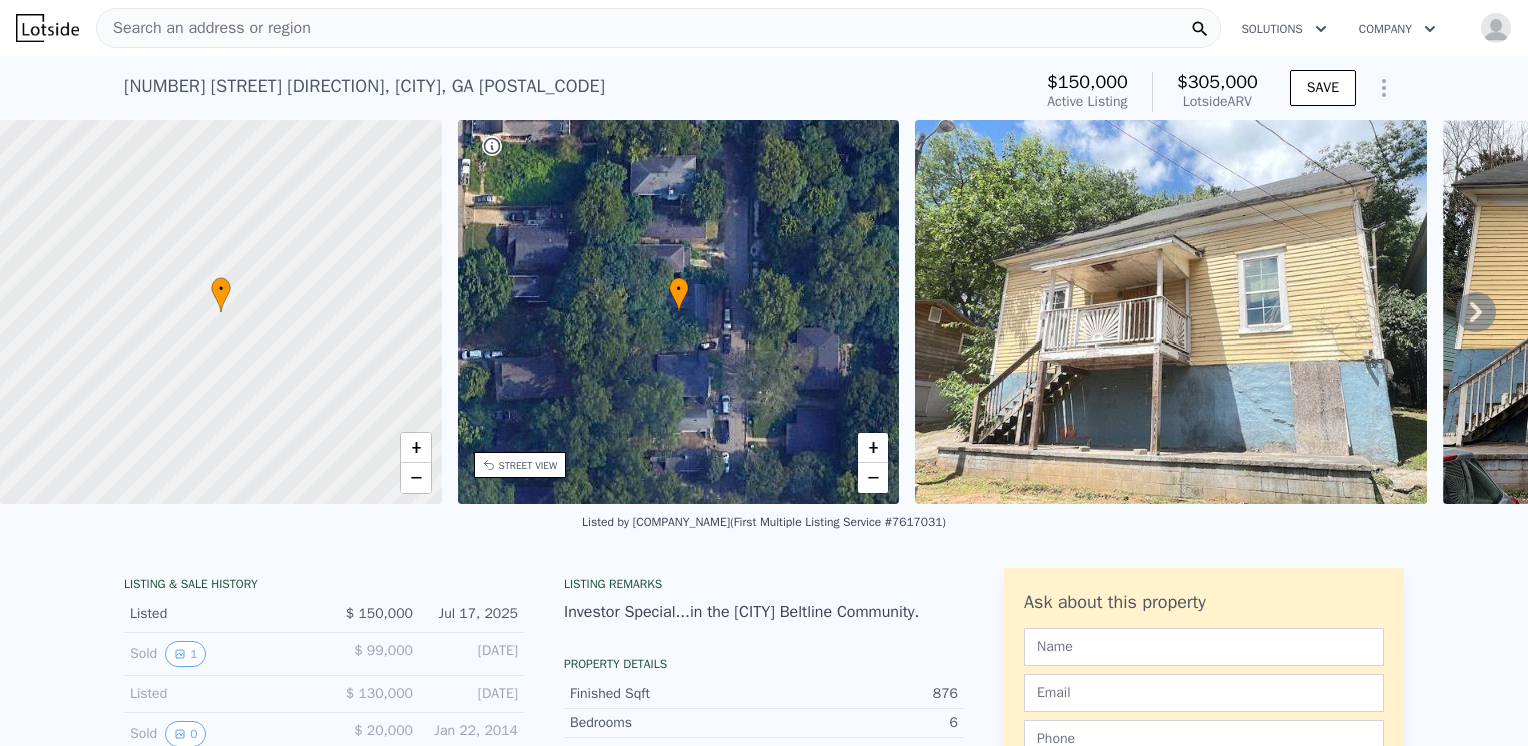 click on "Search an address or region" at bounding box center [658, 28] 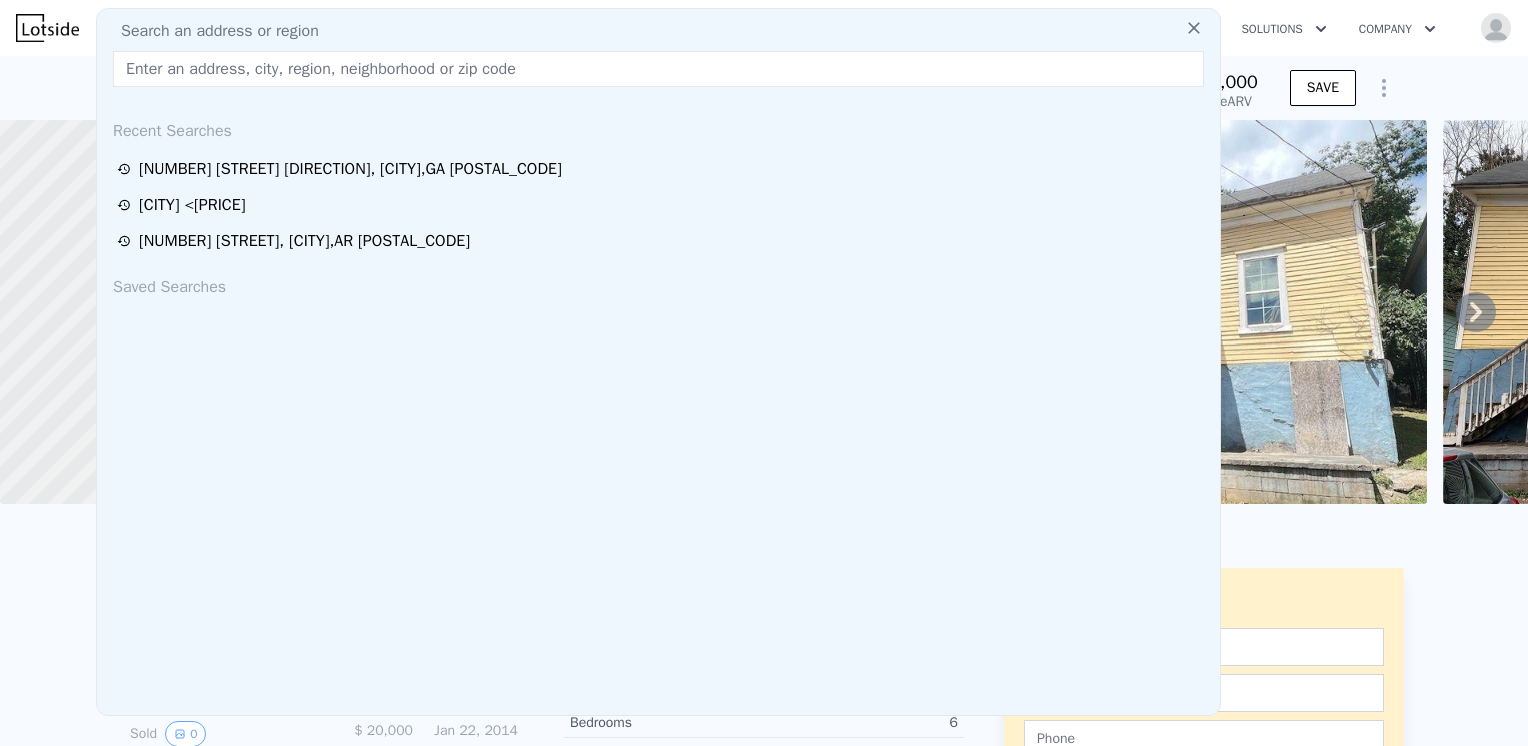 drag, startPoint x: 316, startPoint y: 21, endPoint x: 280, endPoint y: 72, distance: 62.425957 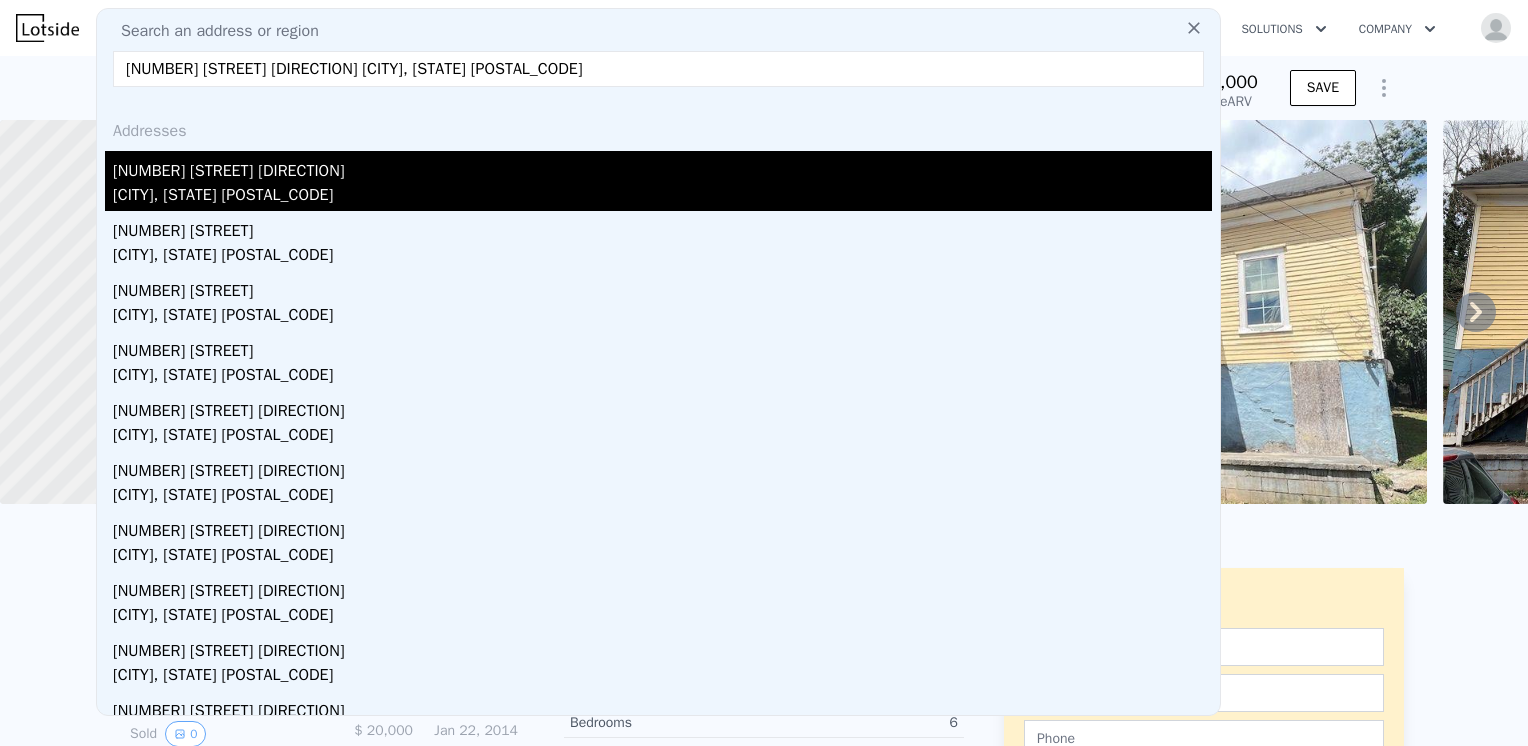 type on "[NUMBER] [STREET] [DIRECTION] [CITY], [STATE] [POSTAL_CODE]" 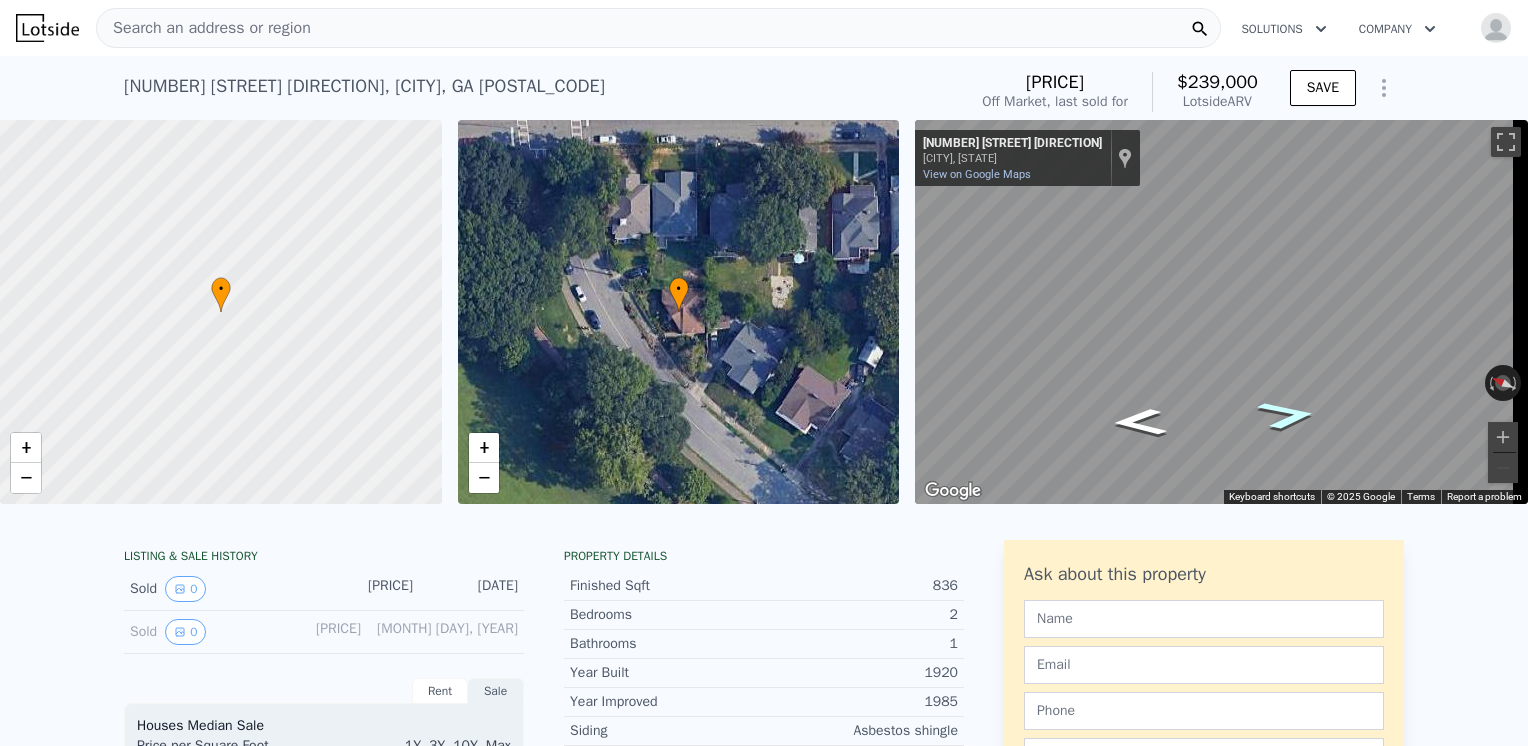 click 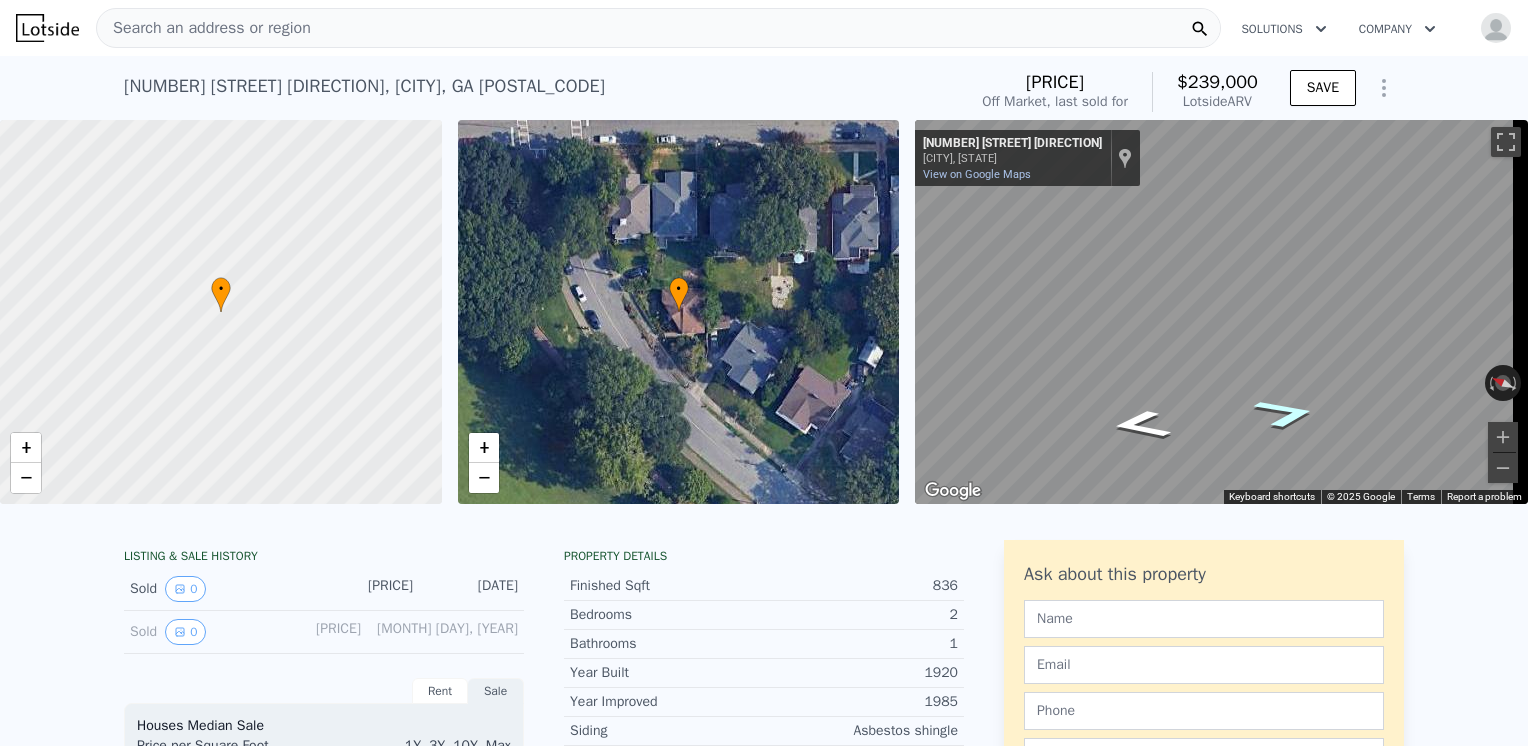 click 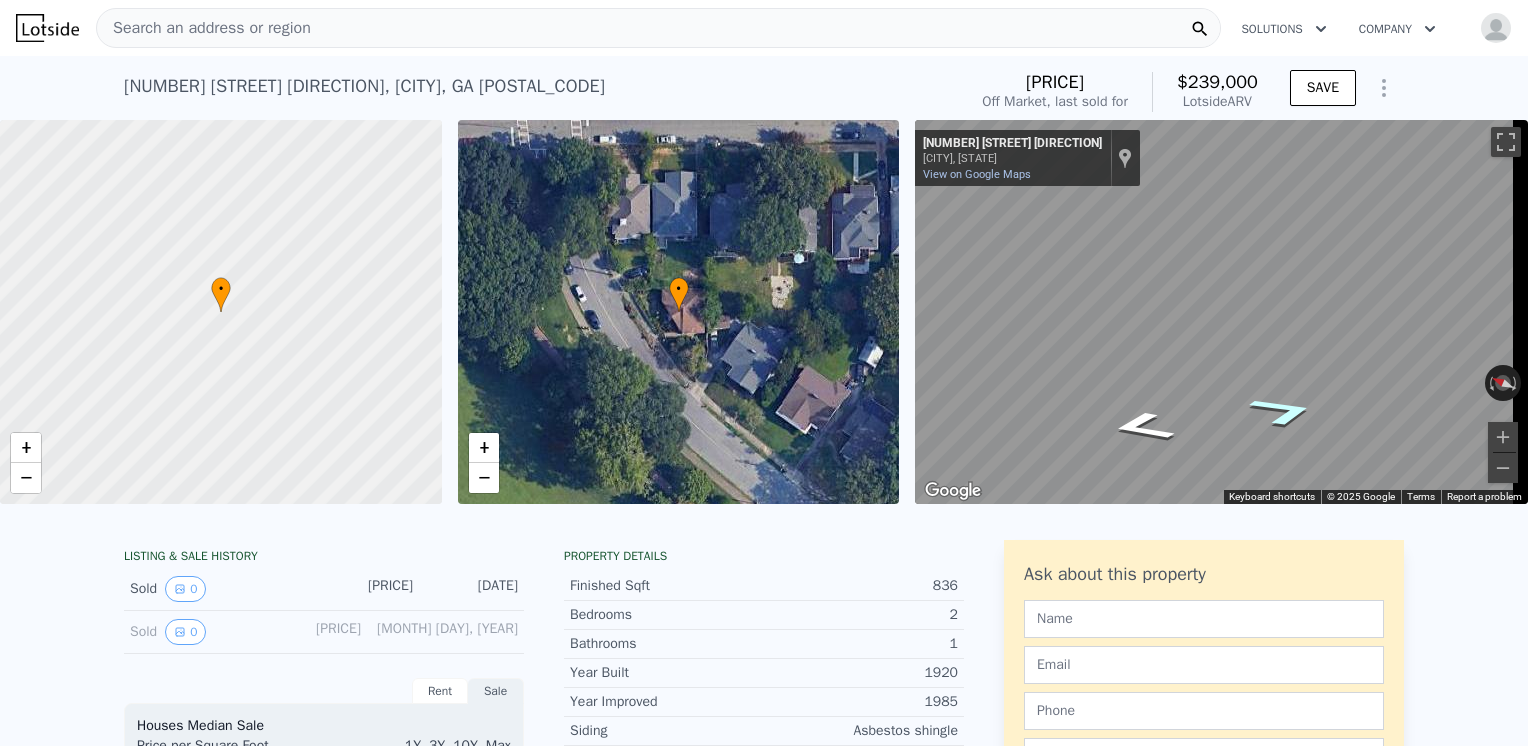 click 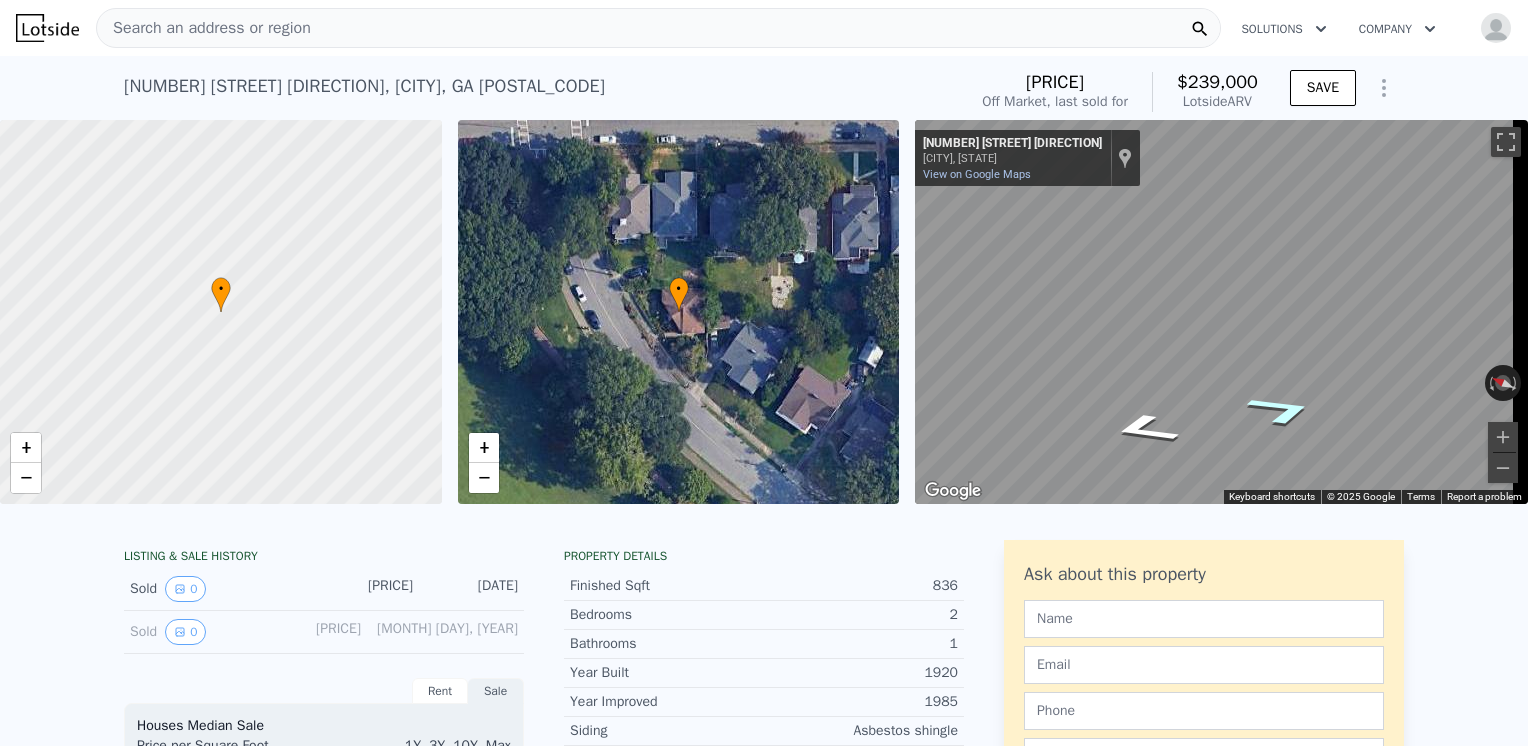 click 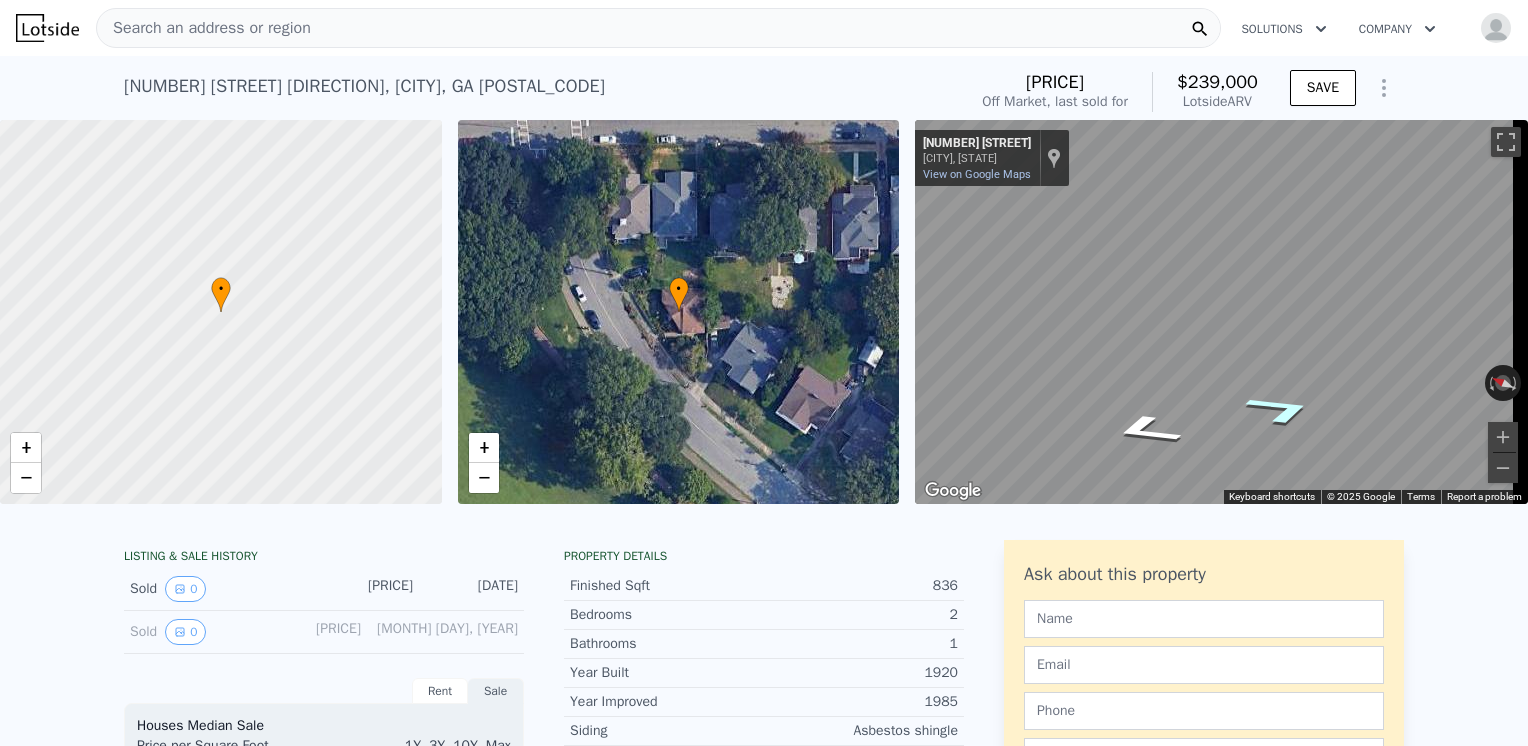 click 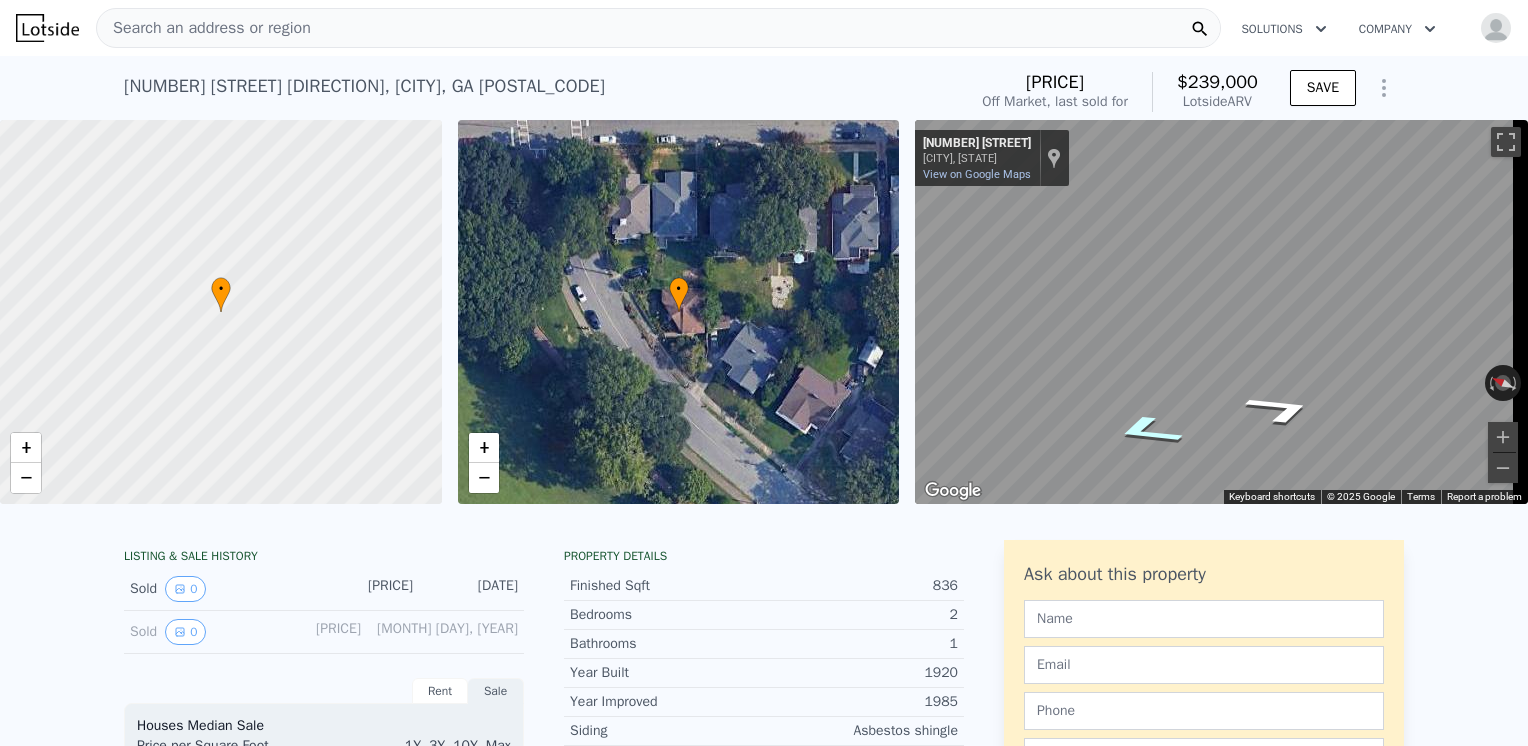 click 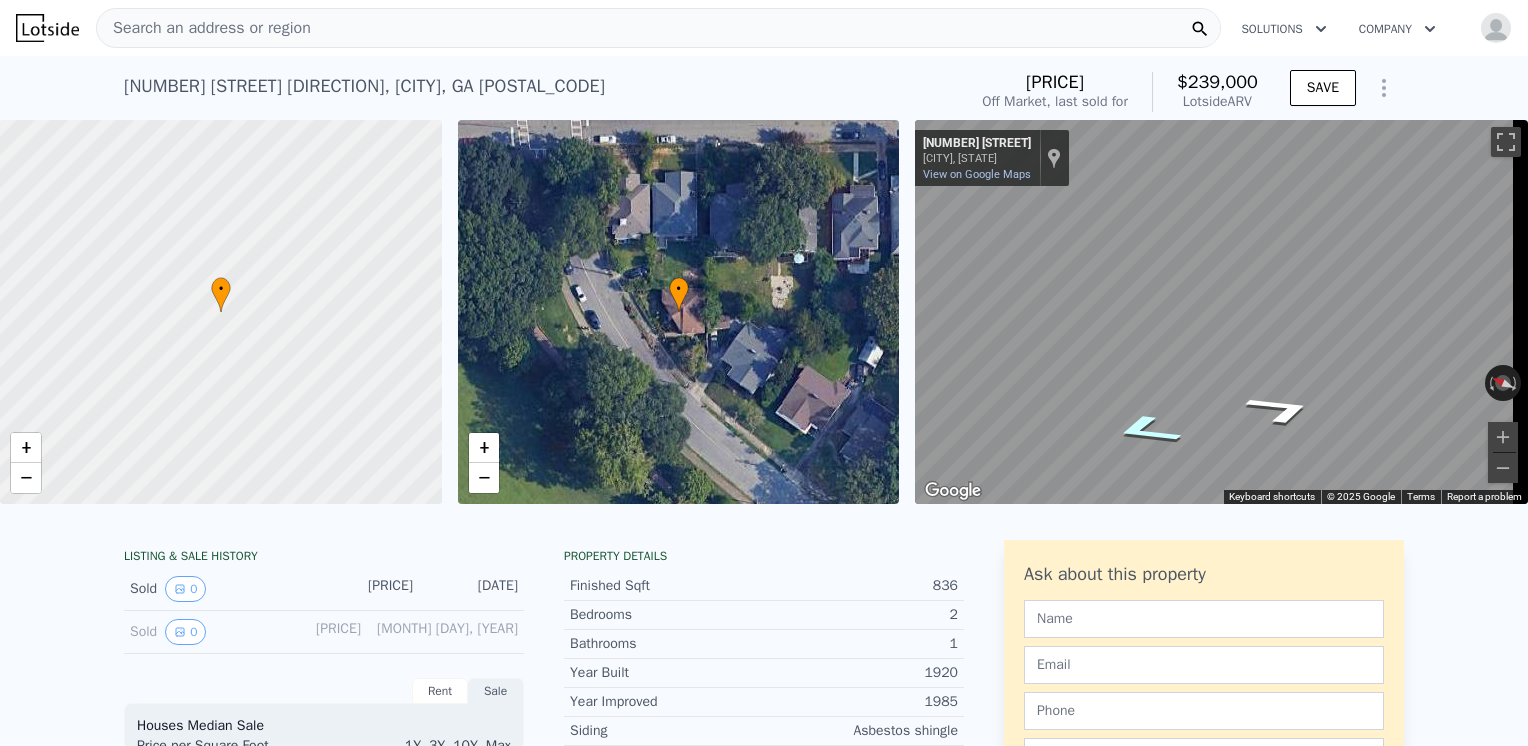 click 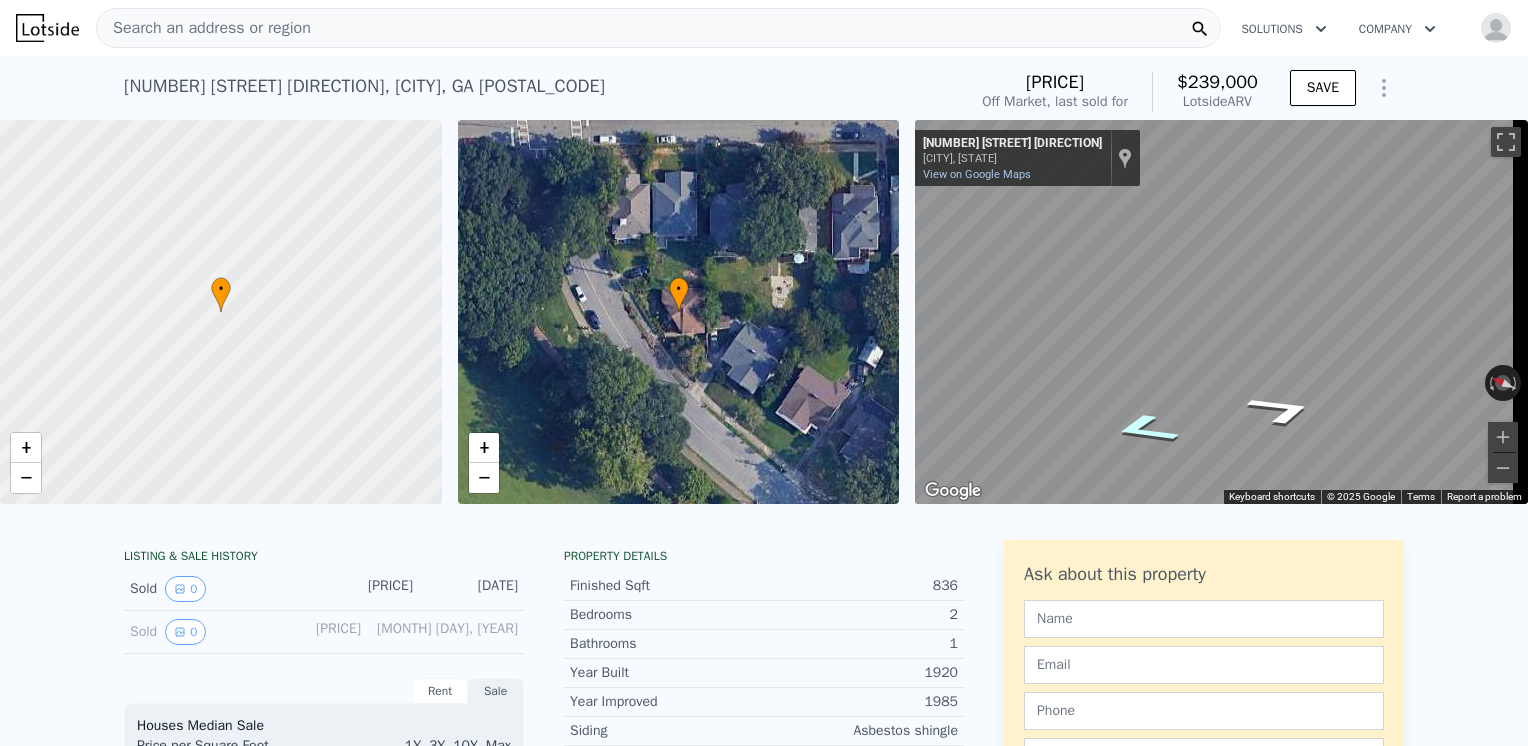 click 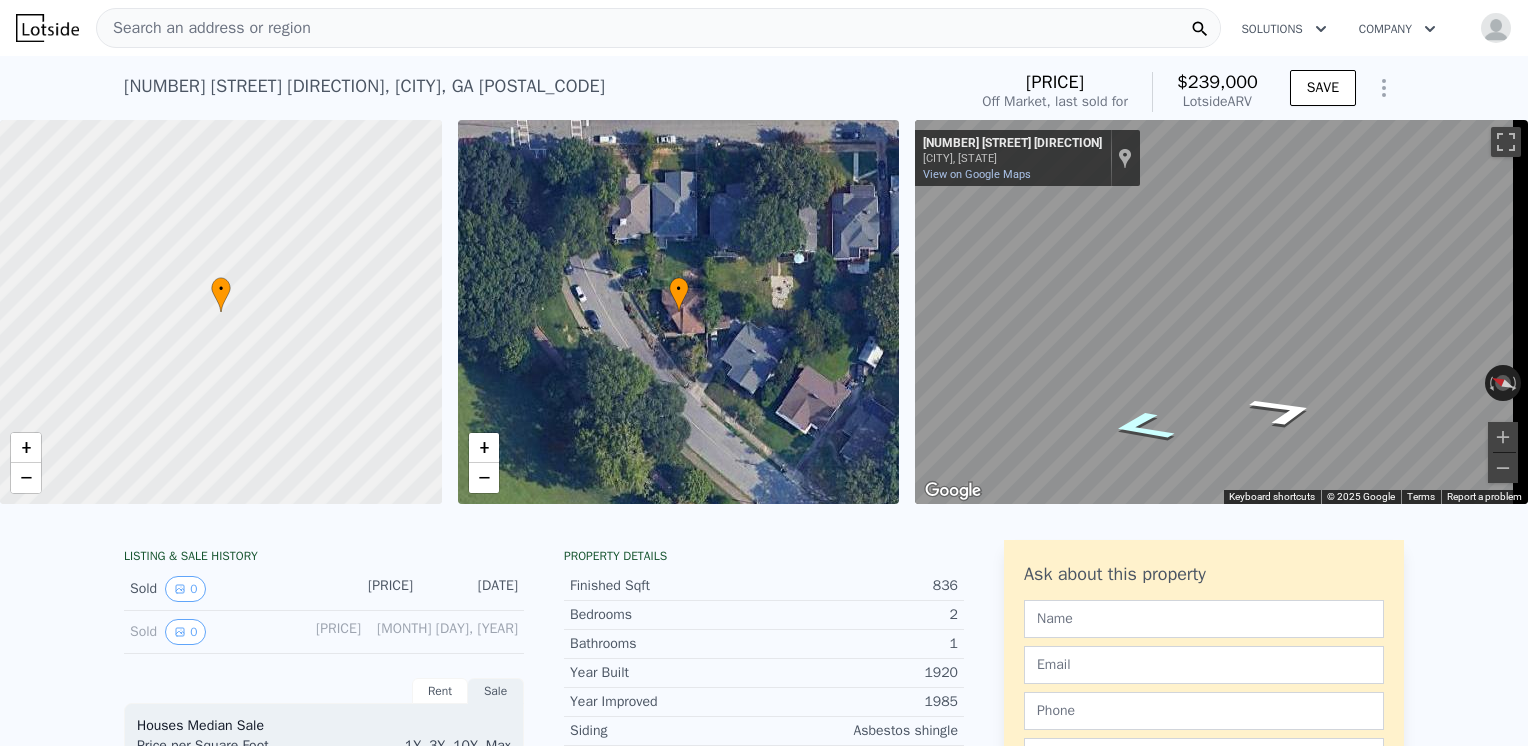 click 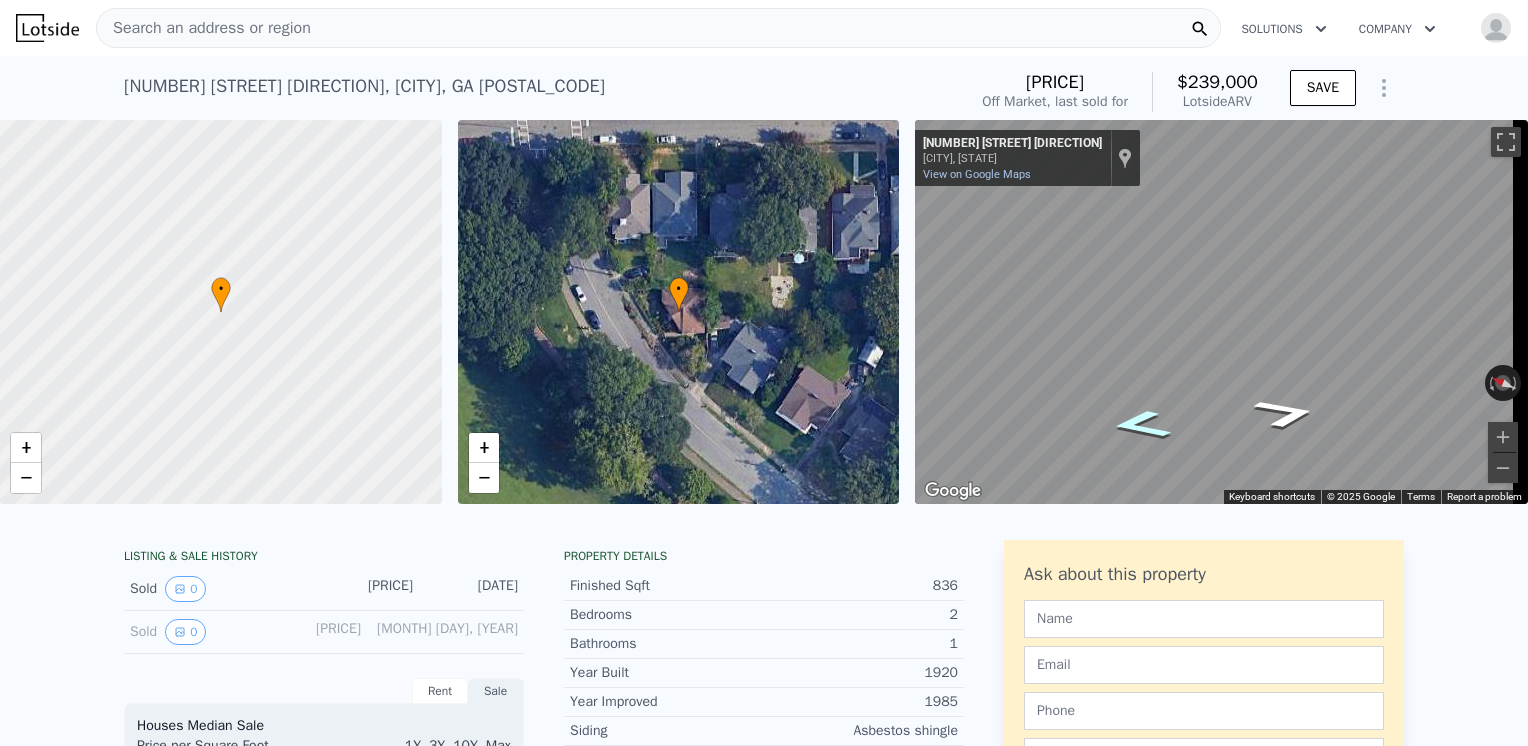 click 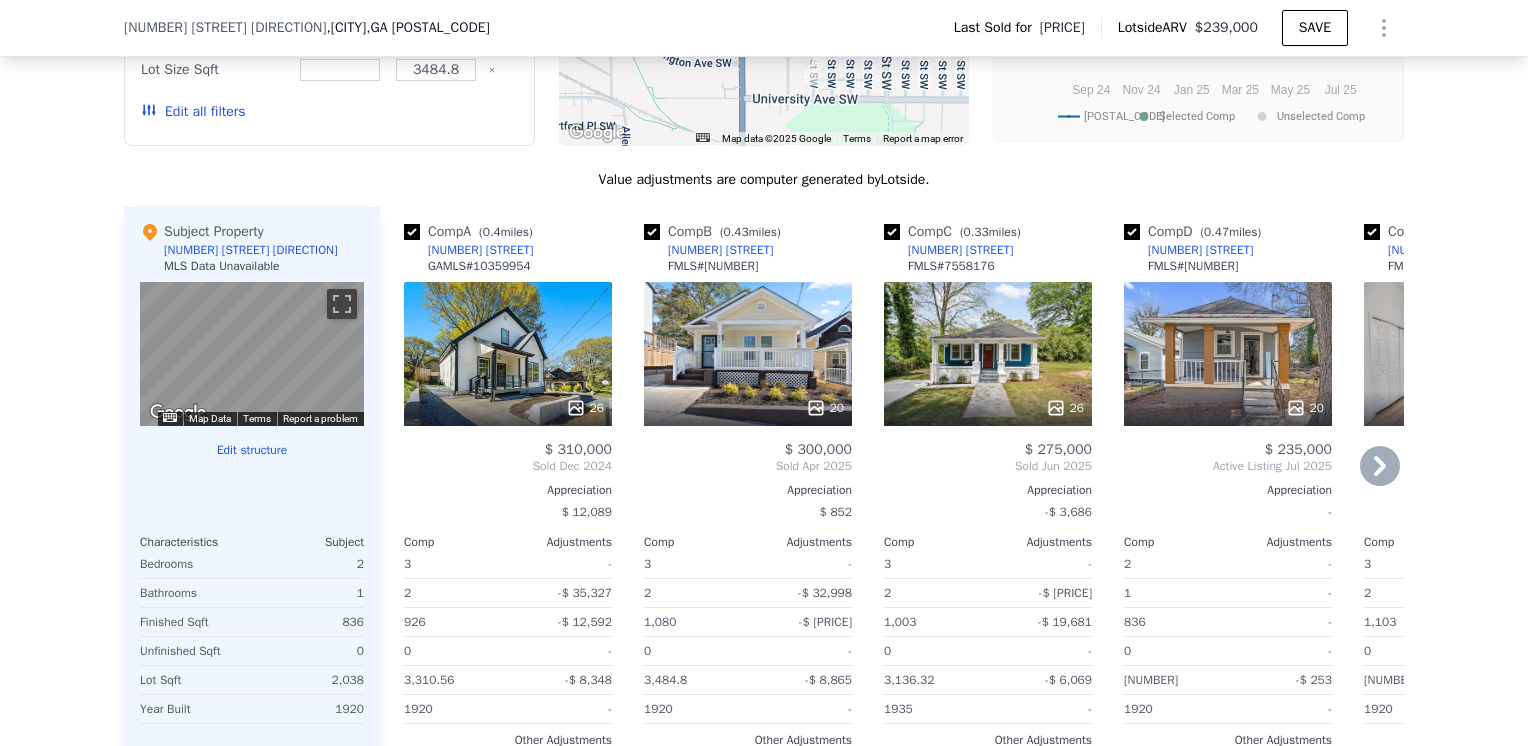 scroll, scrollTop: 1892, scrollLeft: 0, axis: vertical 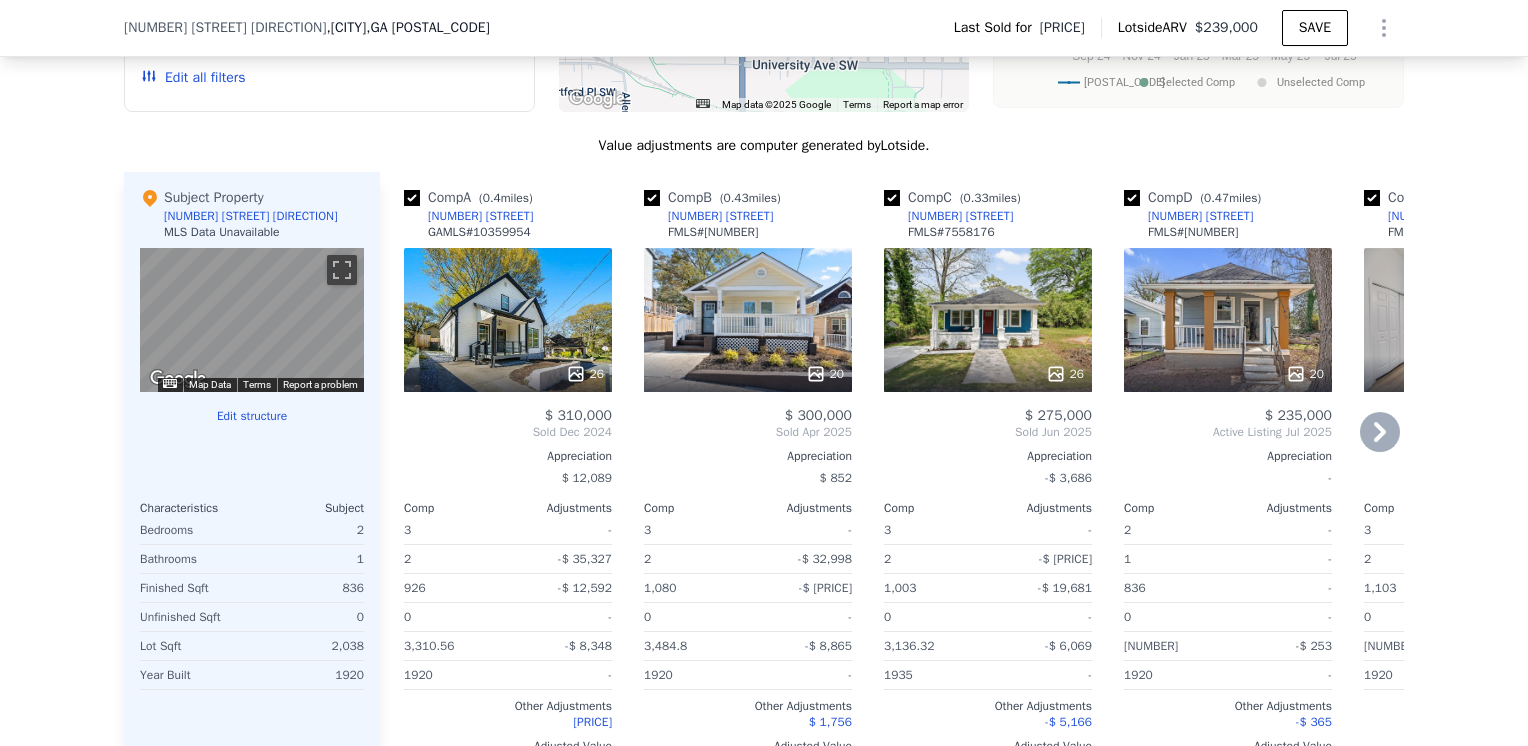 click on "26" at bounding box center (508, 320) 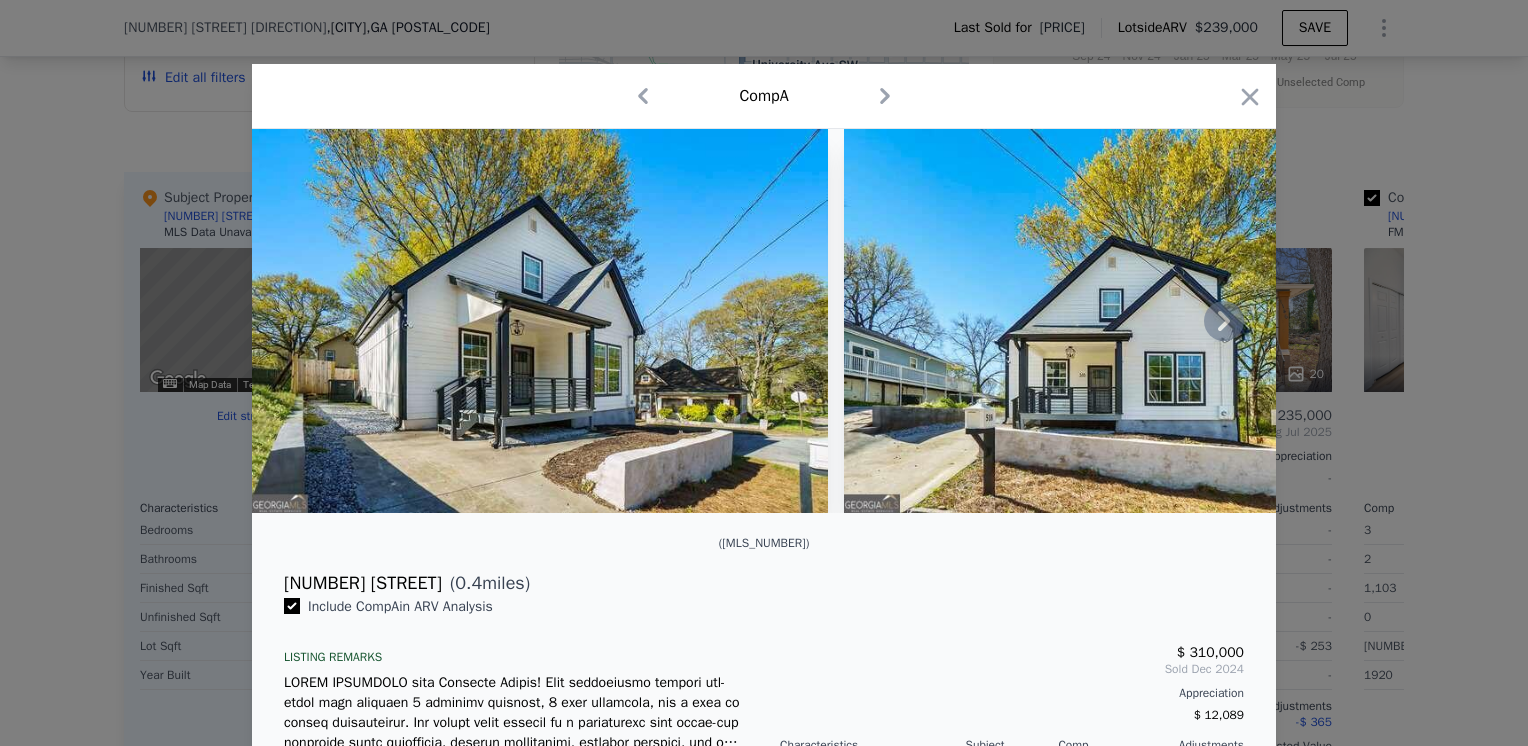 click 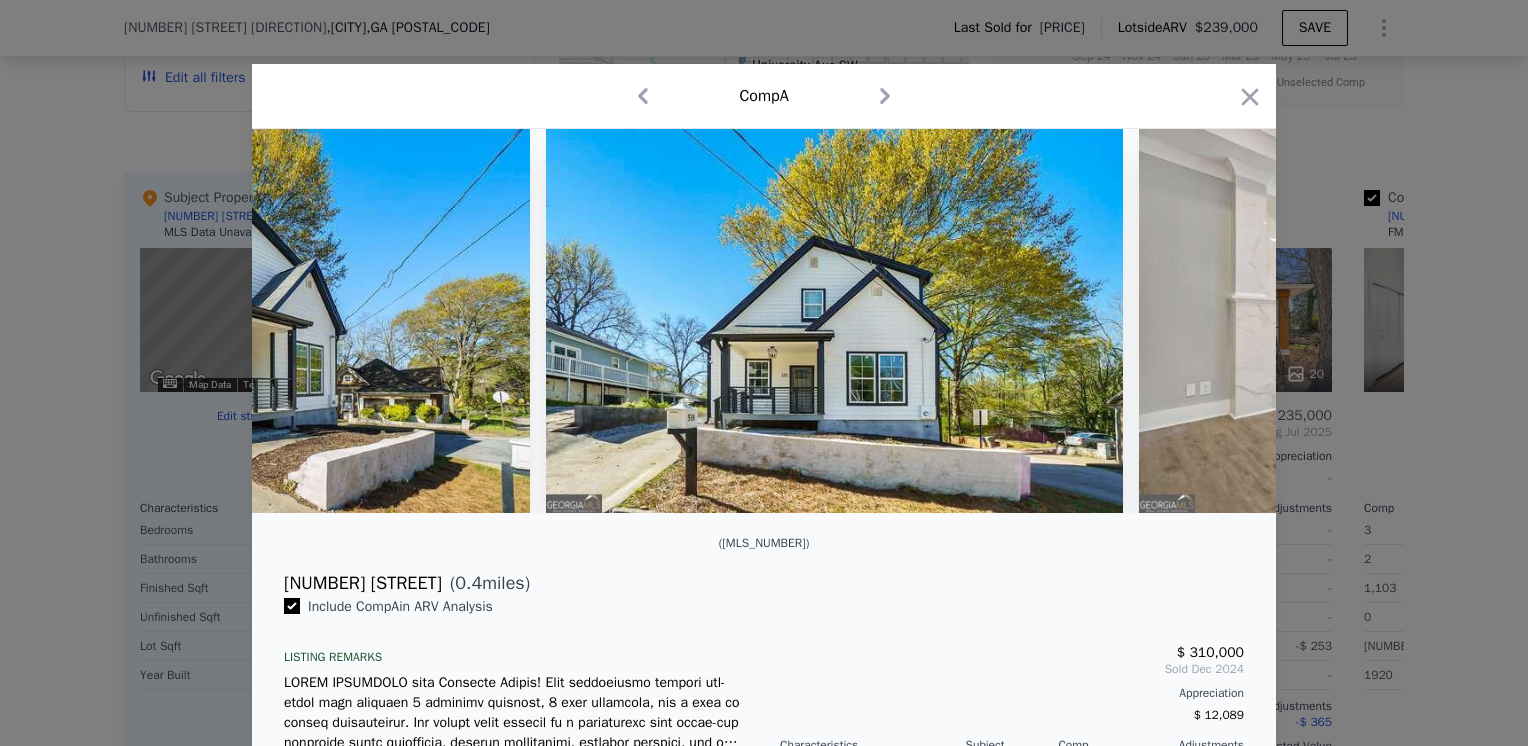 scroll, scrollTop: 0, scrollLeft: 480, axis: horizontal 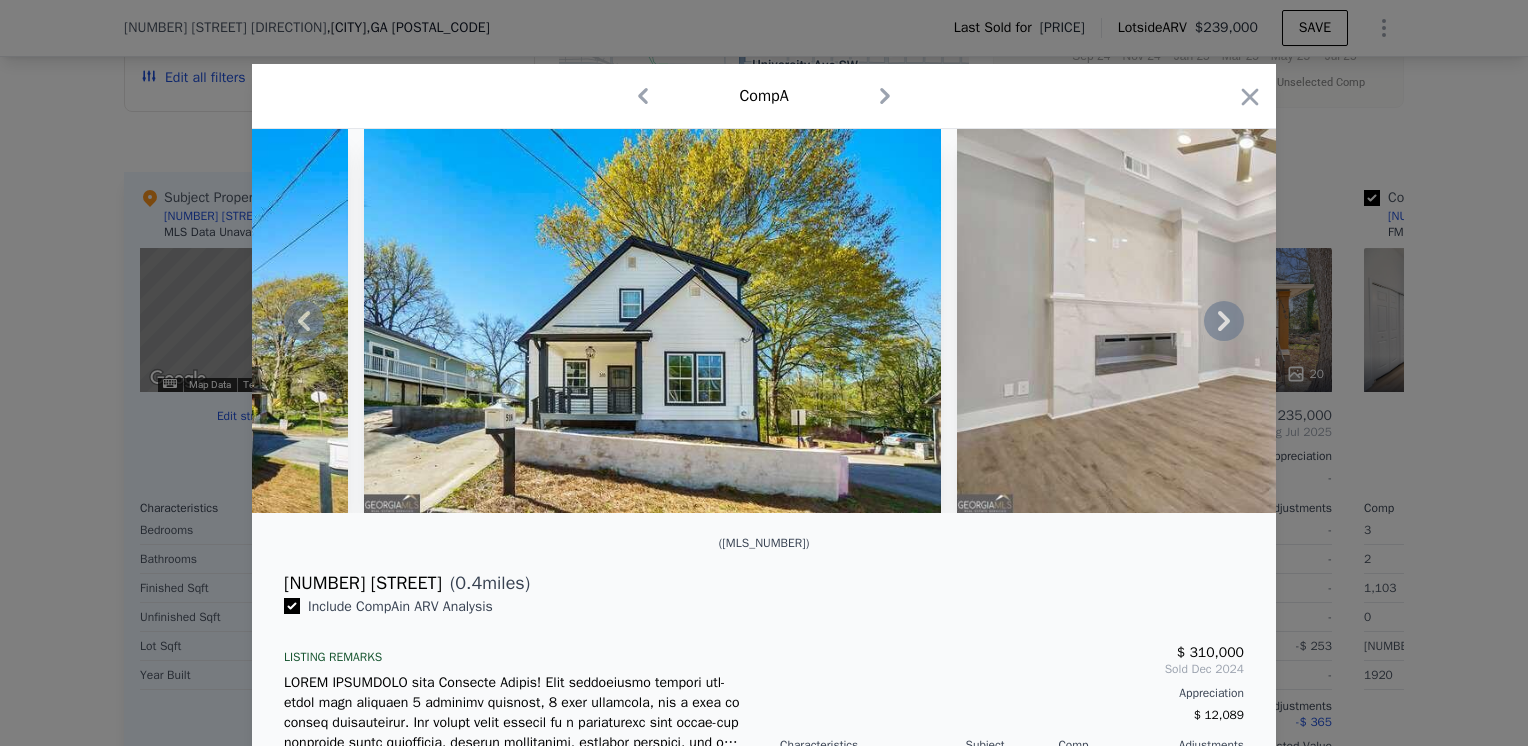 click 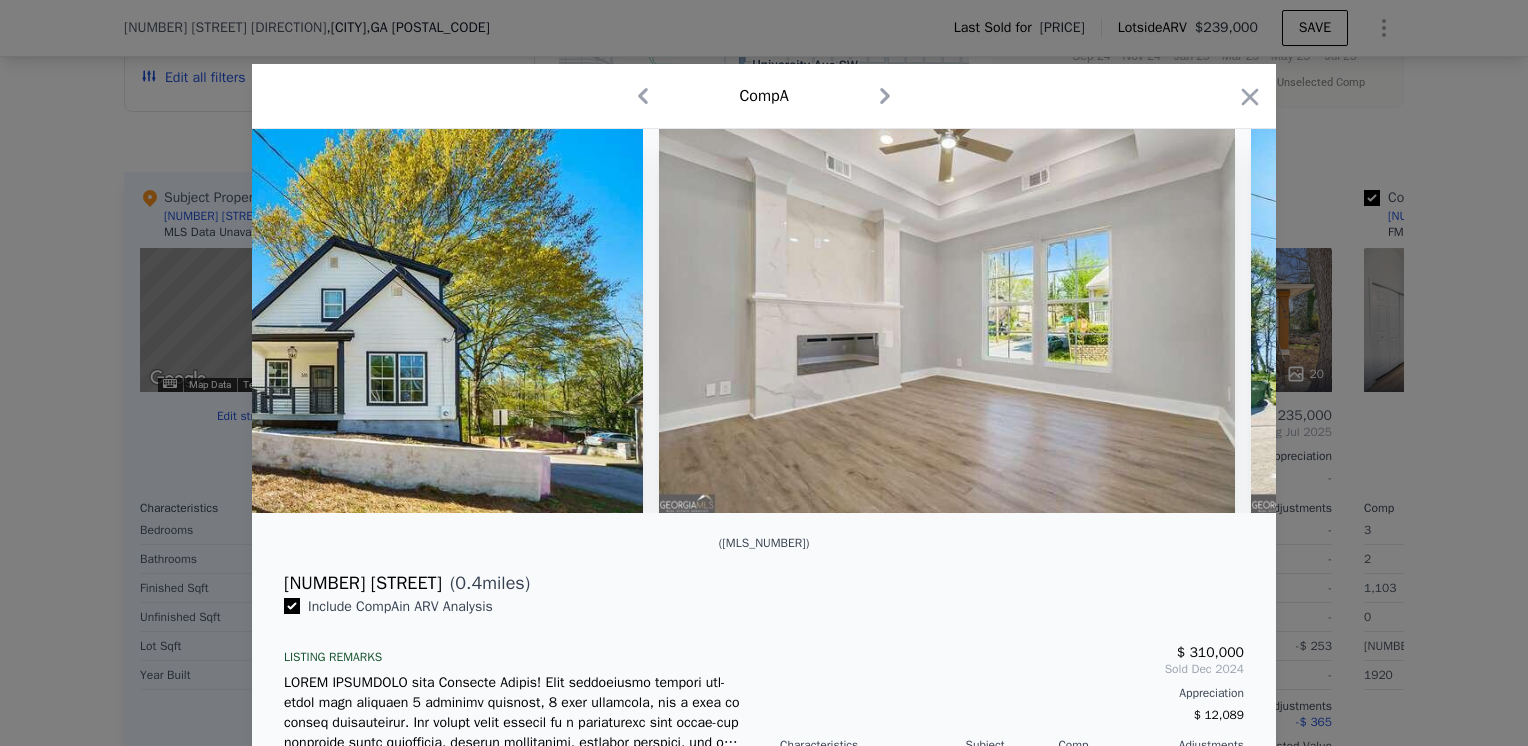 scroll, scrollTop: 0, scrollLeft: 960, axis: horizontal 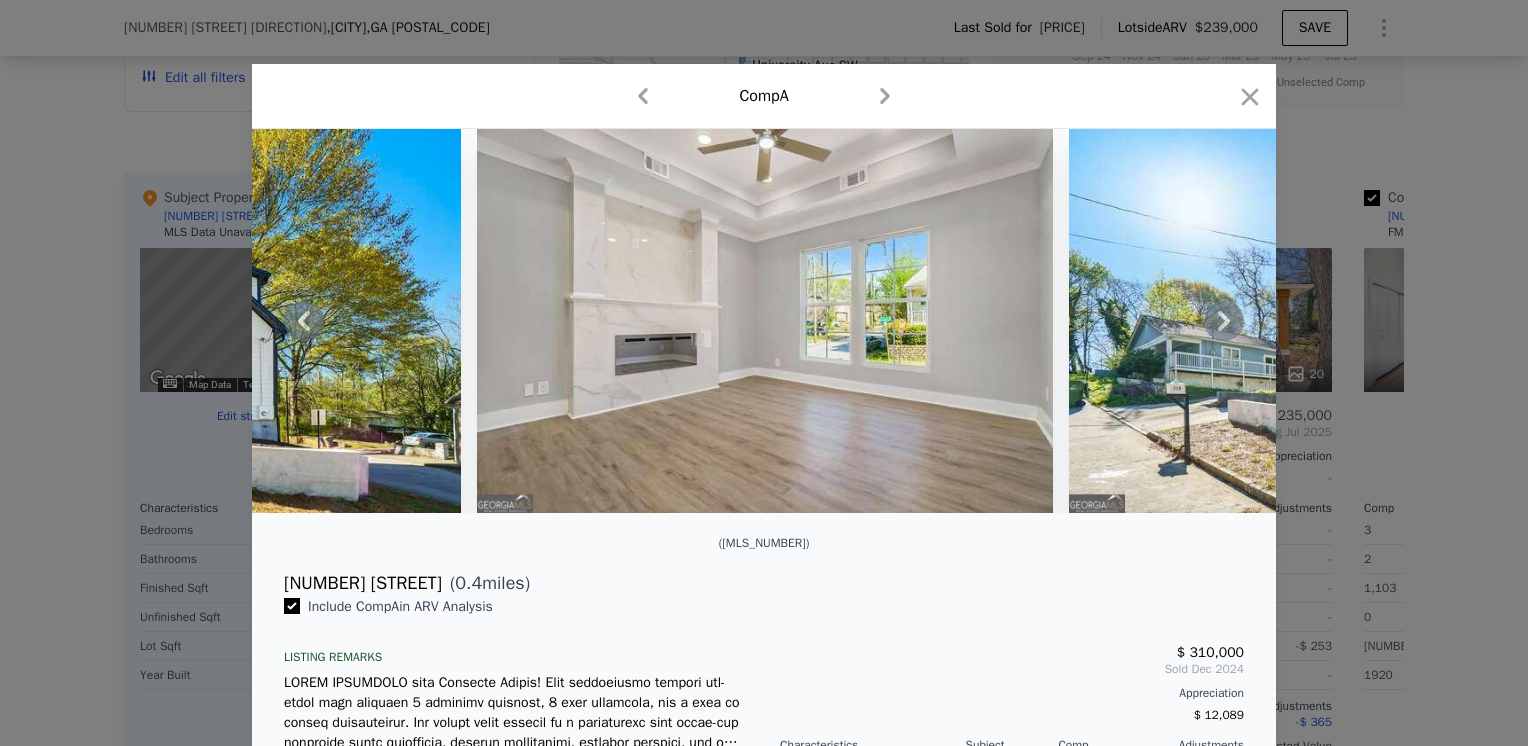 click 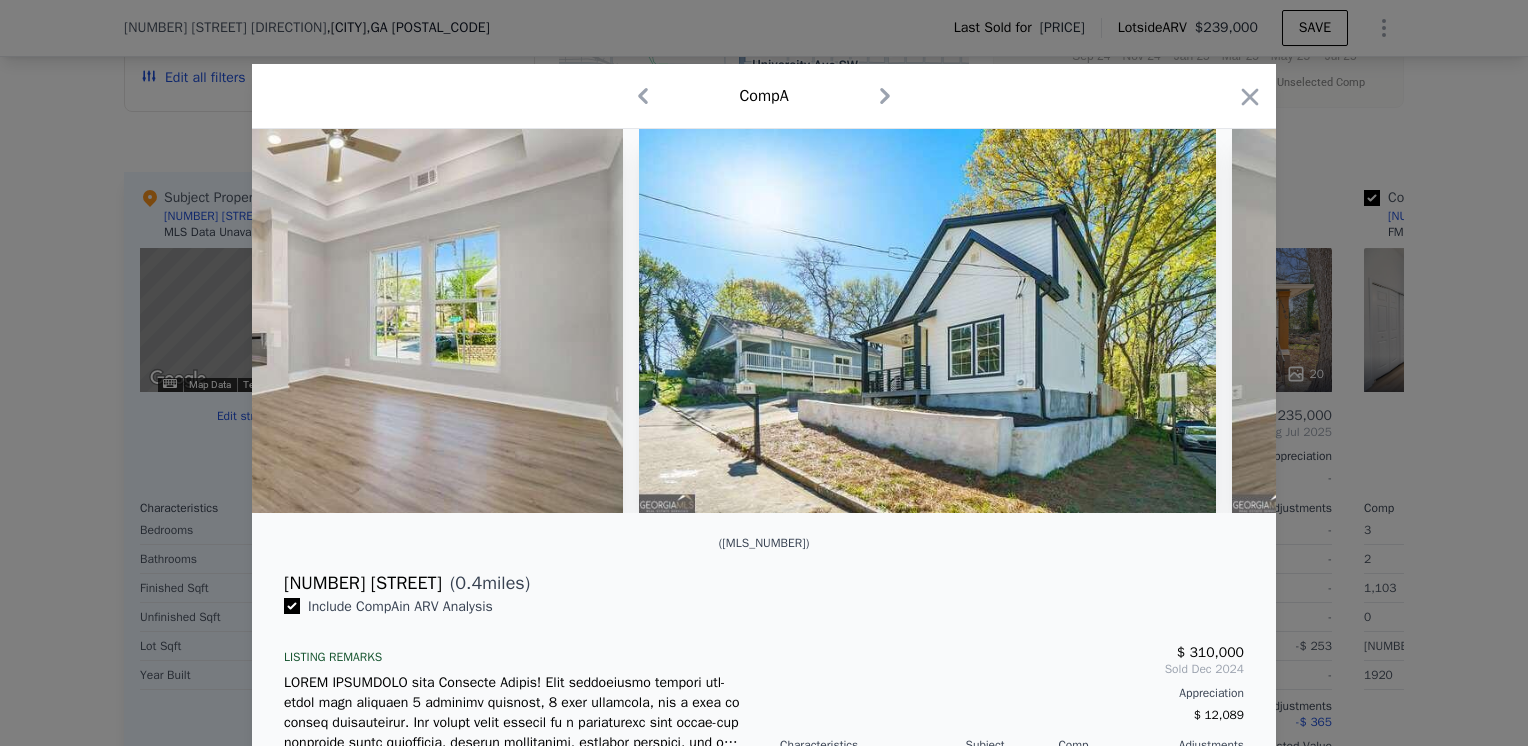 scroll, scrollTop: 0, scrollLeft: 1440, axis: horizontal 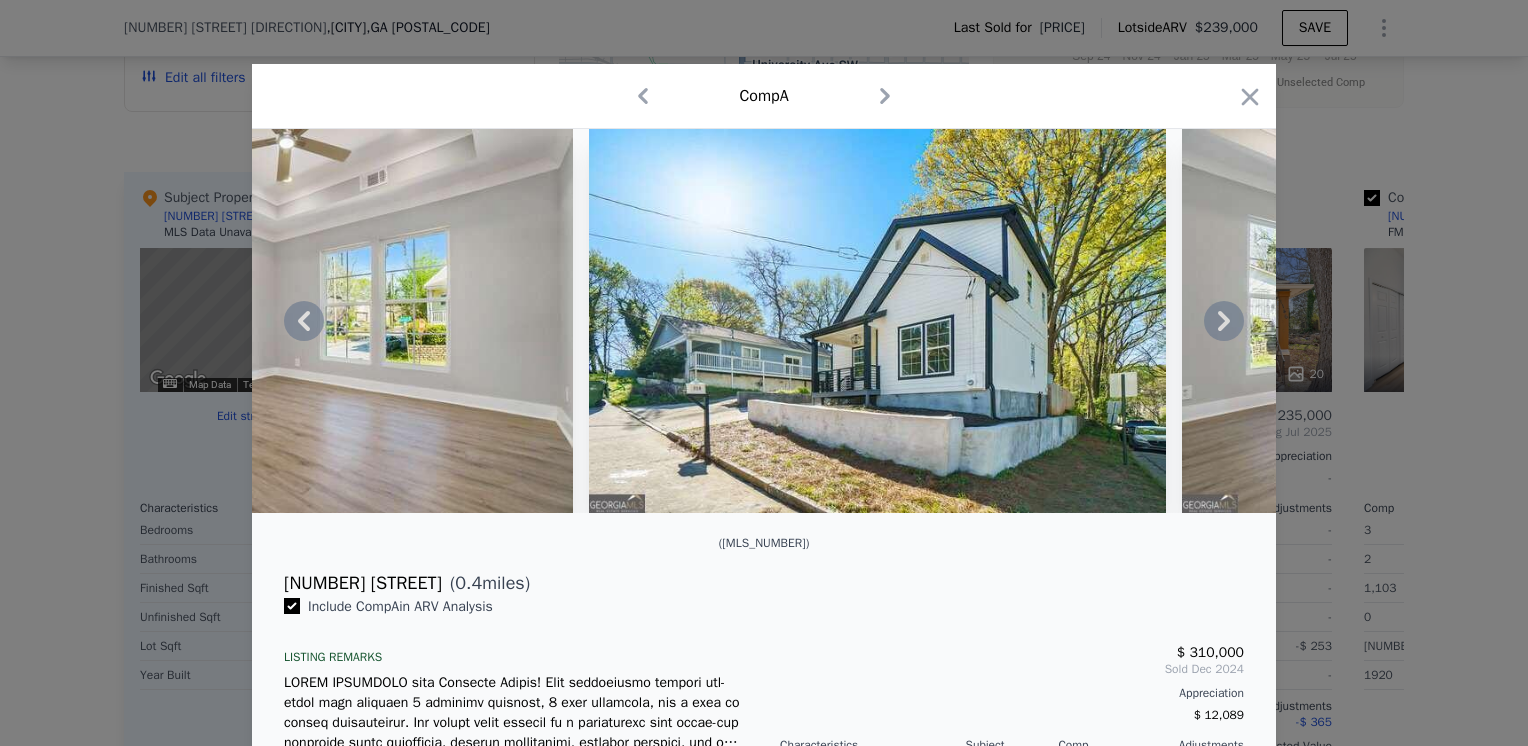 click 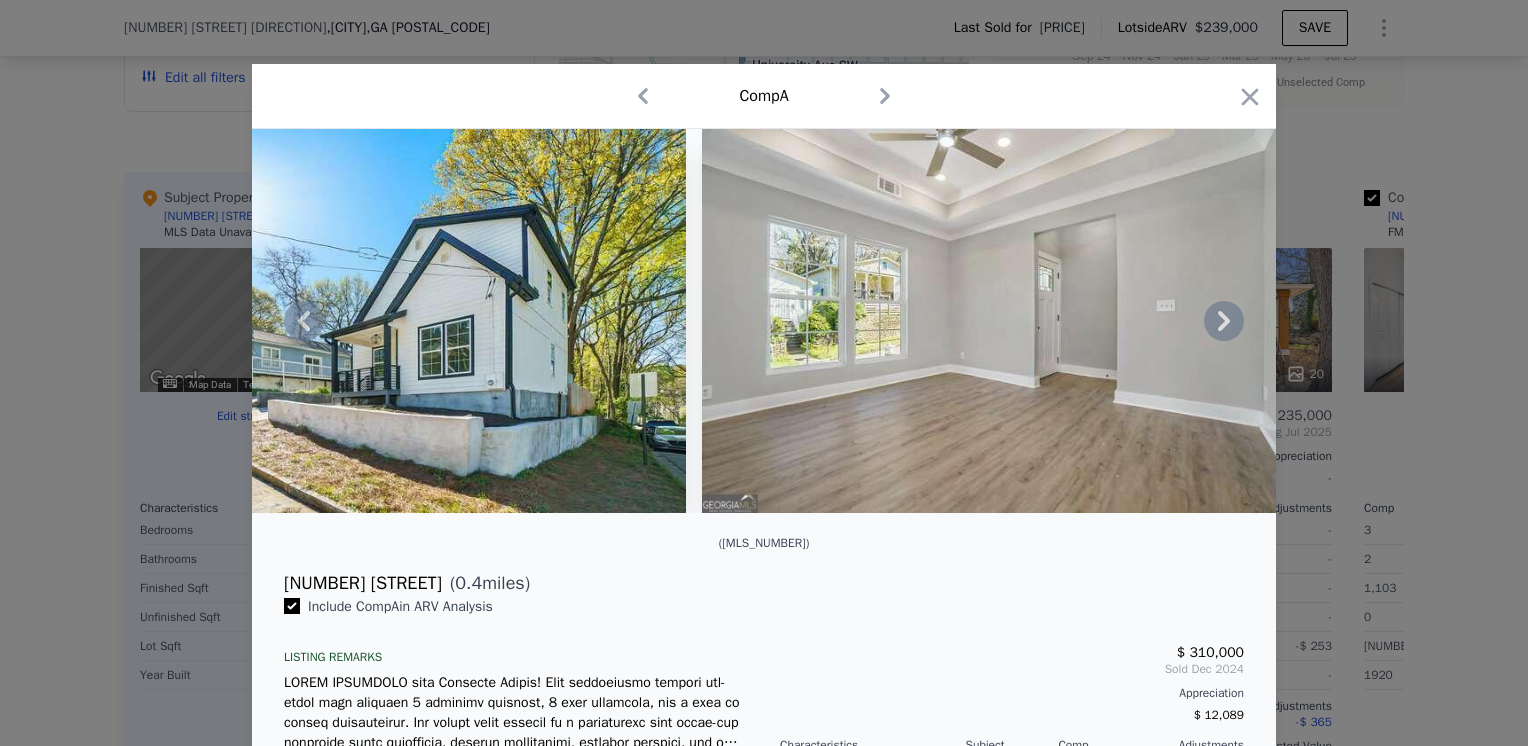 click 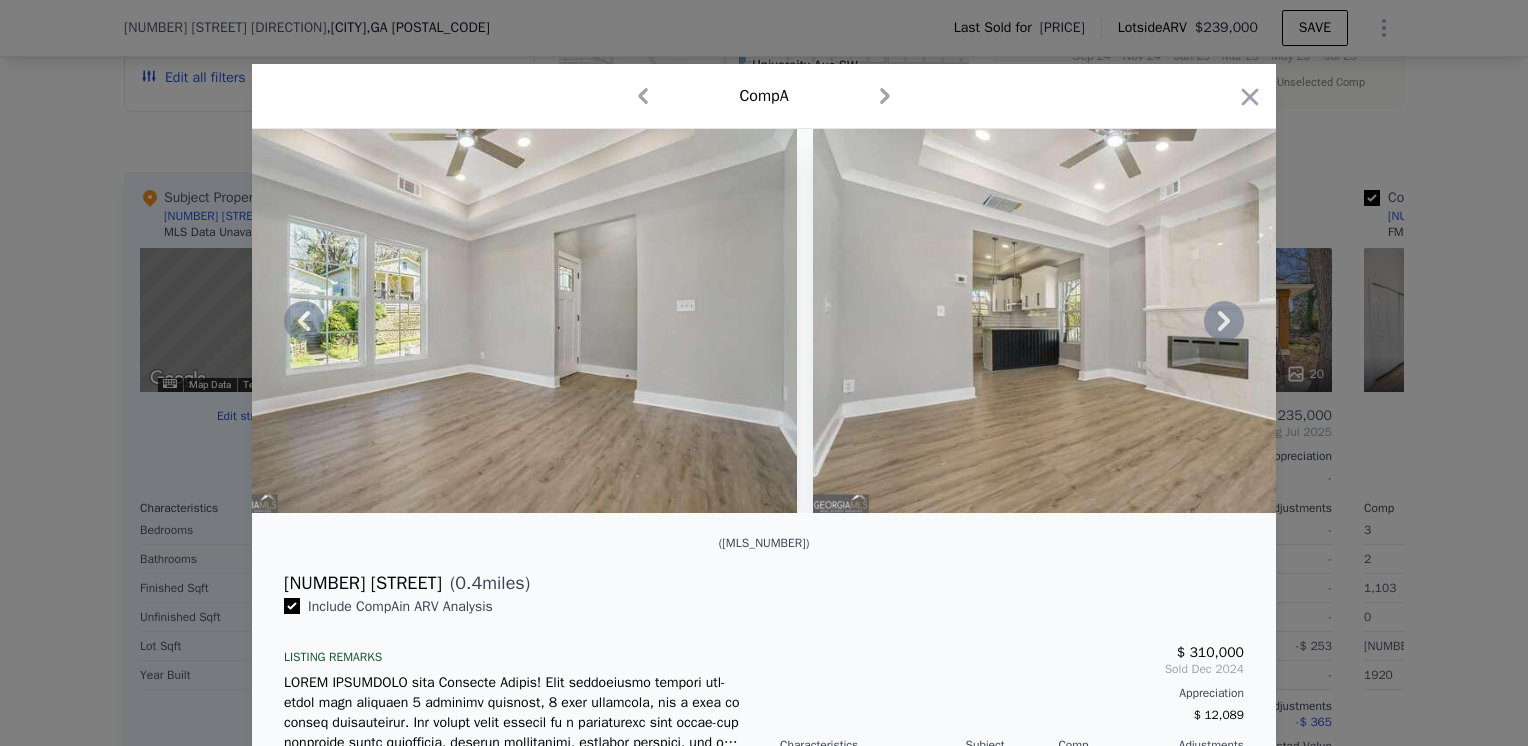 click 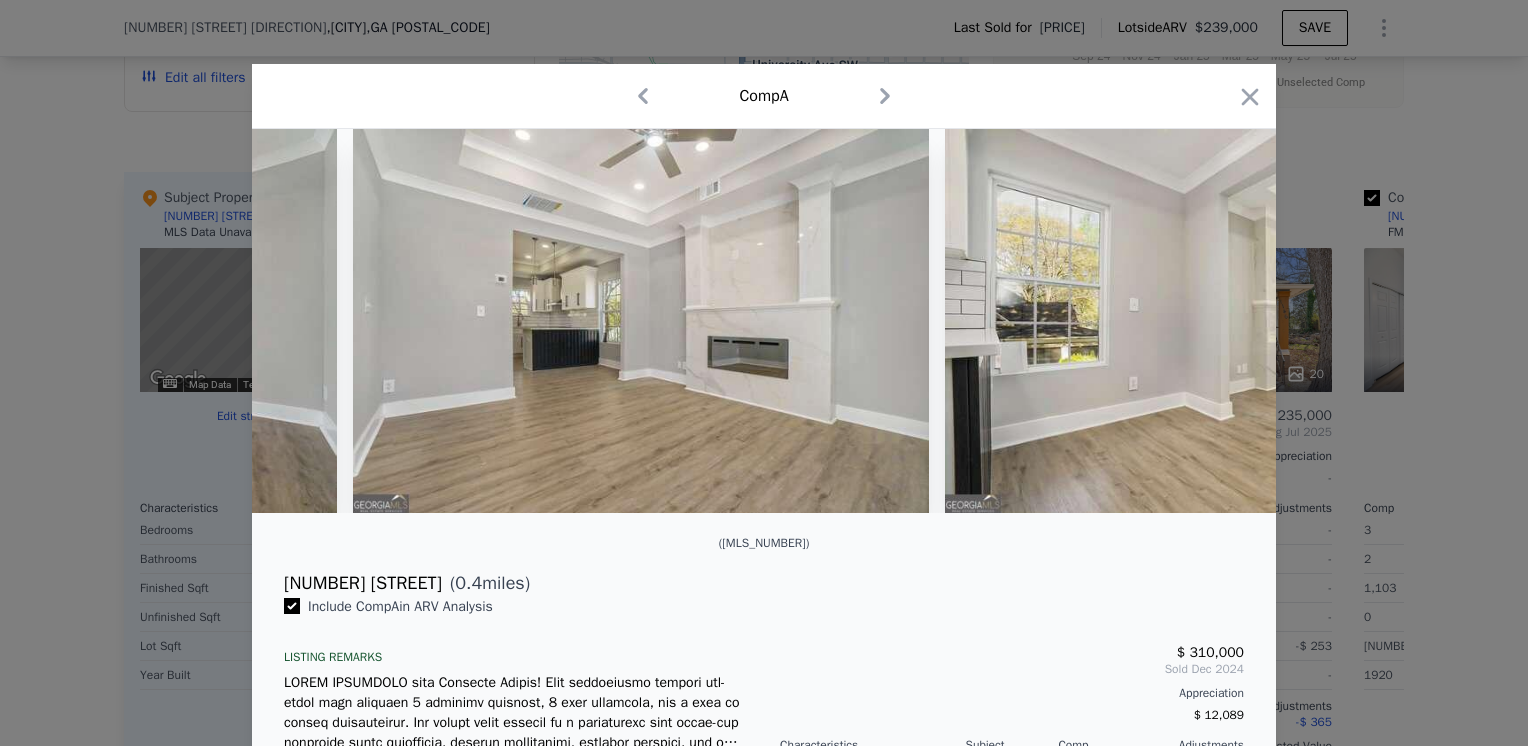 scroll, scrollTop: 0, scrollLeft: 2880, axis: horizontal 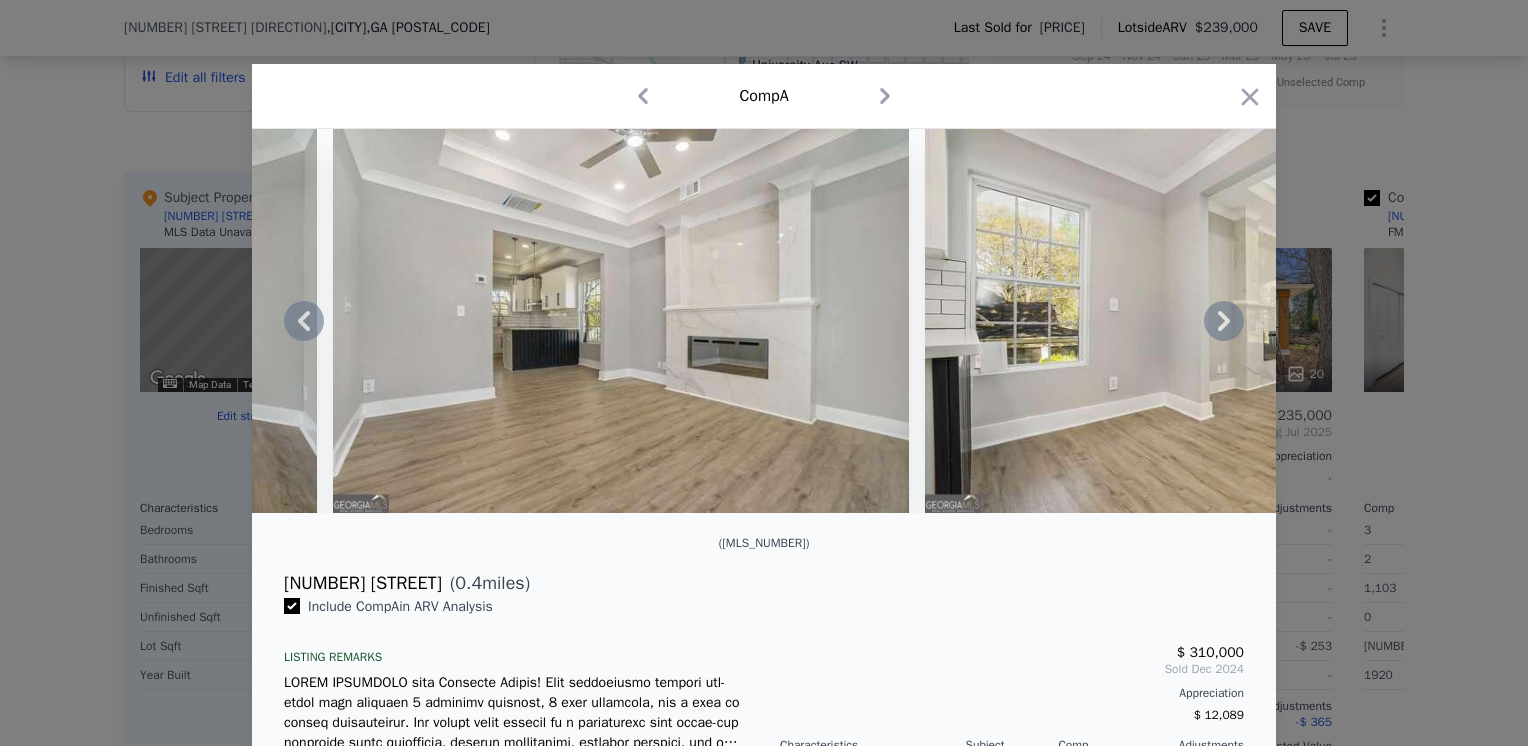 click 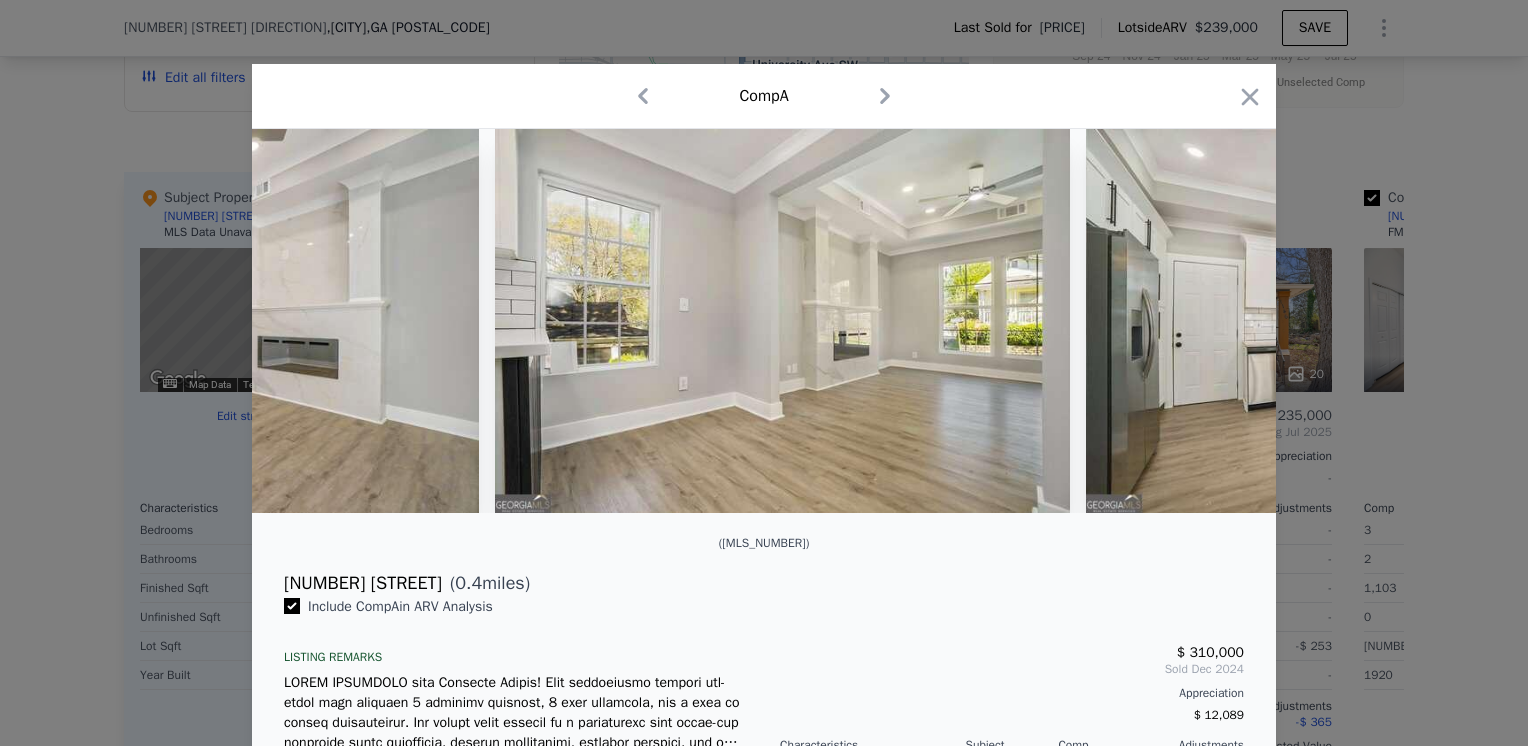 scroll, scrollTop: 0, scrollLeft: 3360, axis: horizontal 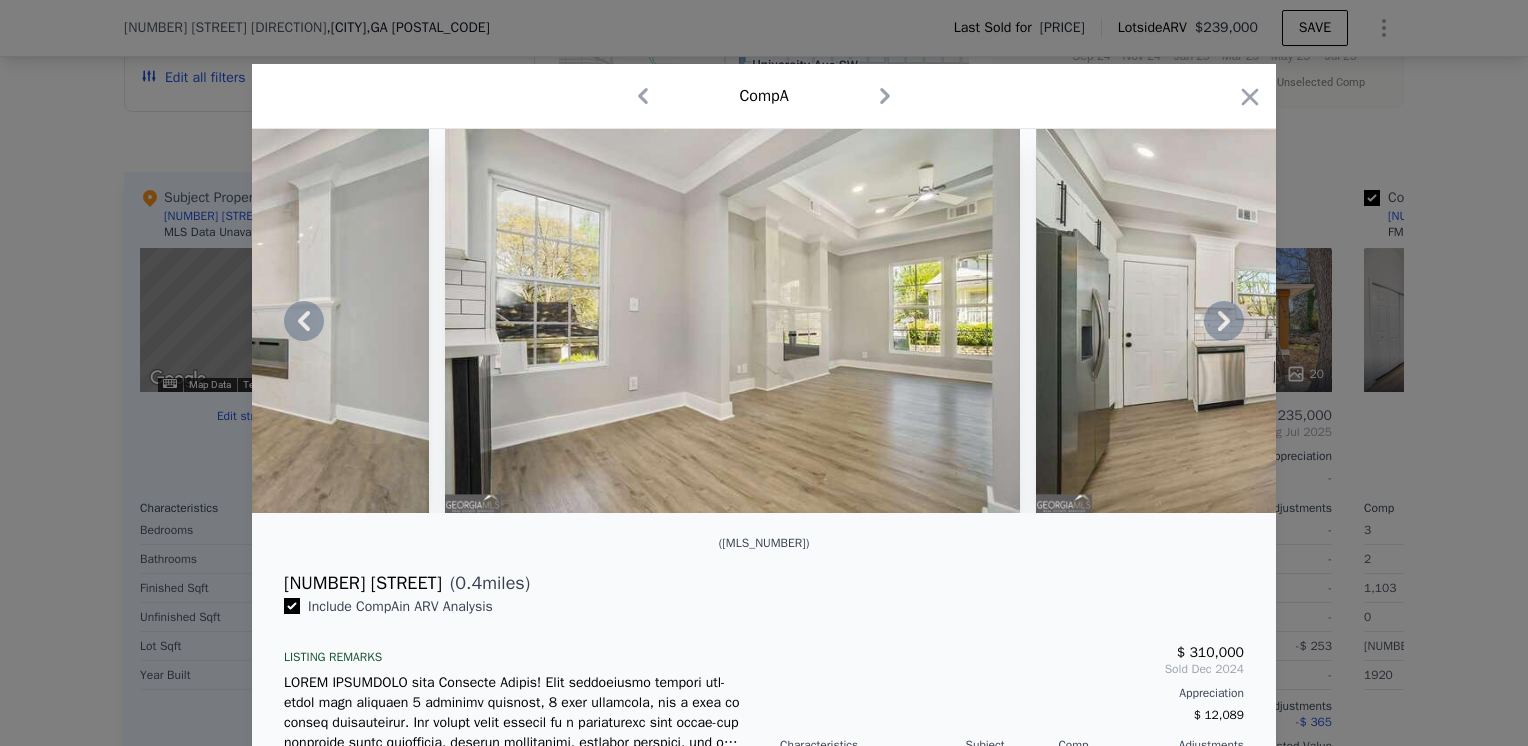 click 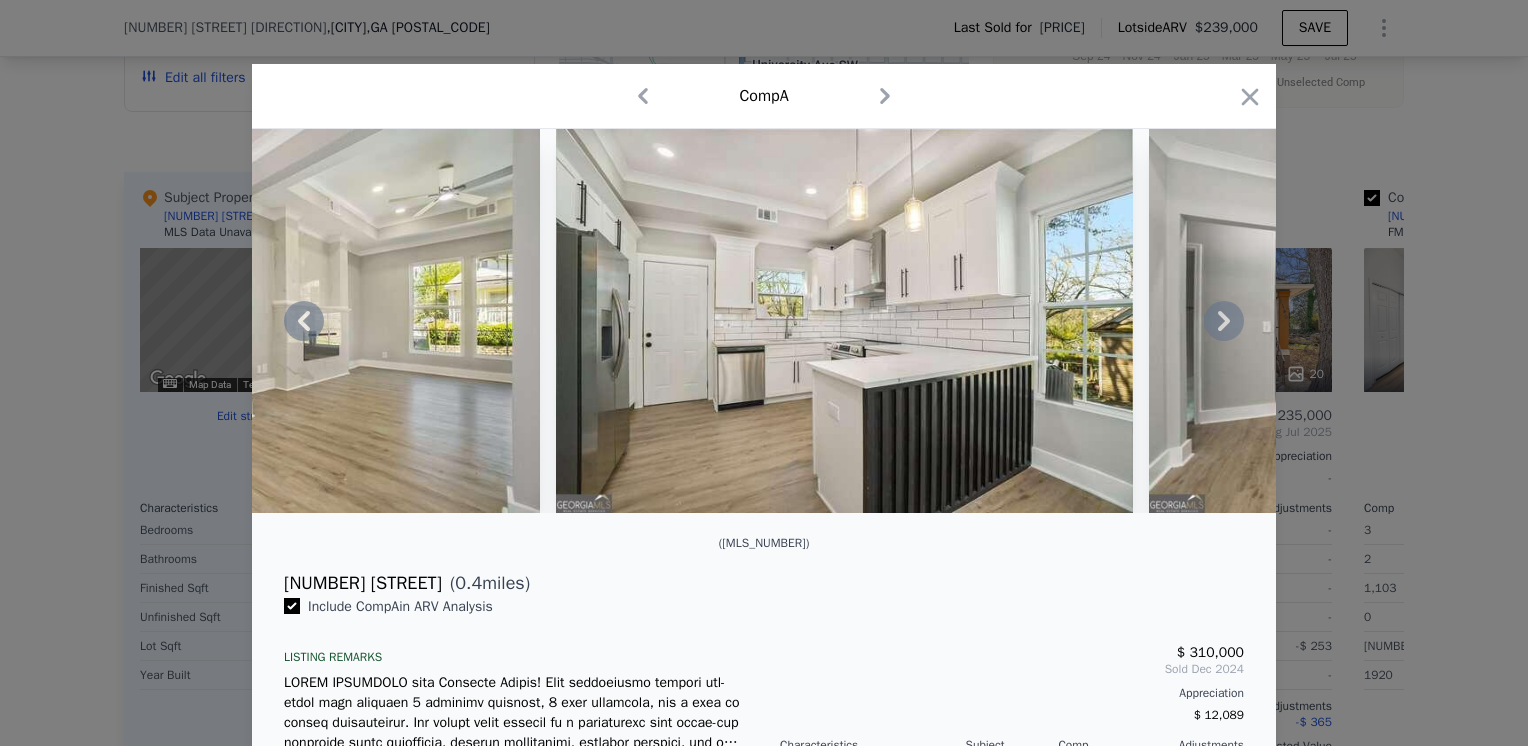 click 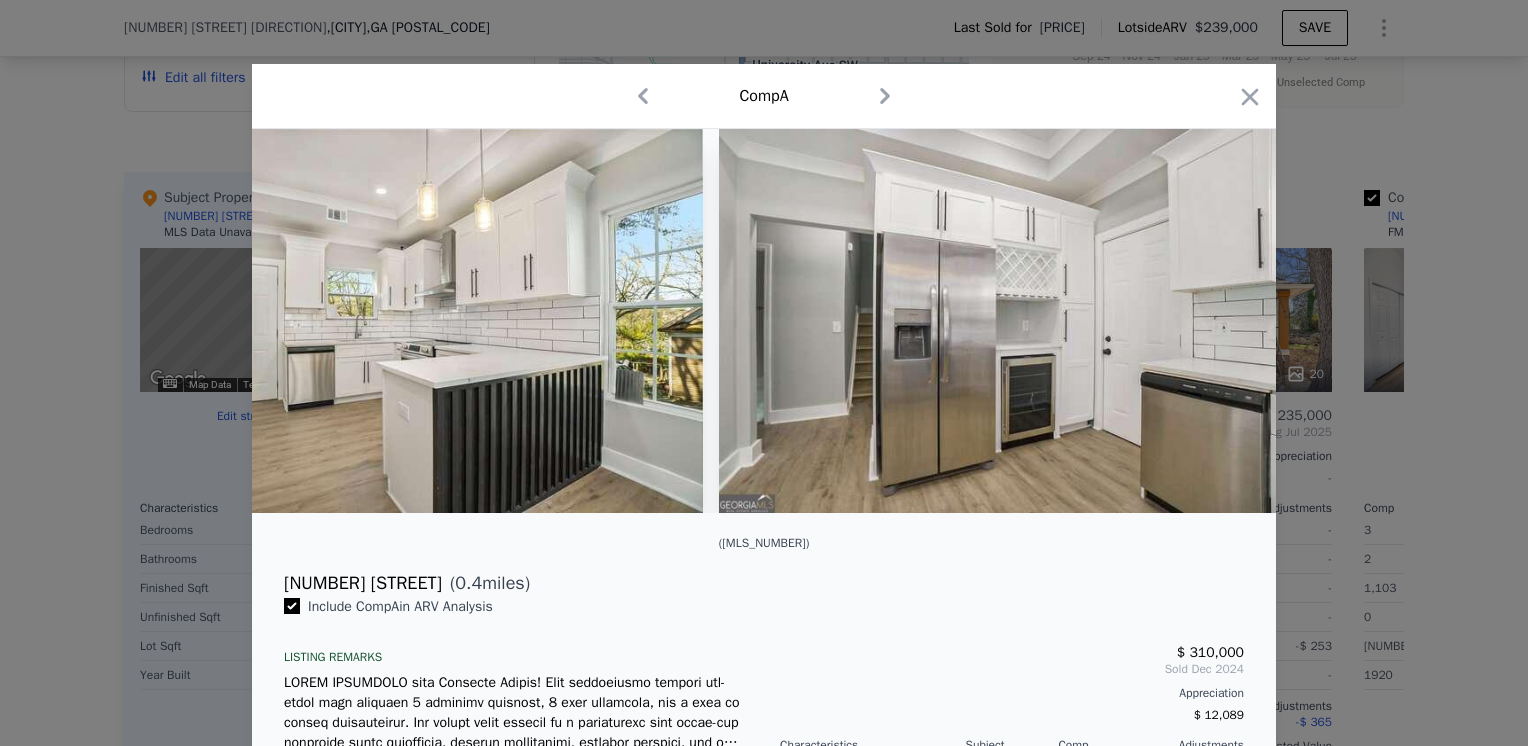 scroll, scrollTop: 0, scrollLeft: 4320, axis: horizontal 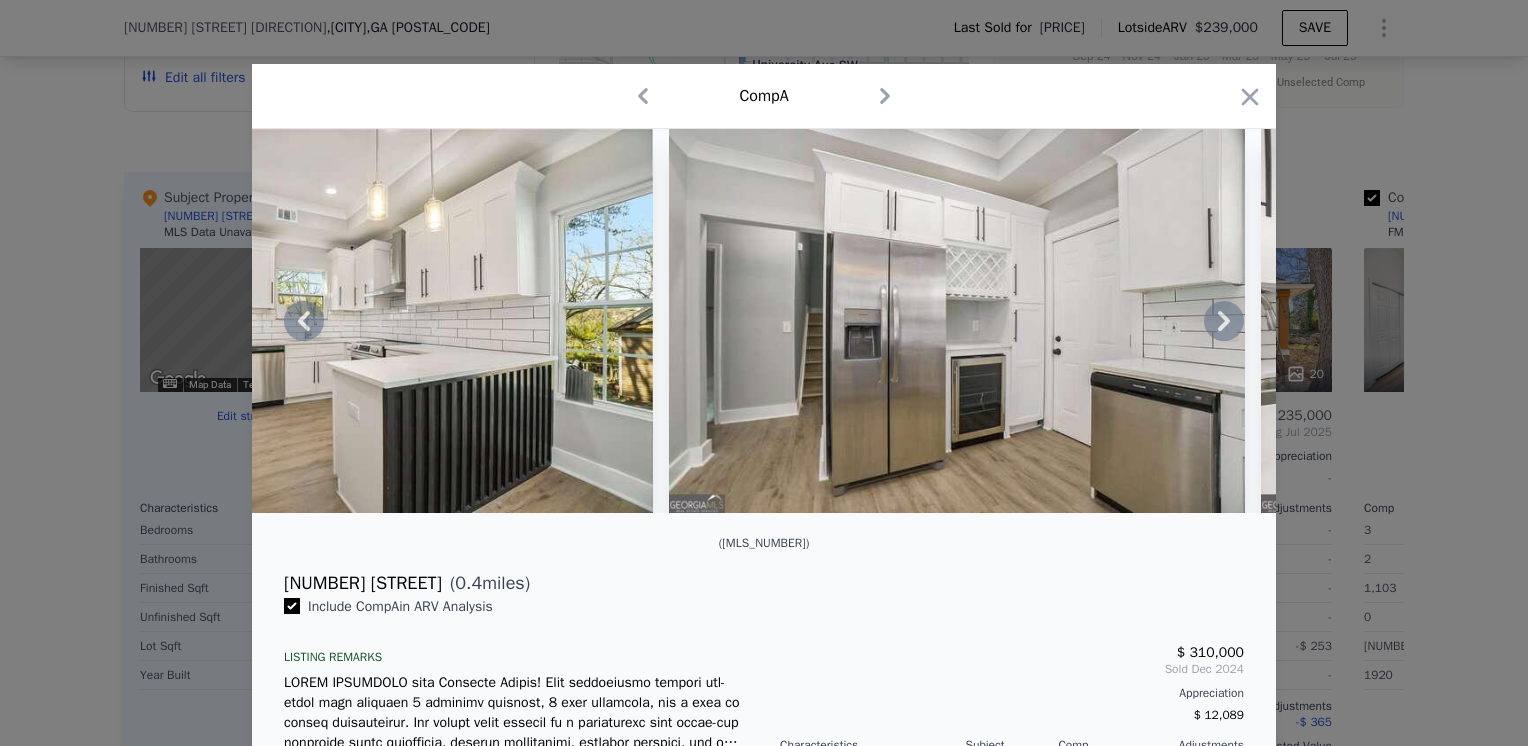 click 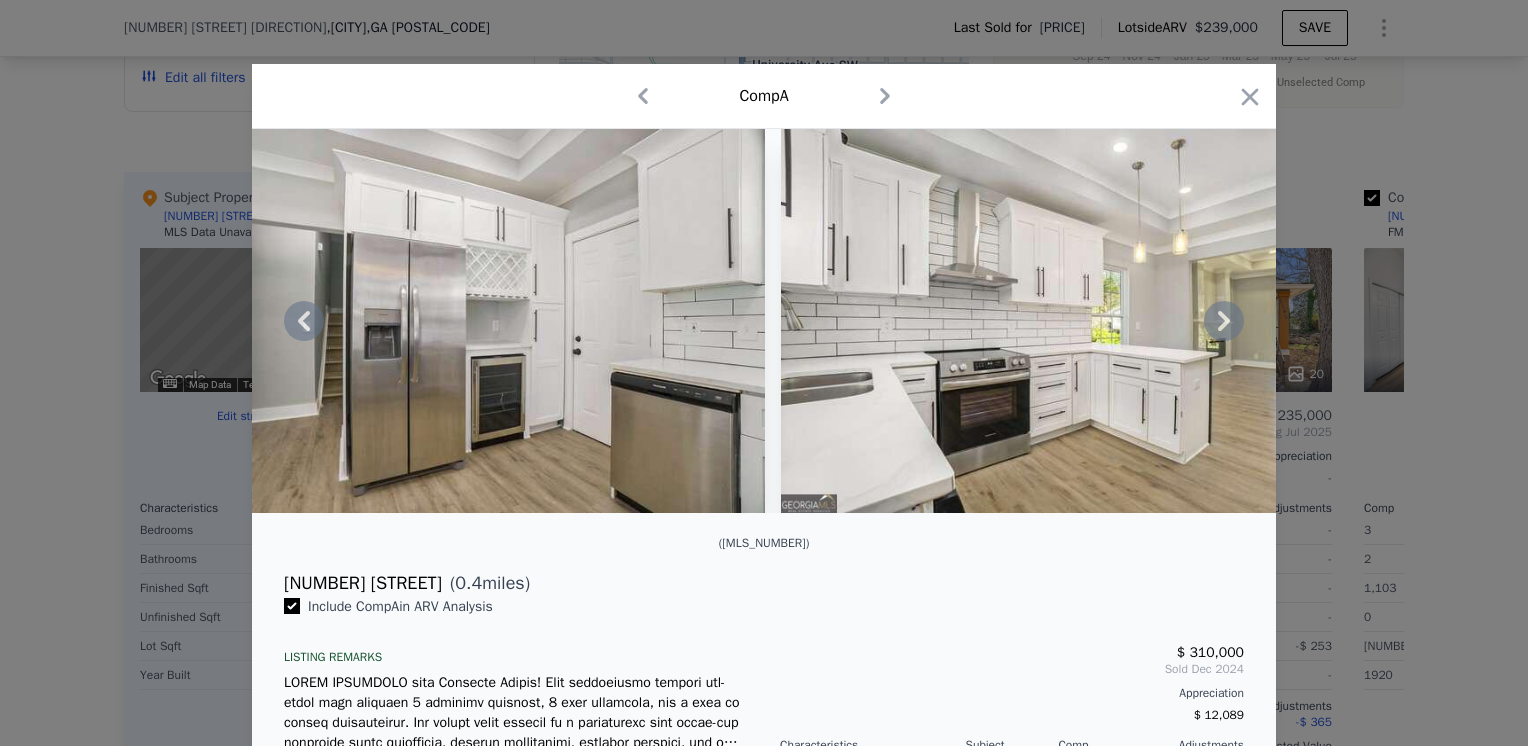 click 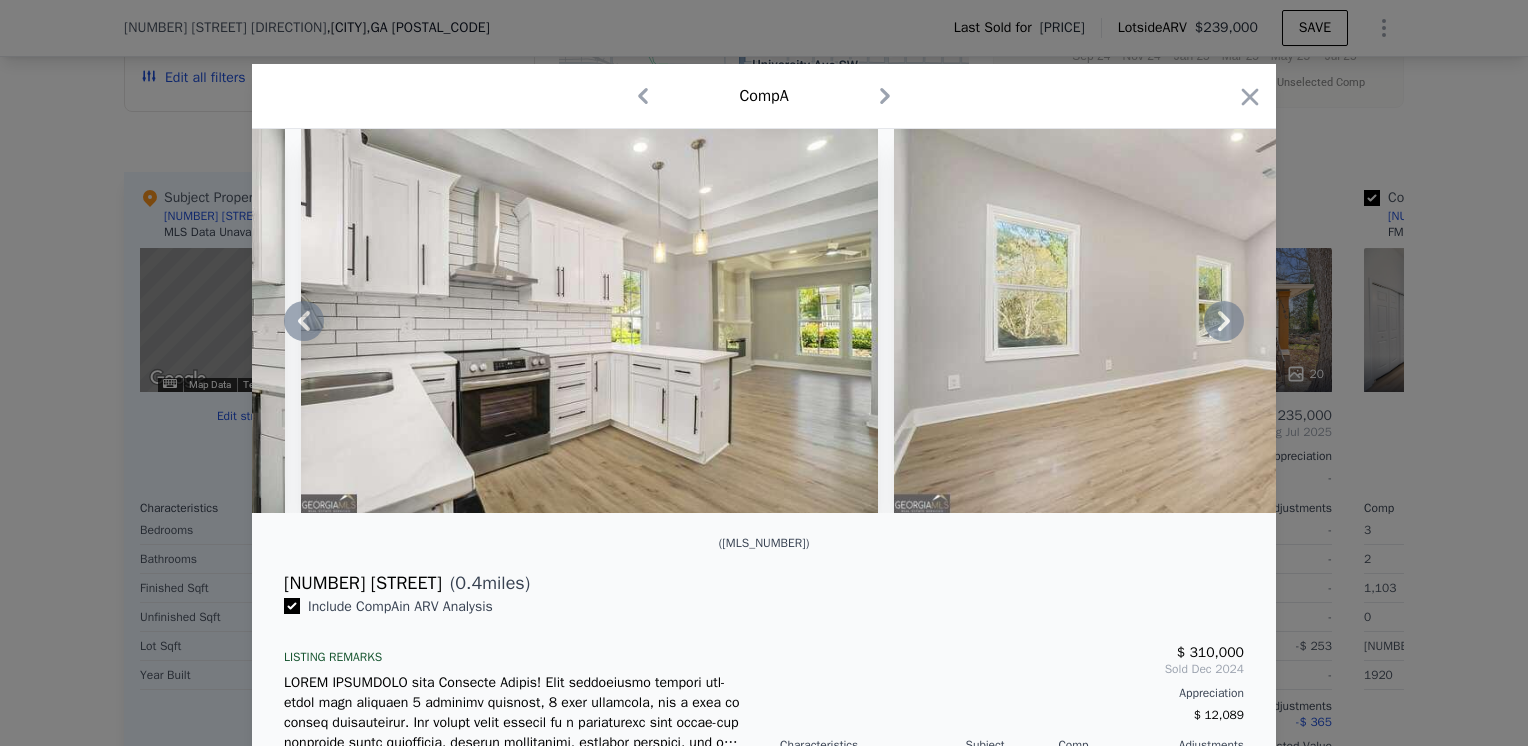 click 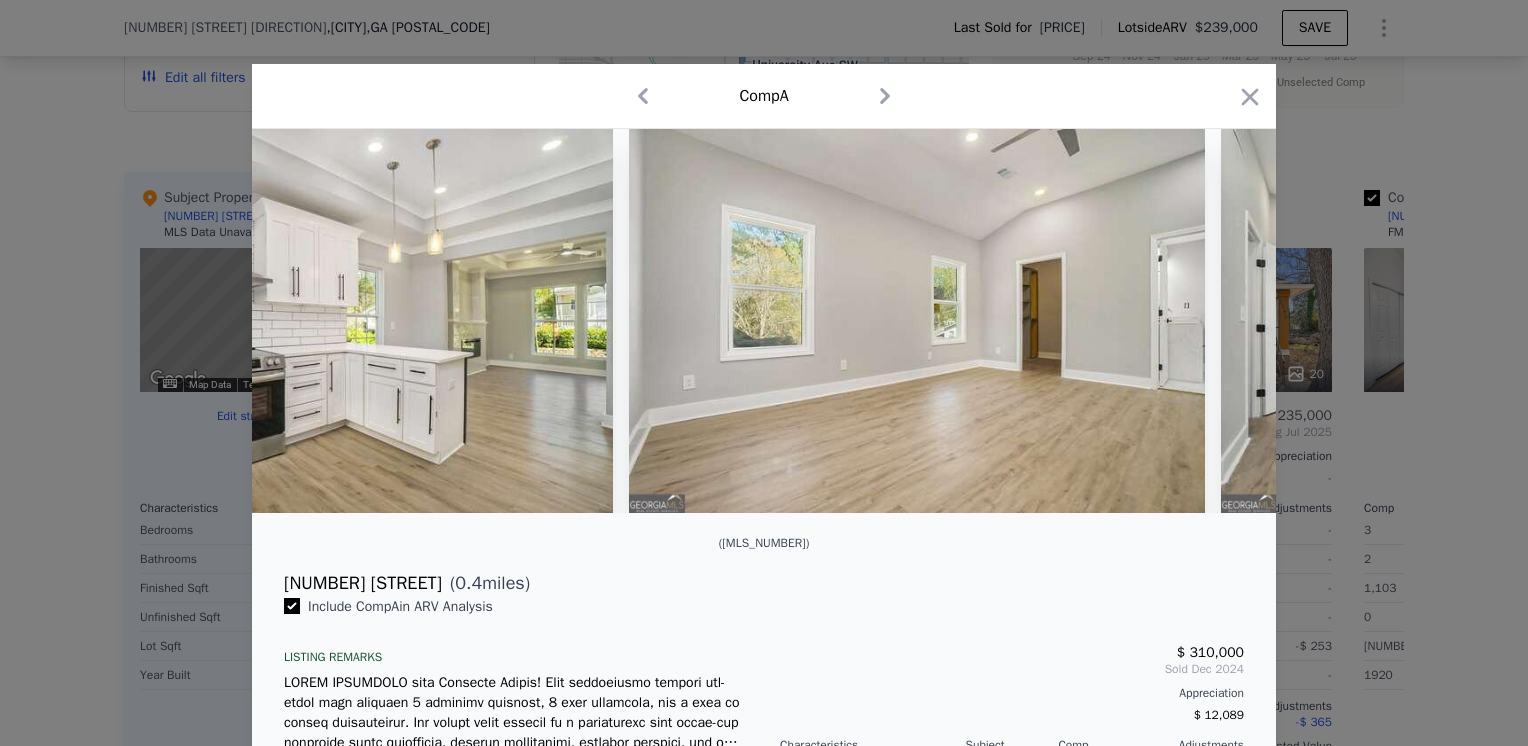 scroll, scrollTop: 0, scrollLeft: 5760, axis: horizontal 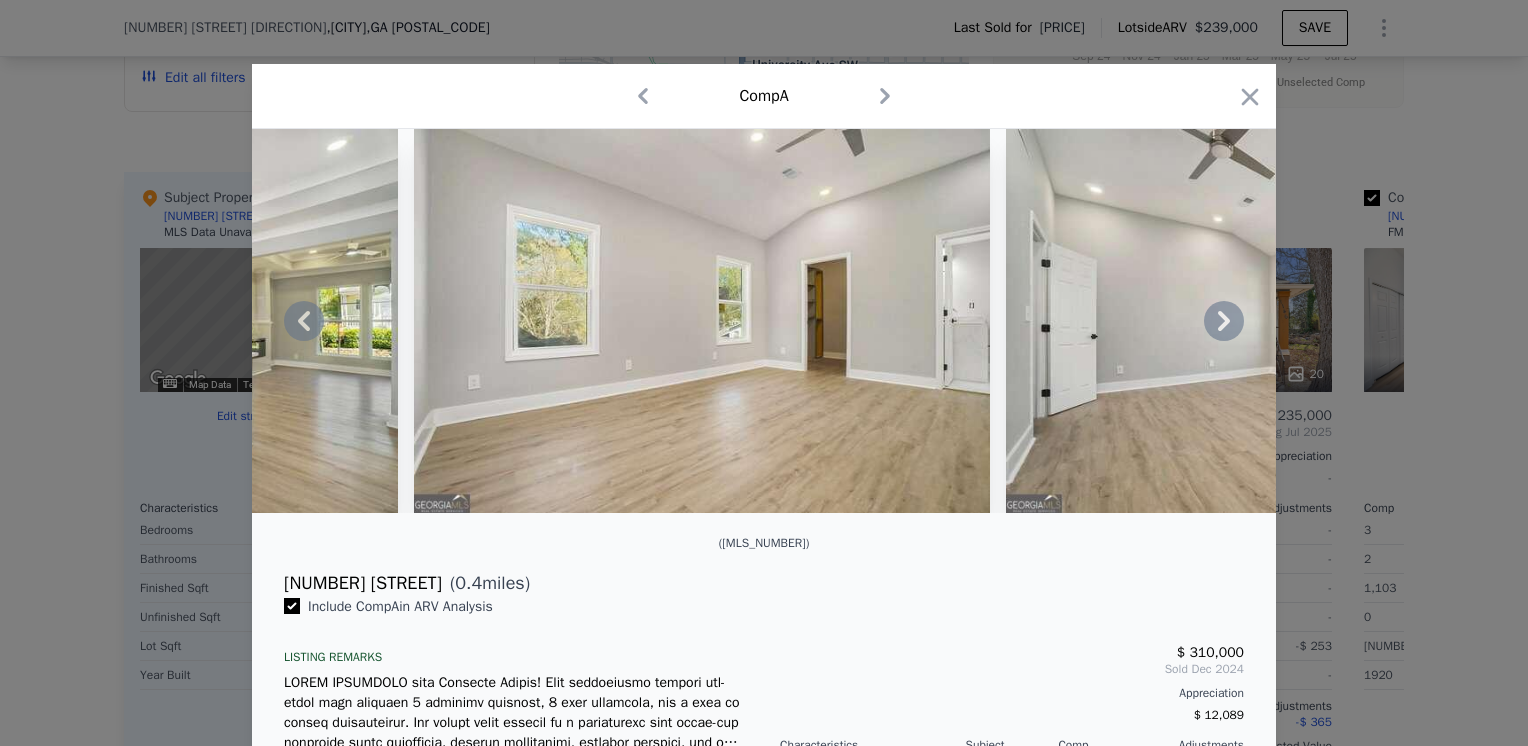 click 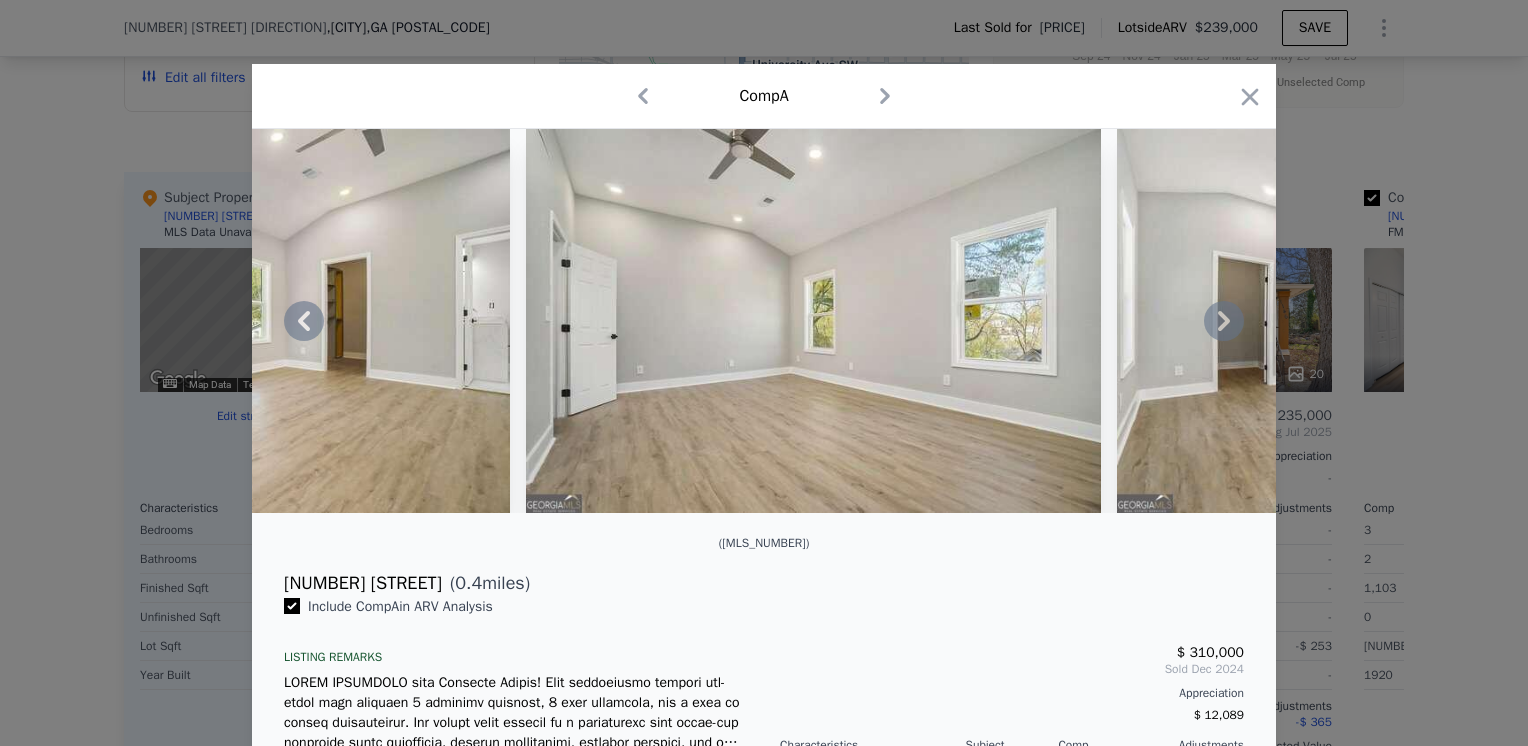 click 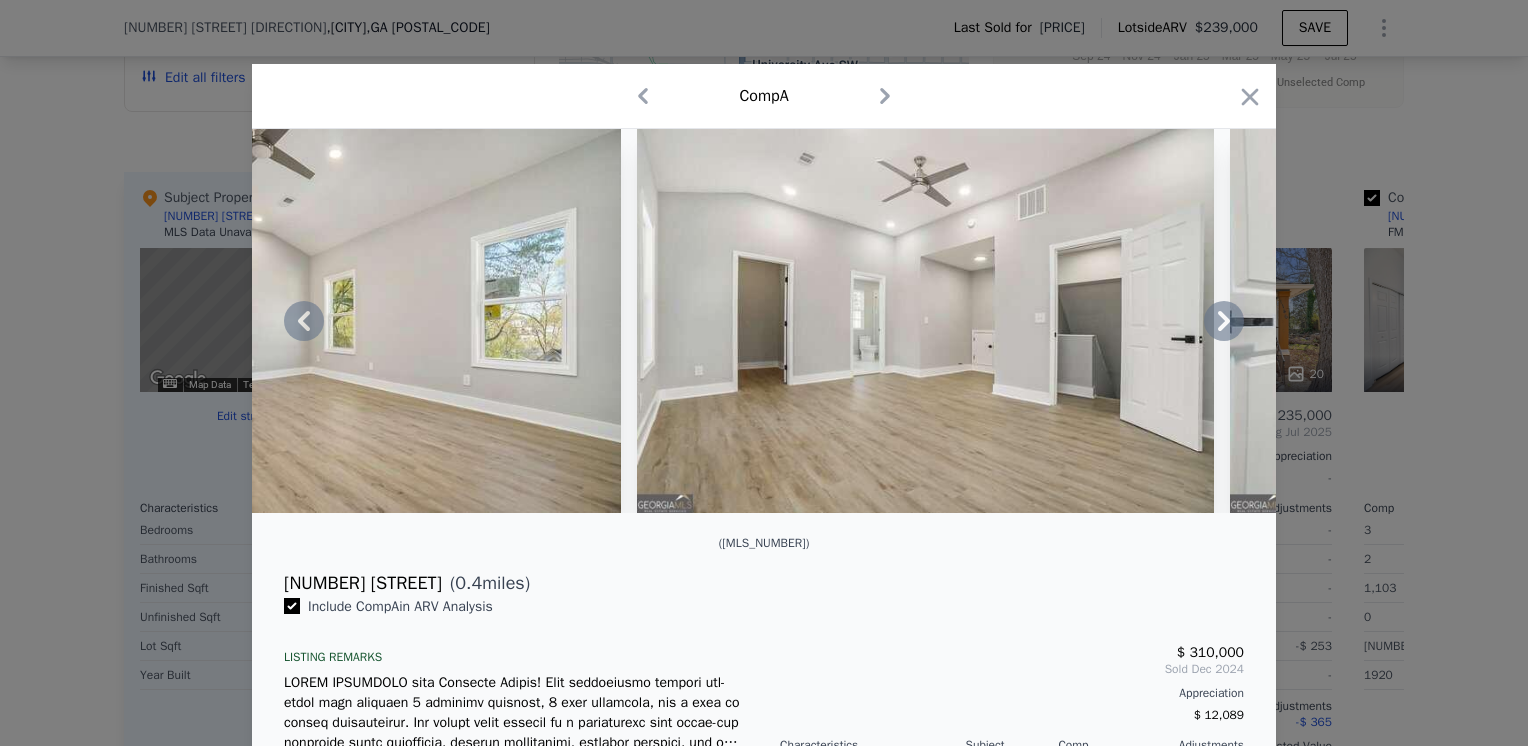 click 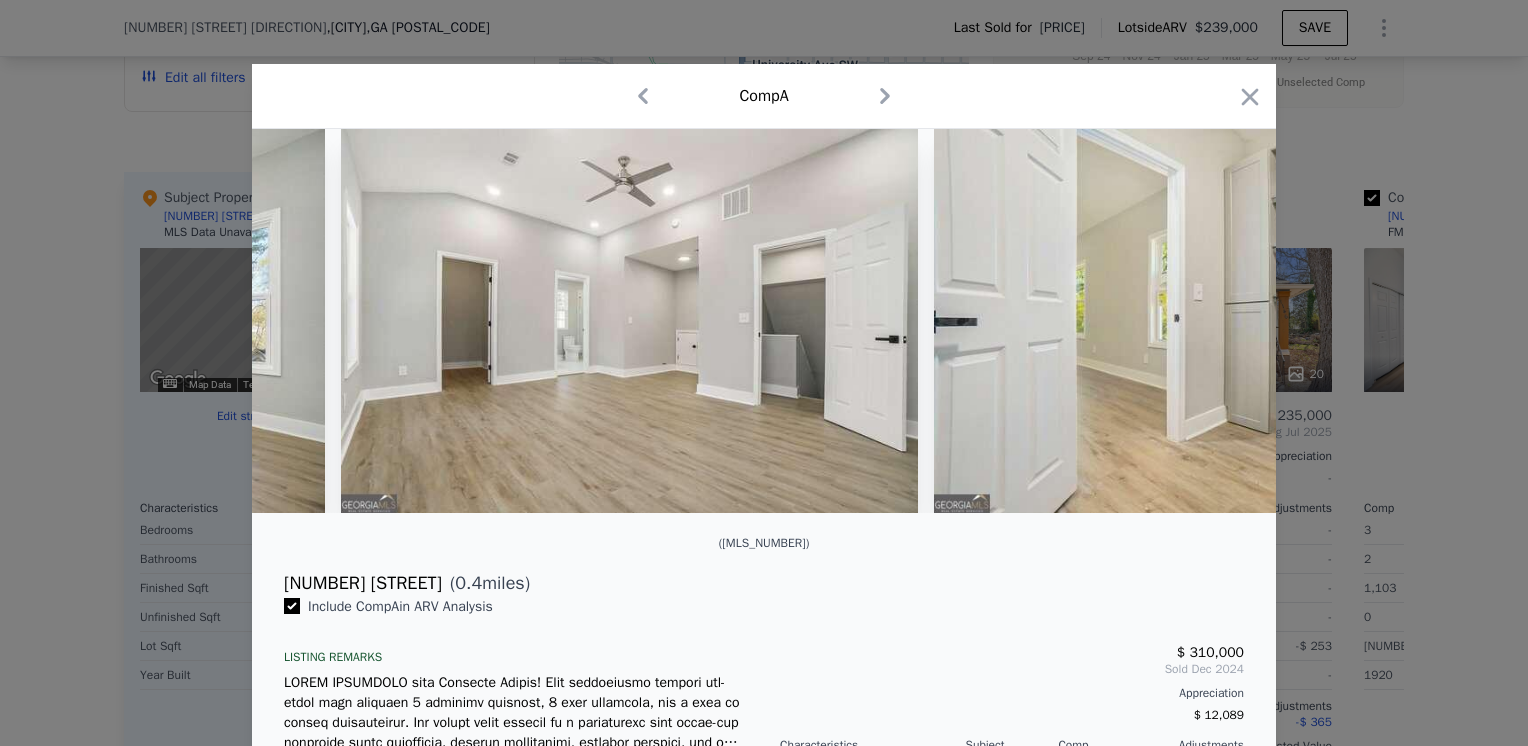 scroll, scrollTop: 0, scrollLeft: 7200, axis: horizontal 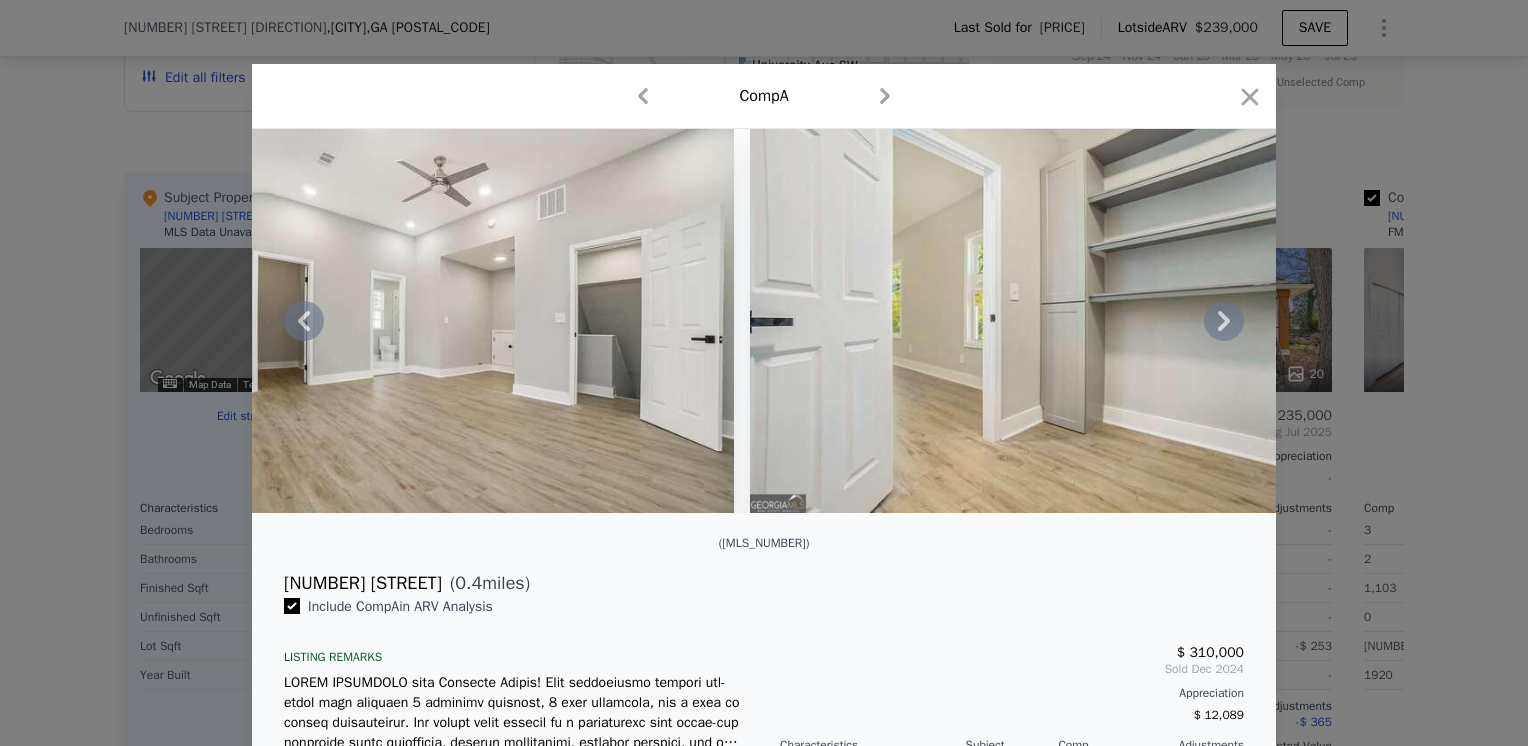 click 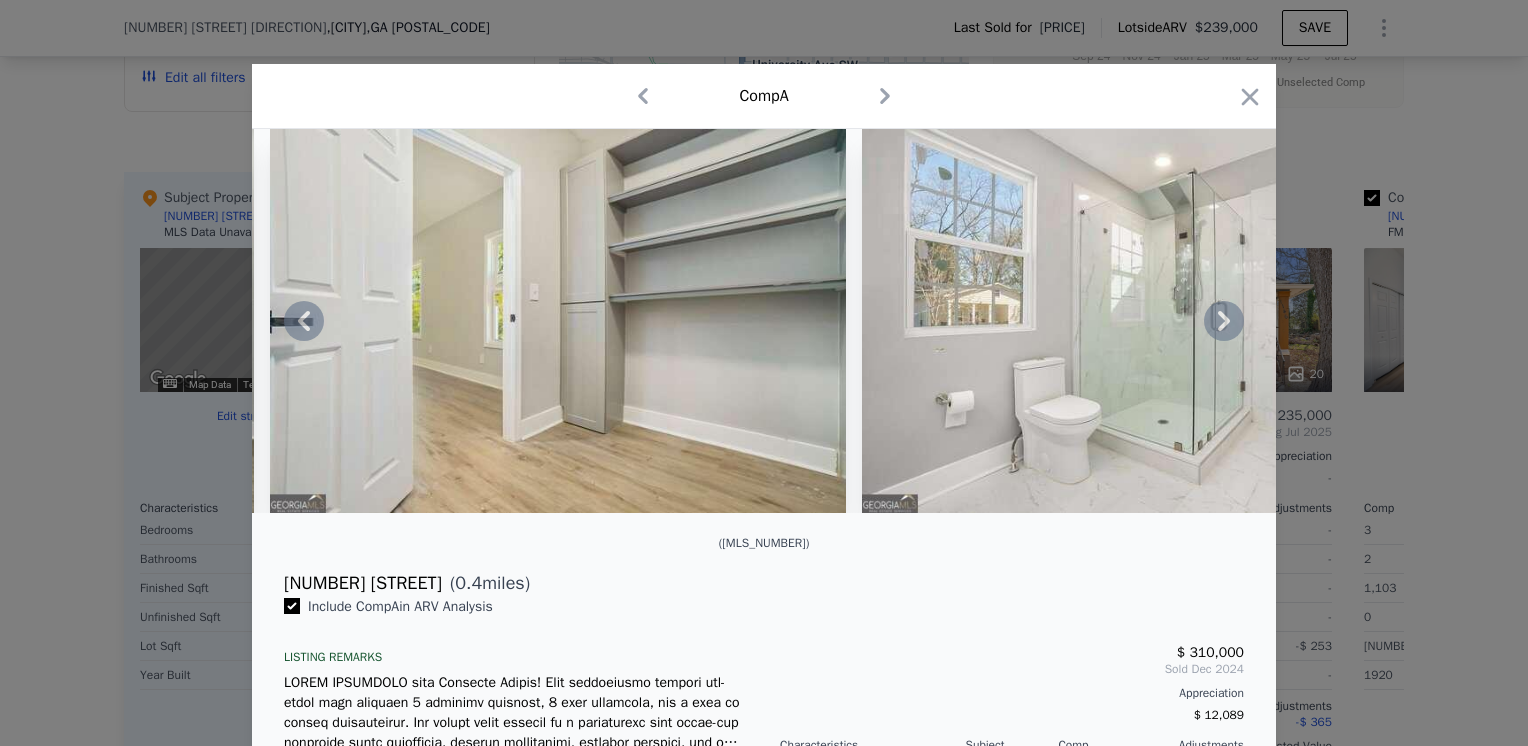 click 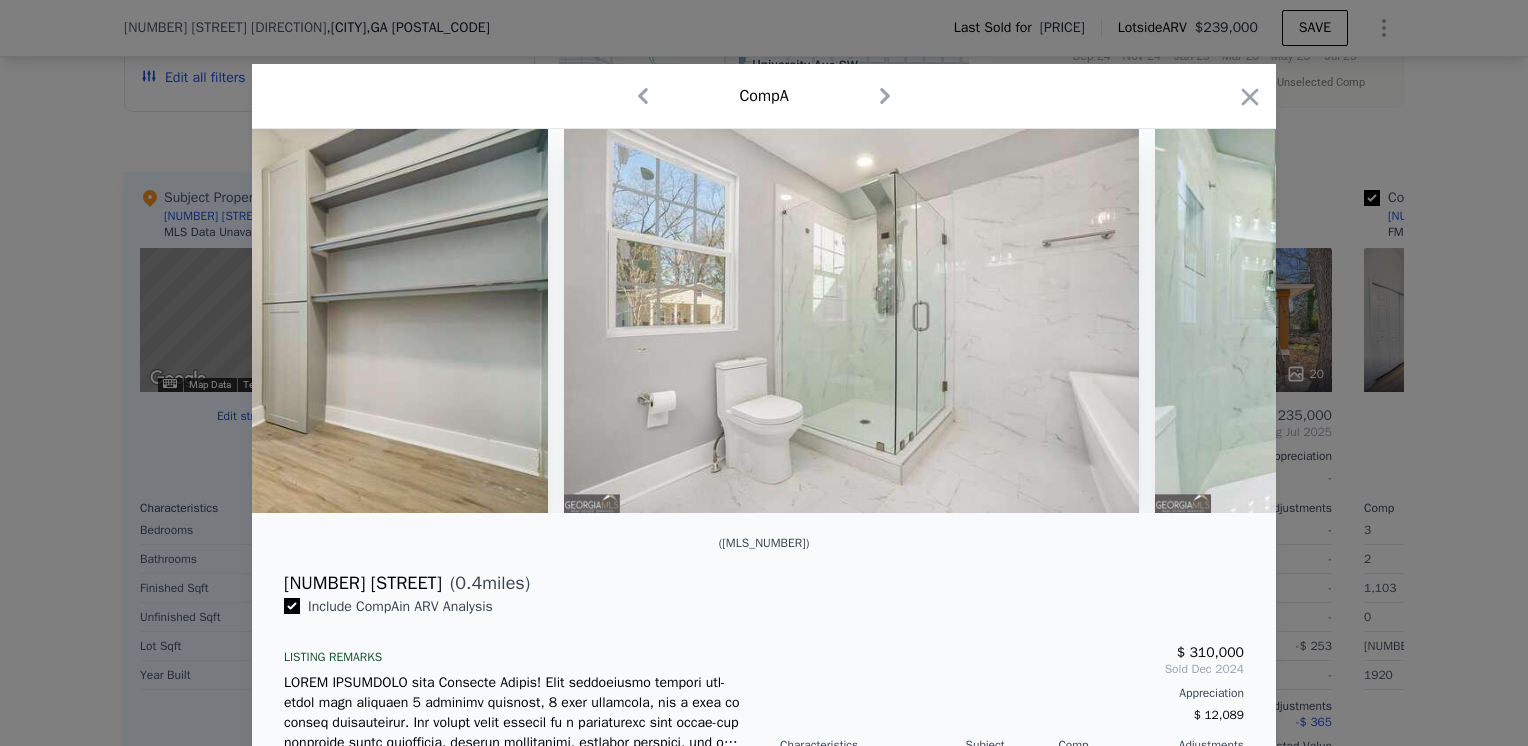 scroll, scrollTop: 0, scrollLeft: 8160, axis: horizontal 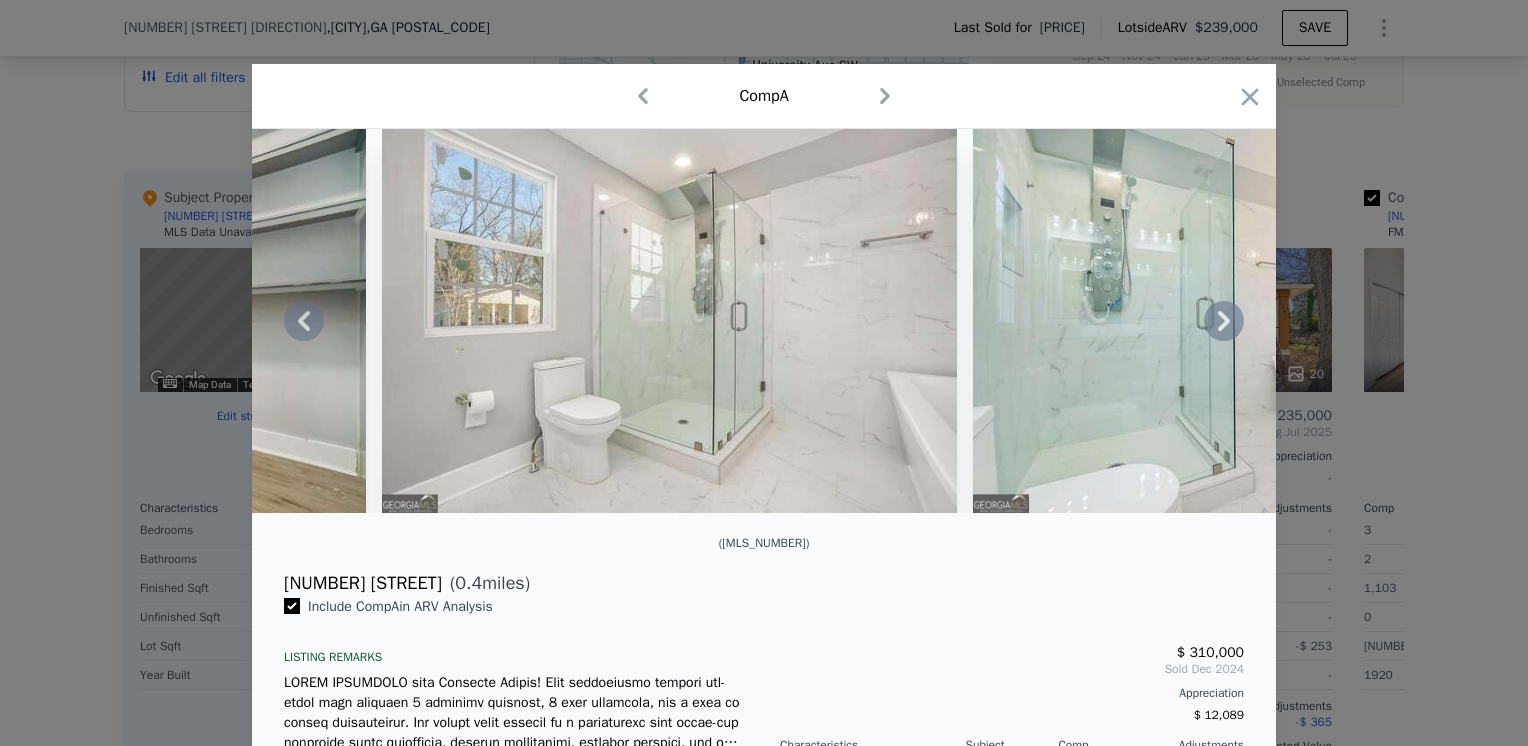 click 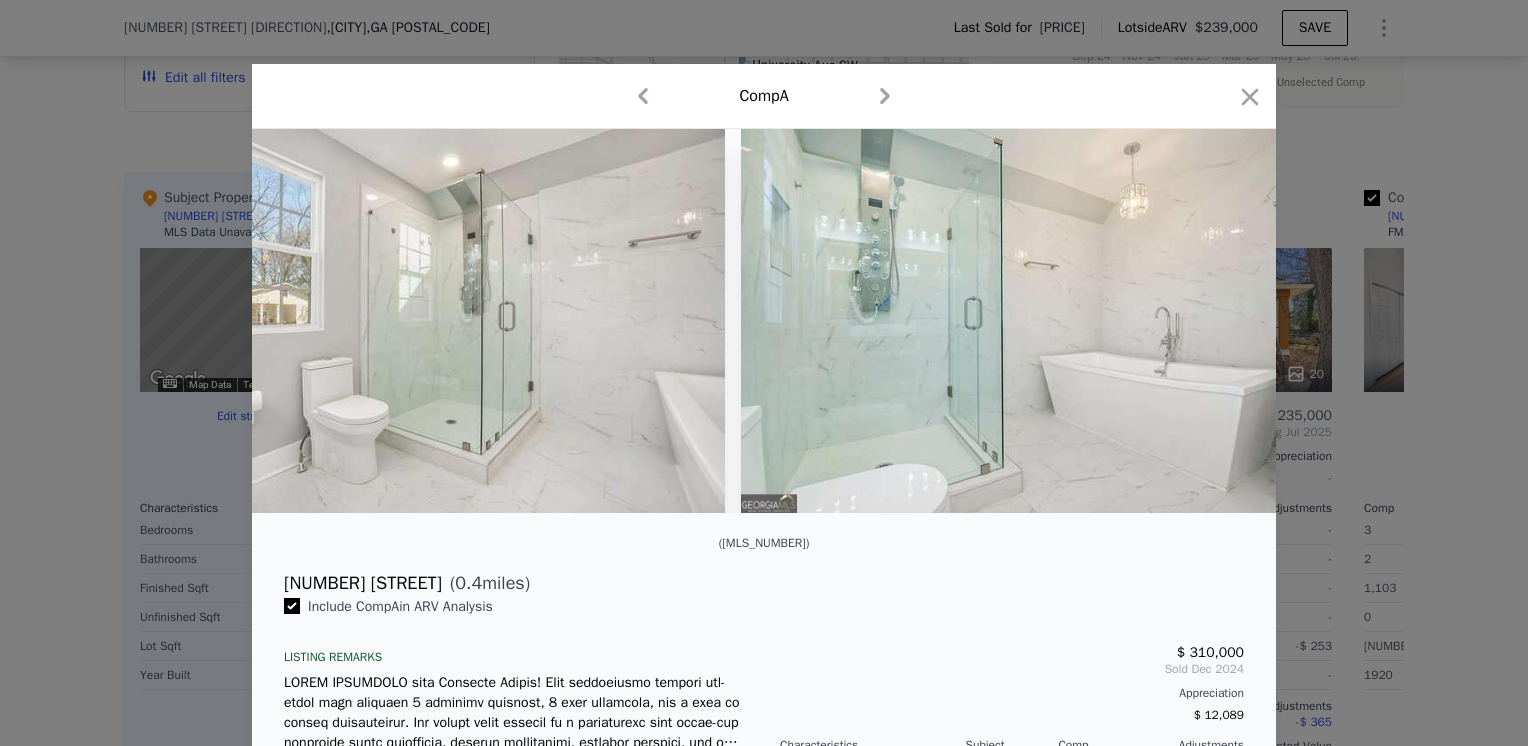 scroll, scrollTop: 0, scrollLeft: 8640, axis: horizontal 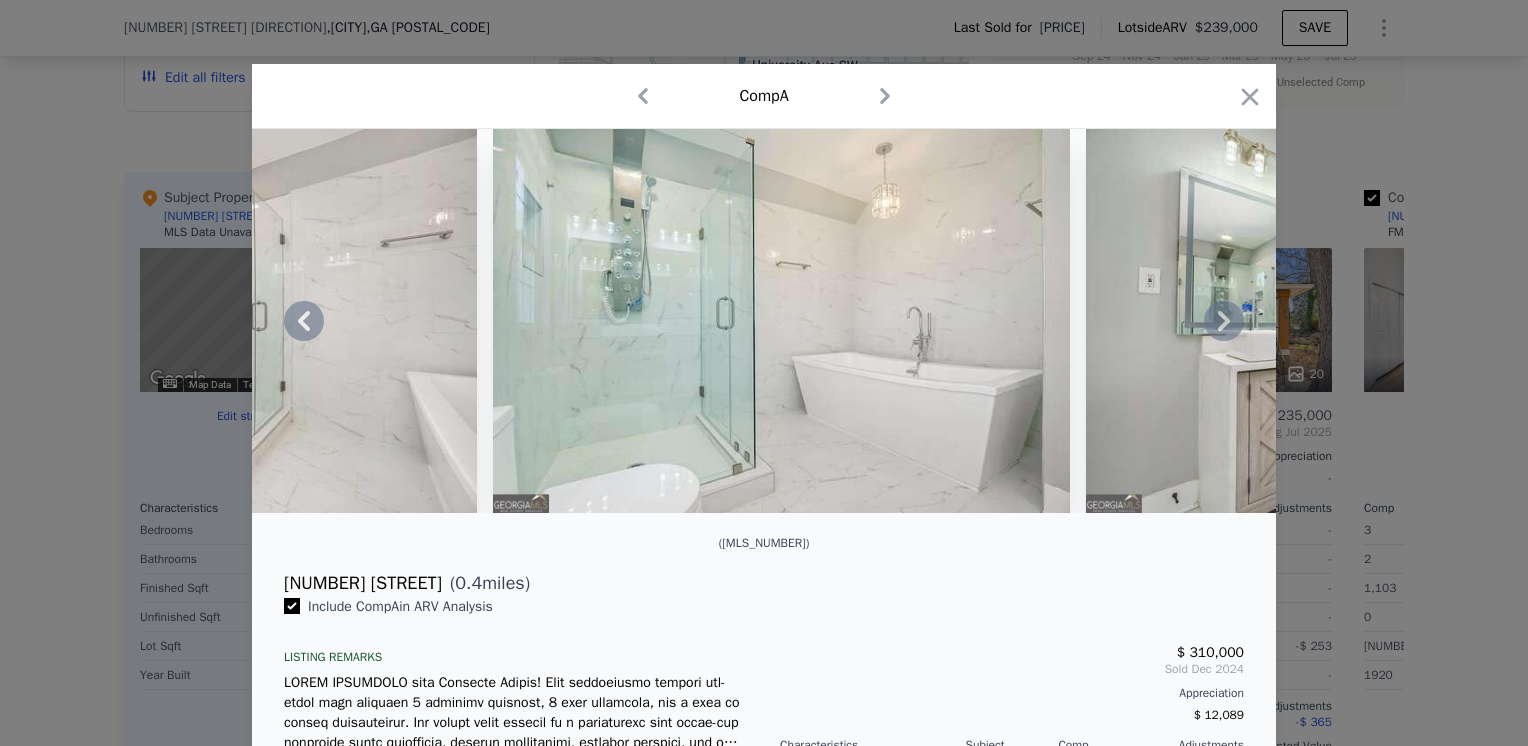 click 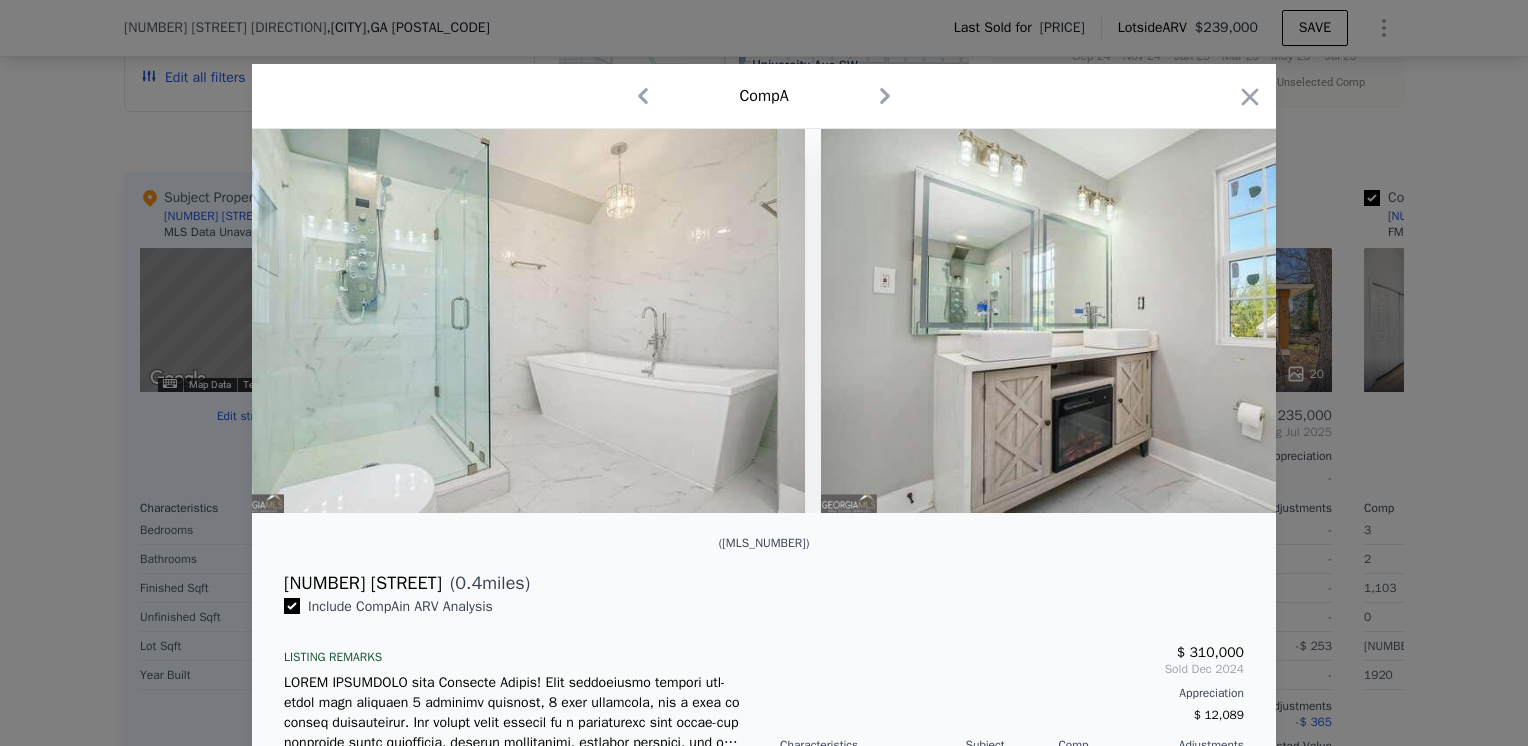scroll, scrollTop: 0, scrollLeft: 9120, axis: horizontal 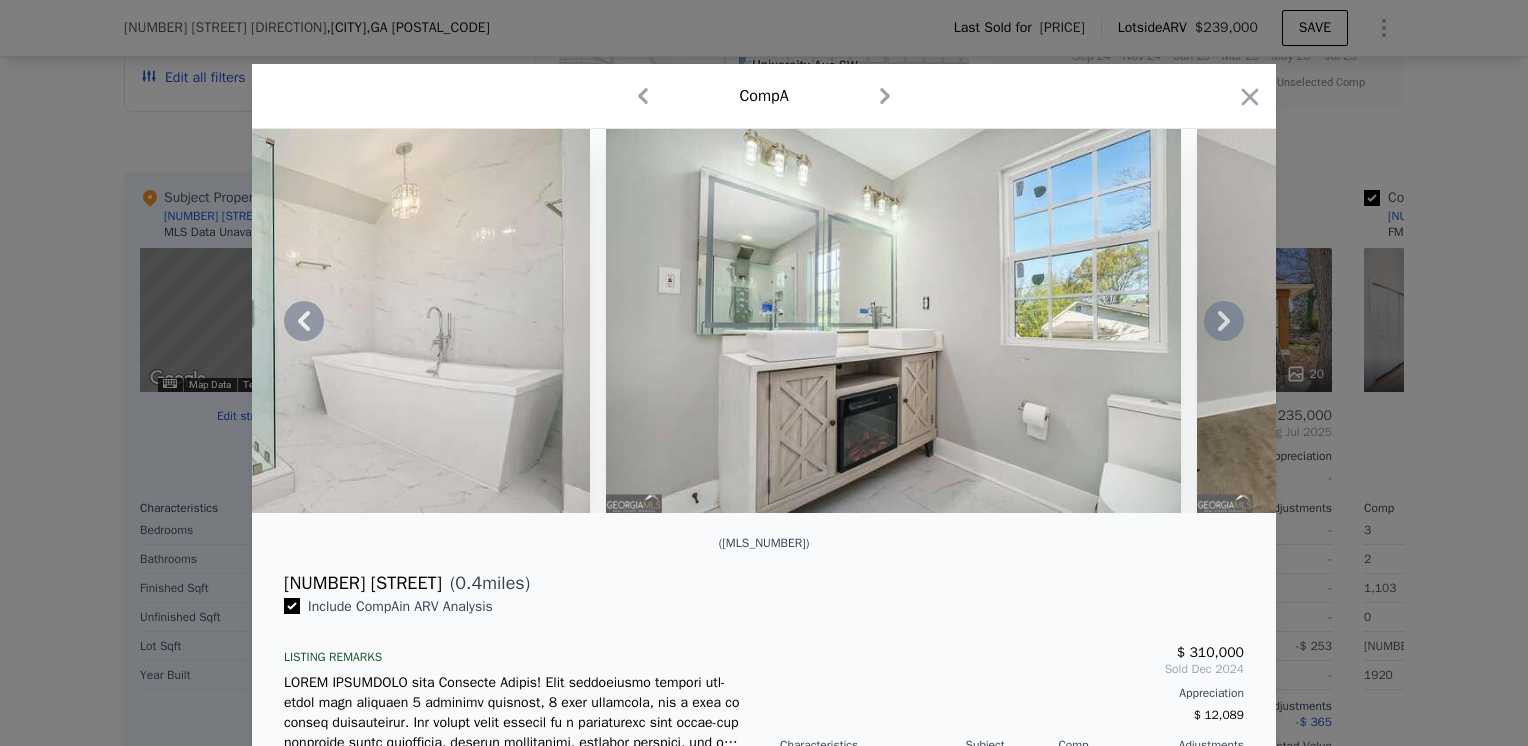 click 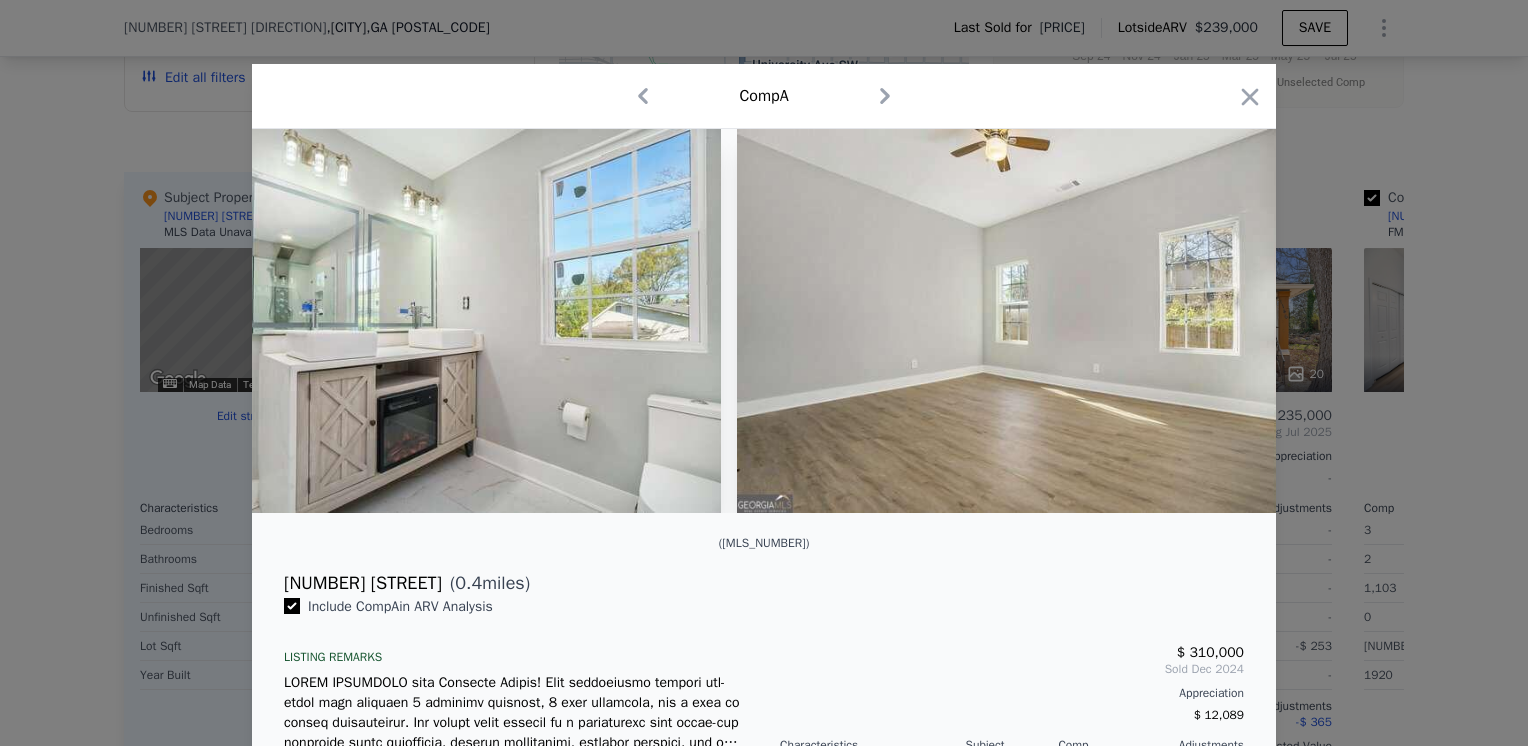 scroll, scrollTop: 0, scrollLeft: 9600, axis: horizontal 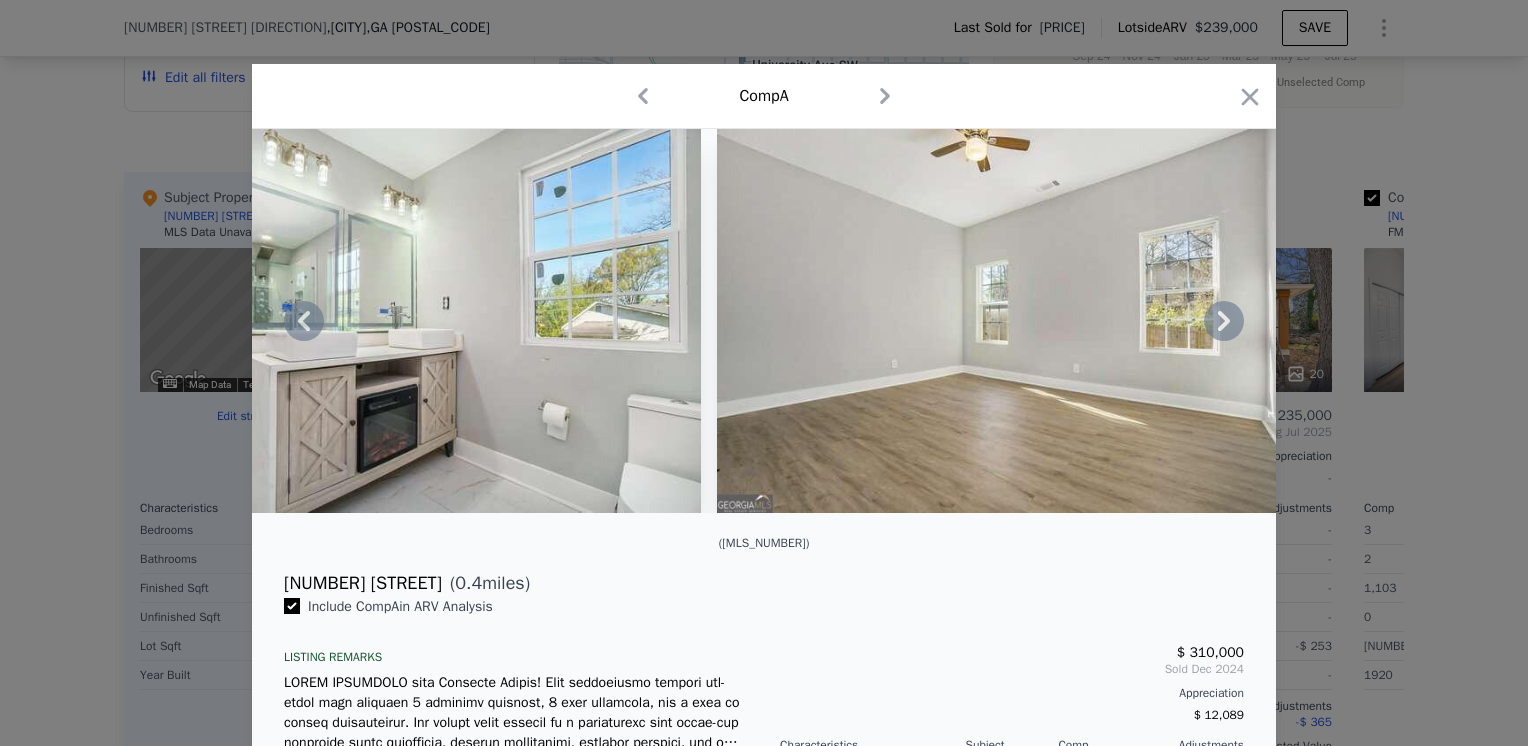 click 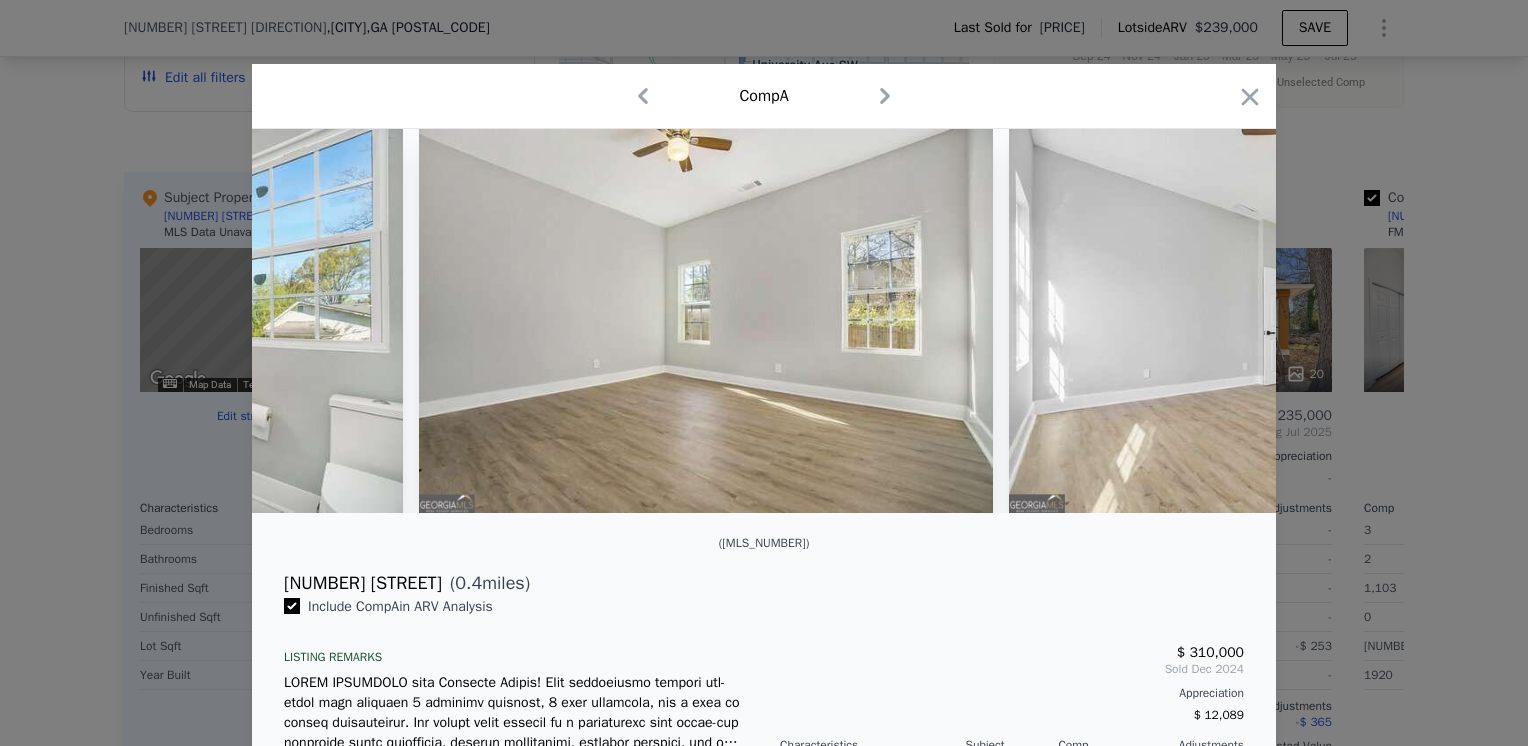 scroll, scrollTop: 0, scrollLeft: 10080, axis: horizontal 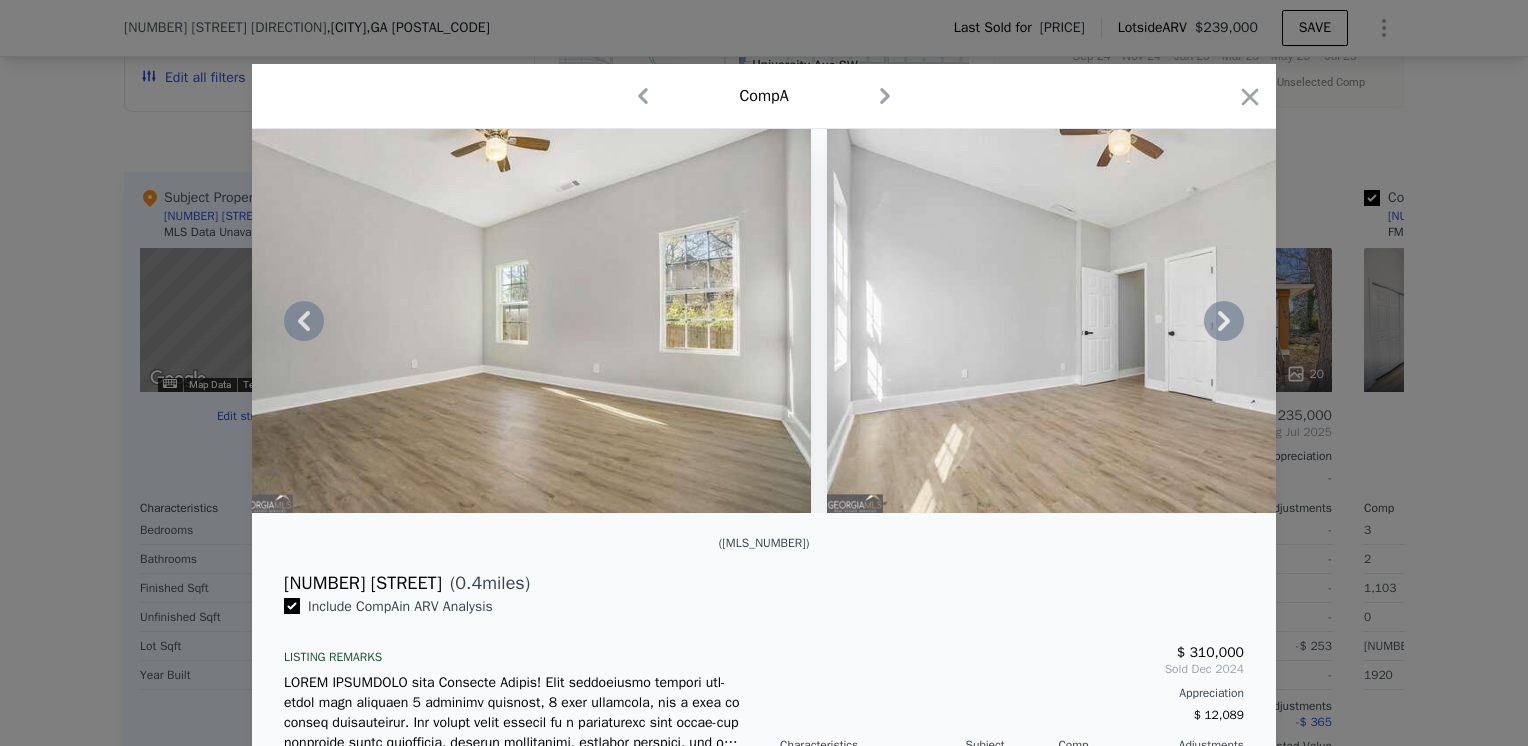 click 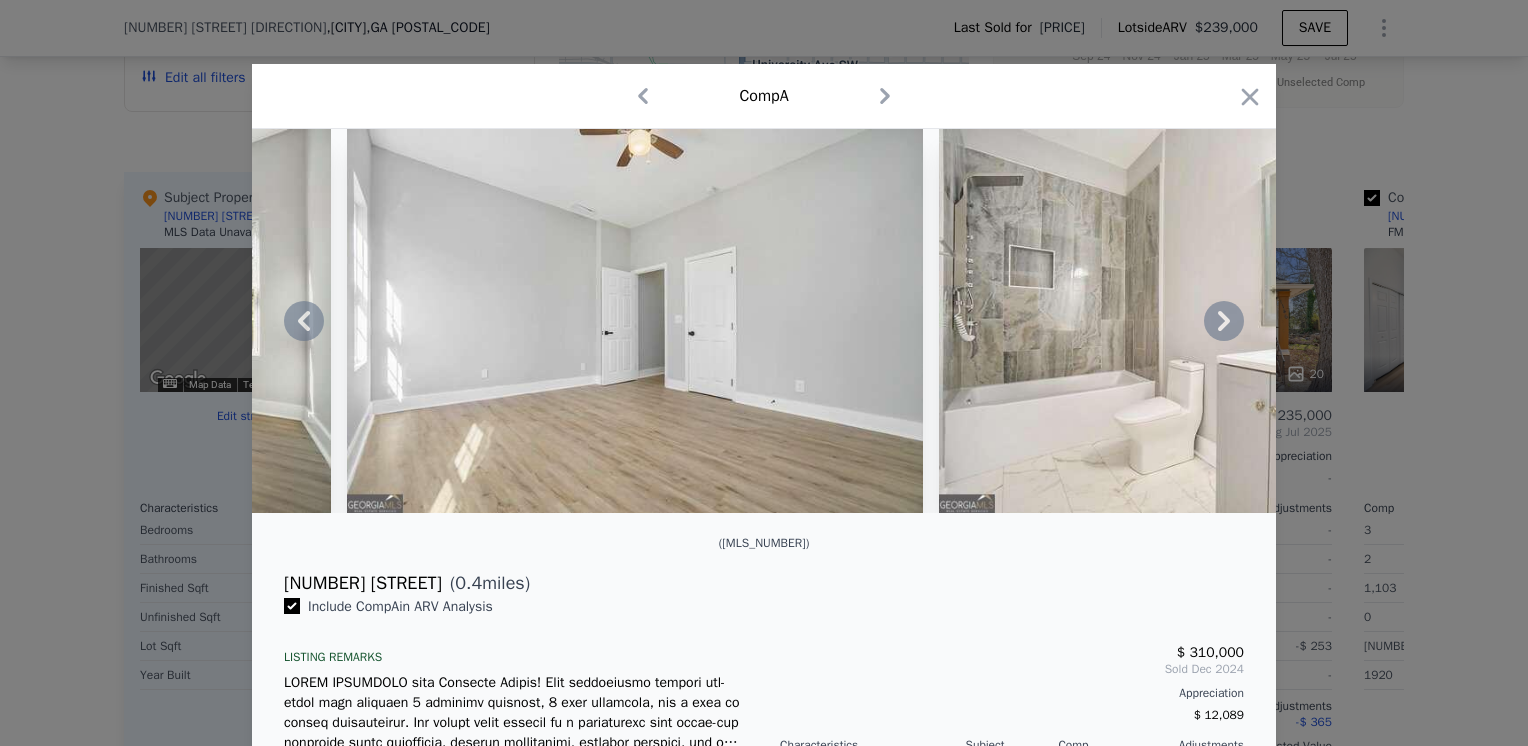 click 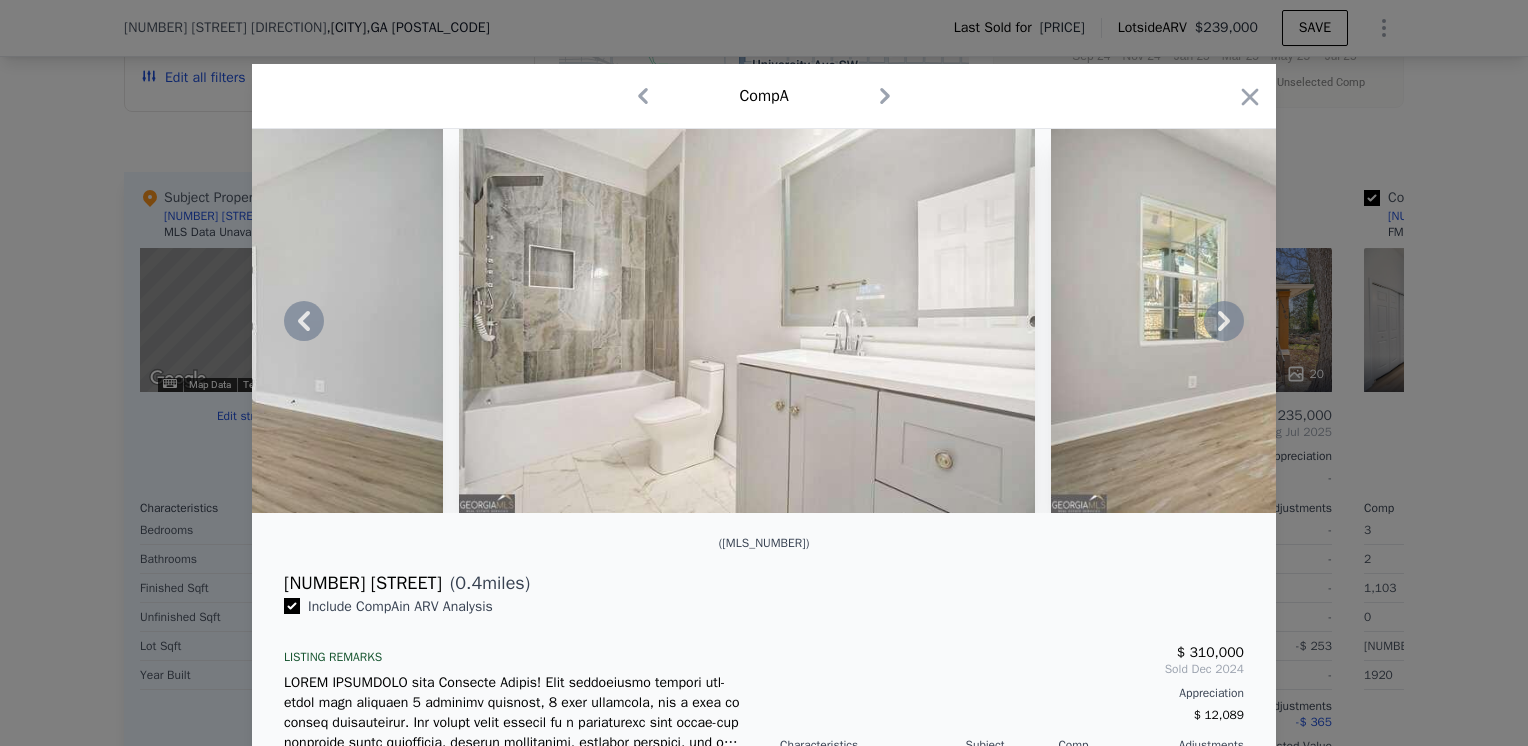 click 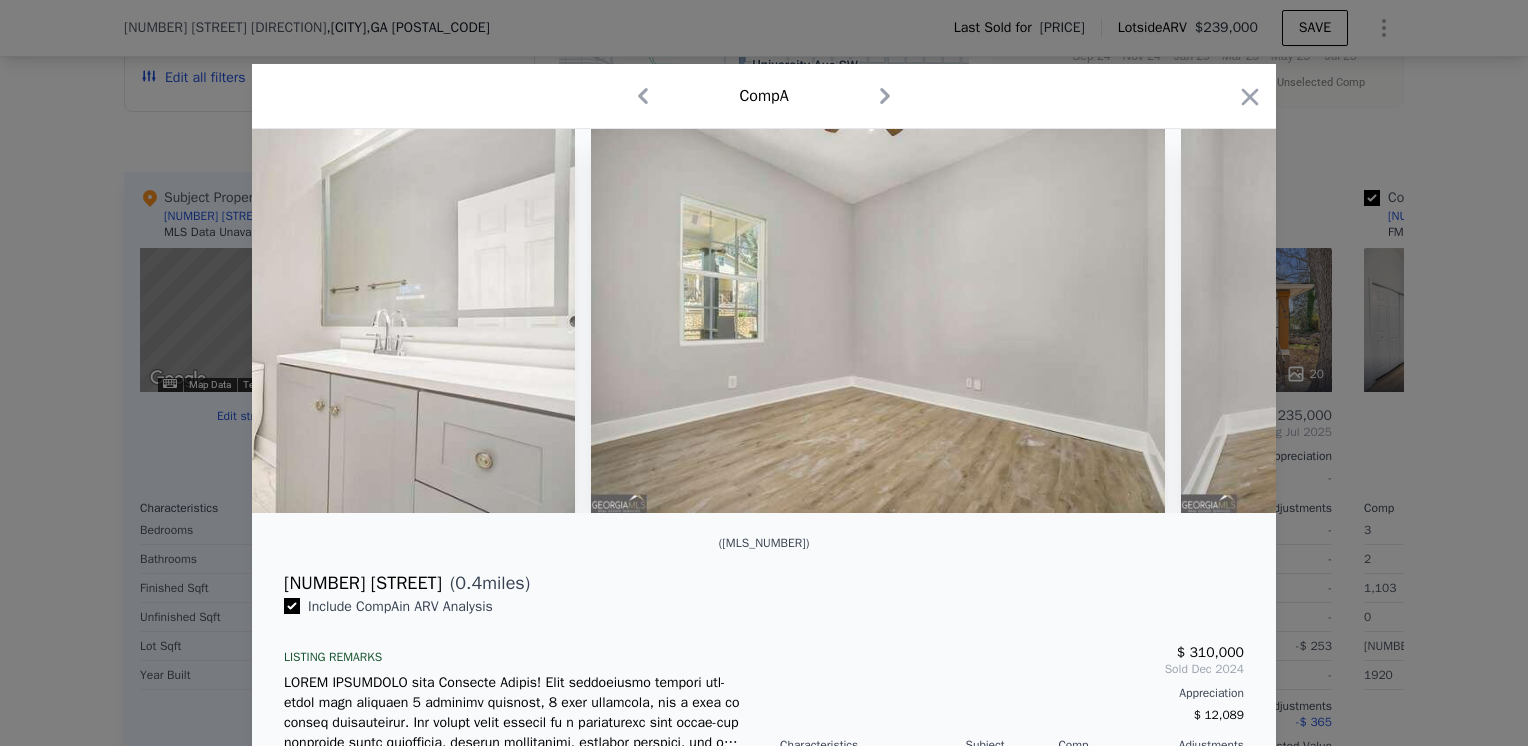 scroll, scrollTop: 0, scrollLeft: 11520, axis: horizontal 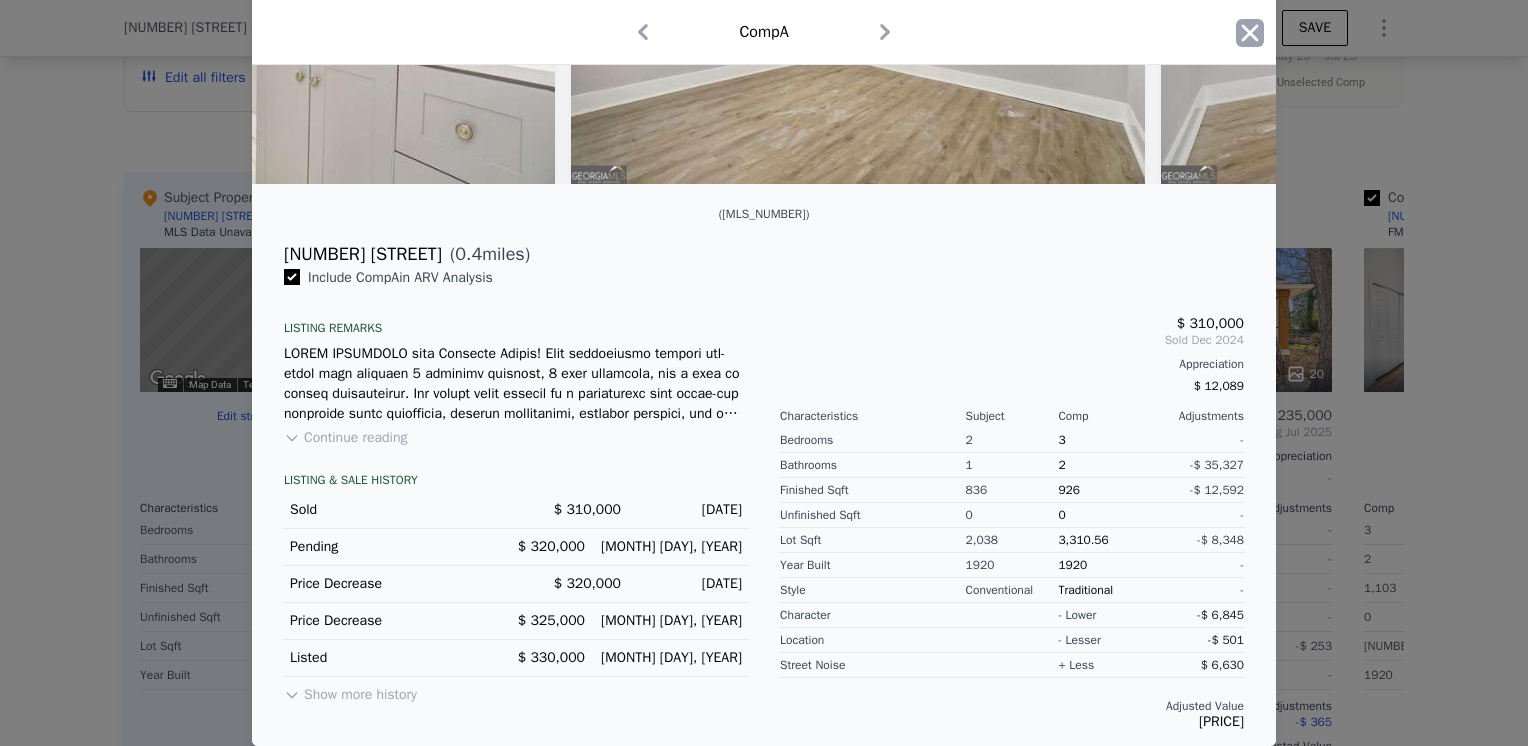click 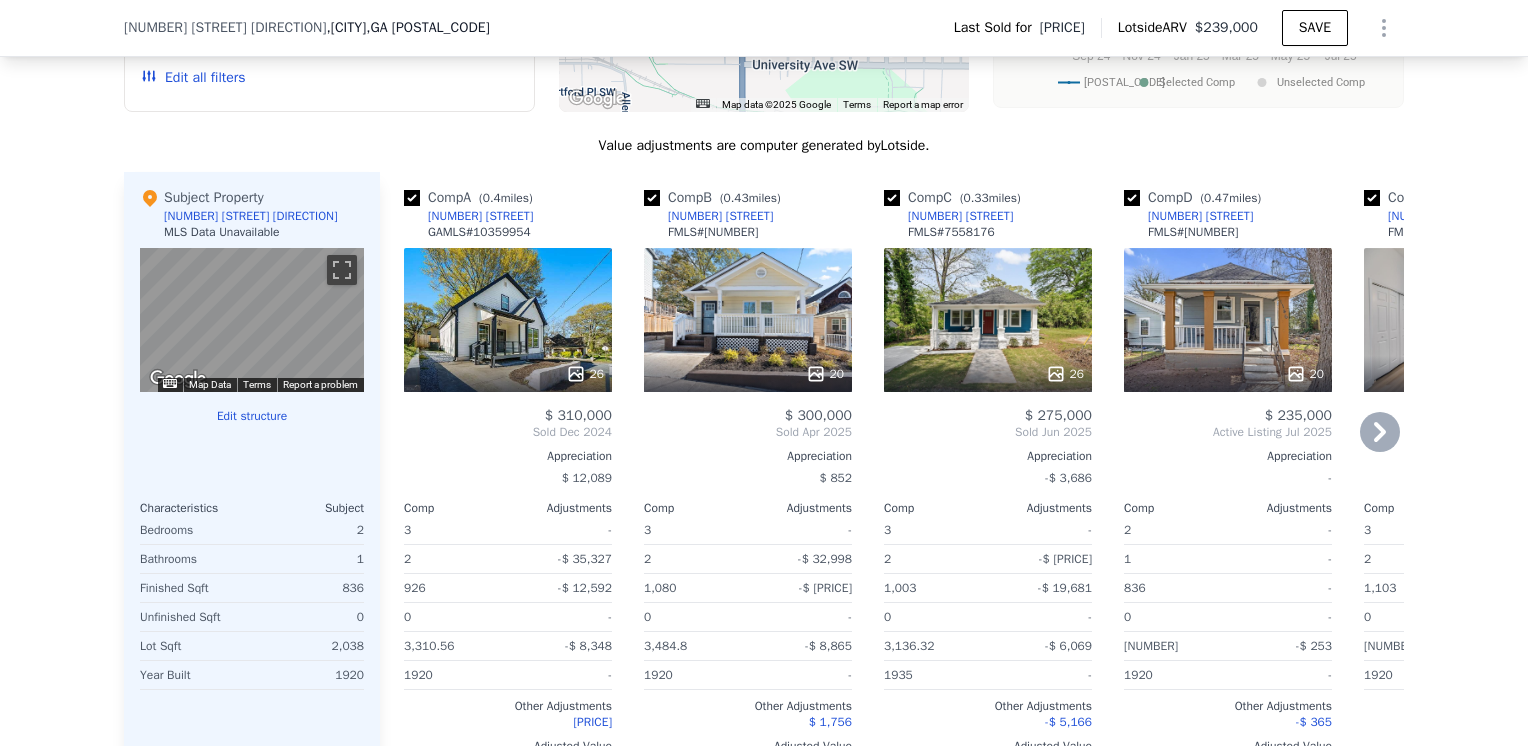 click at bounding box center [412, 198] 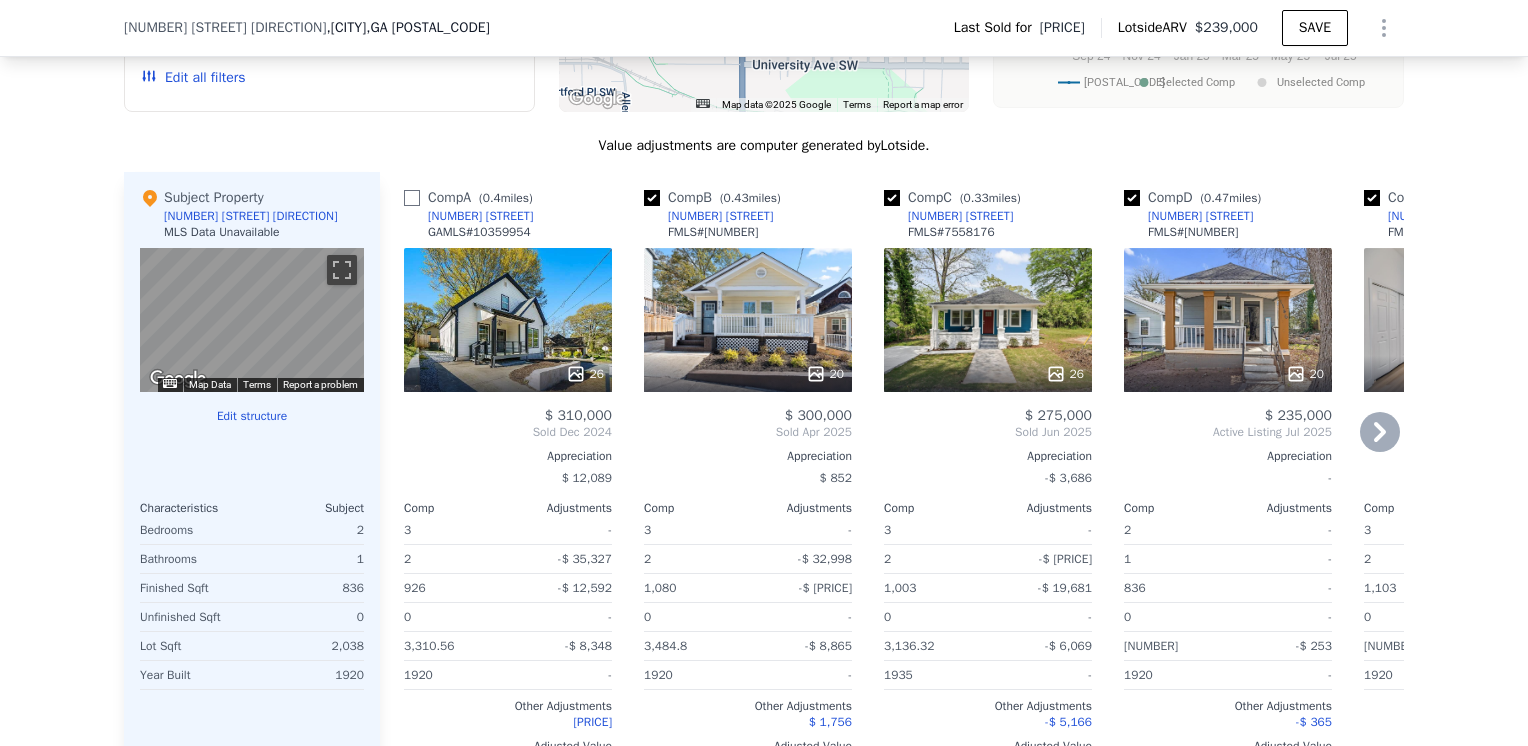 checkbox on "false" 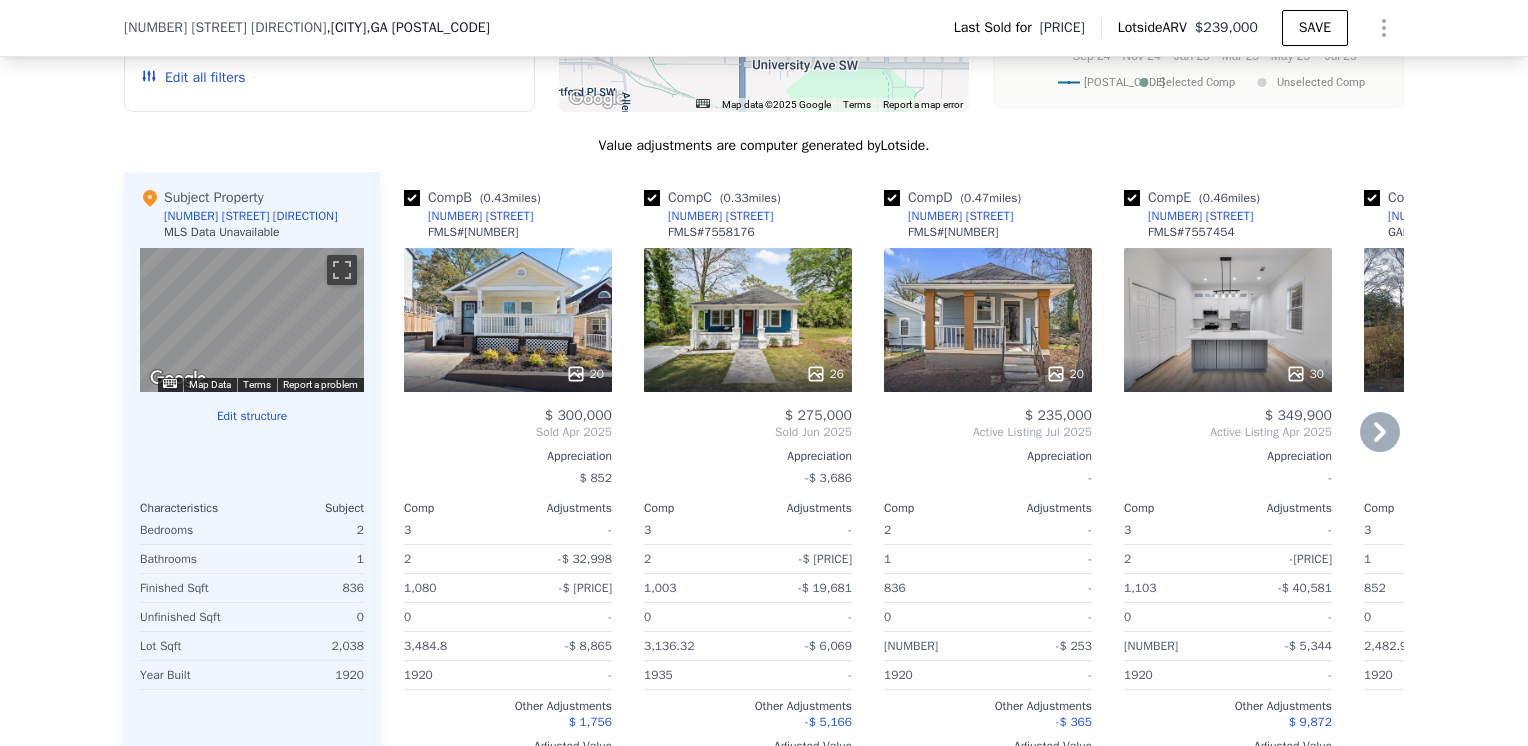 click at bounding box center [412, 198] 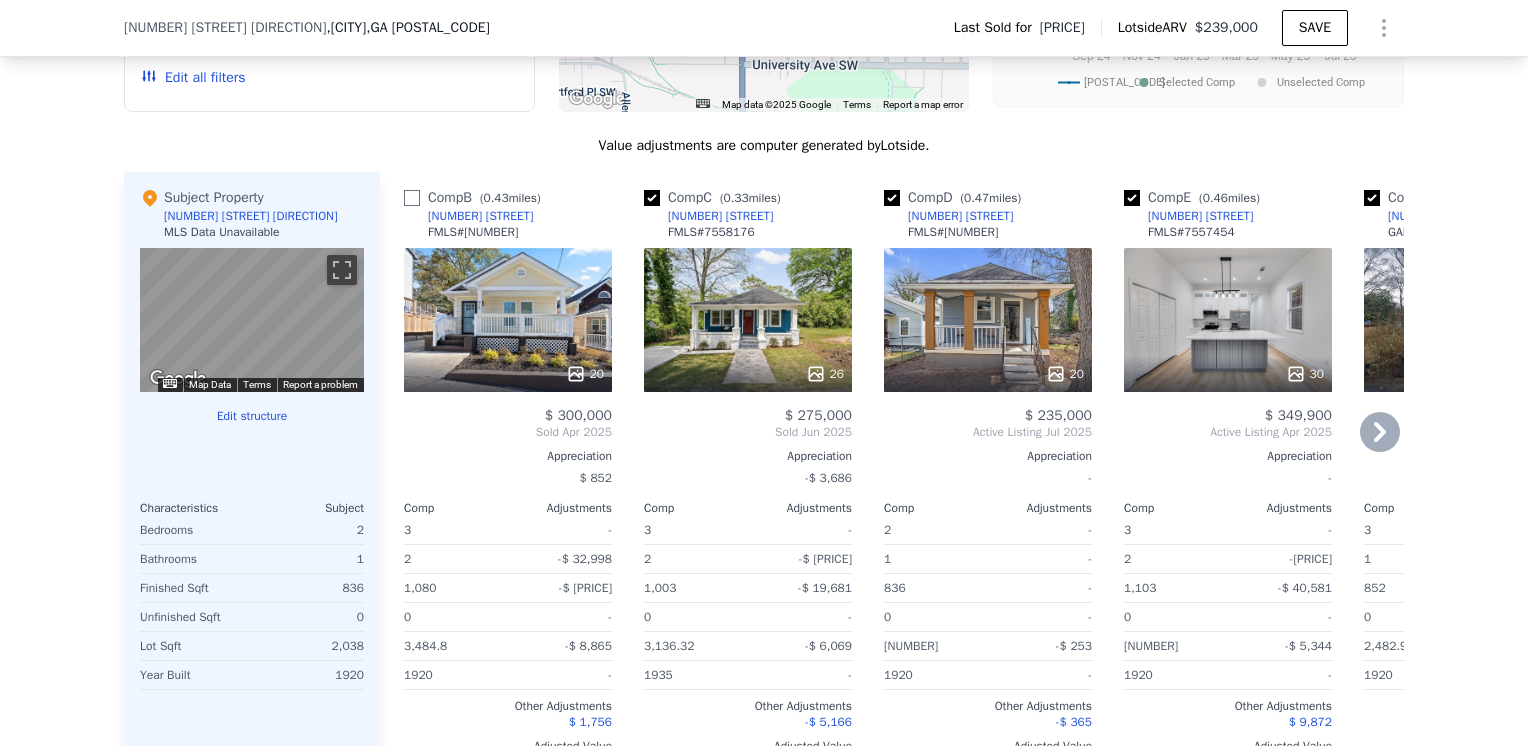 checkbox on "false" 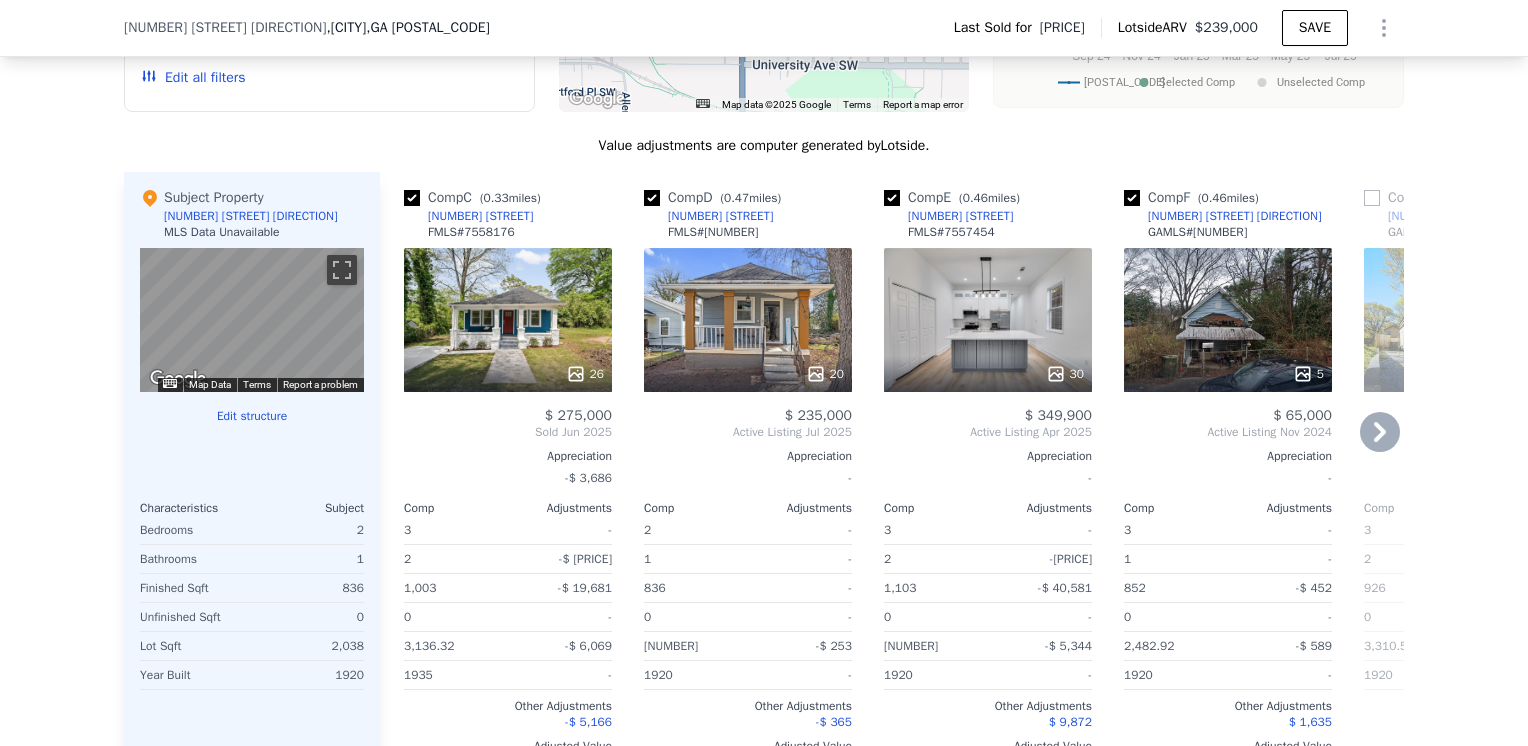 click 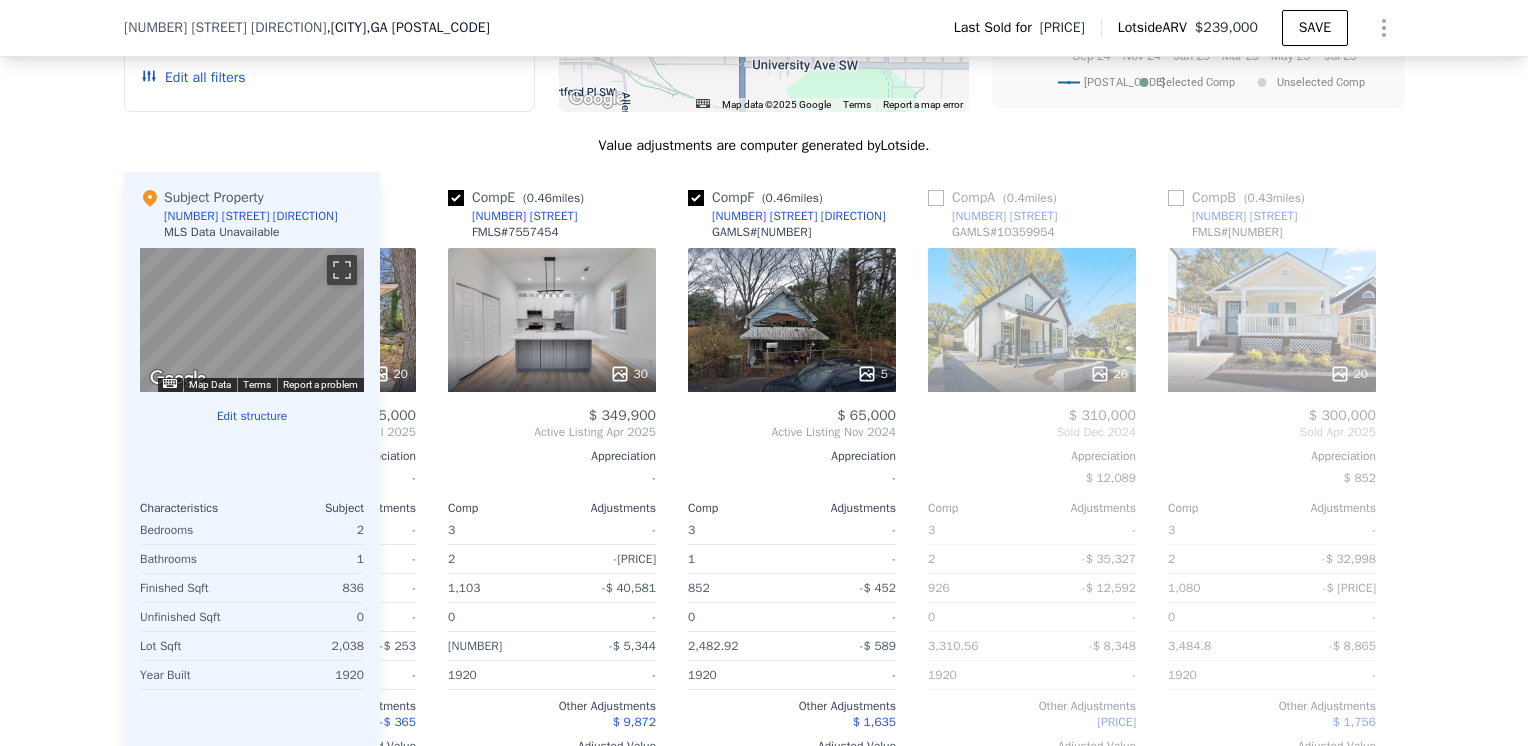 scroll, scrollTop: 0, scrollLeft: 464, axis: horizontal 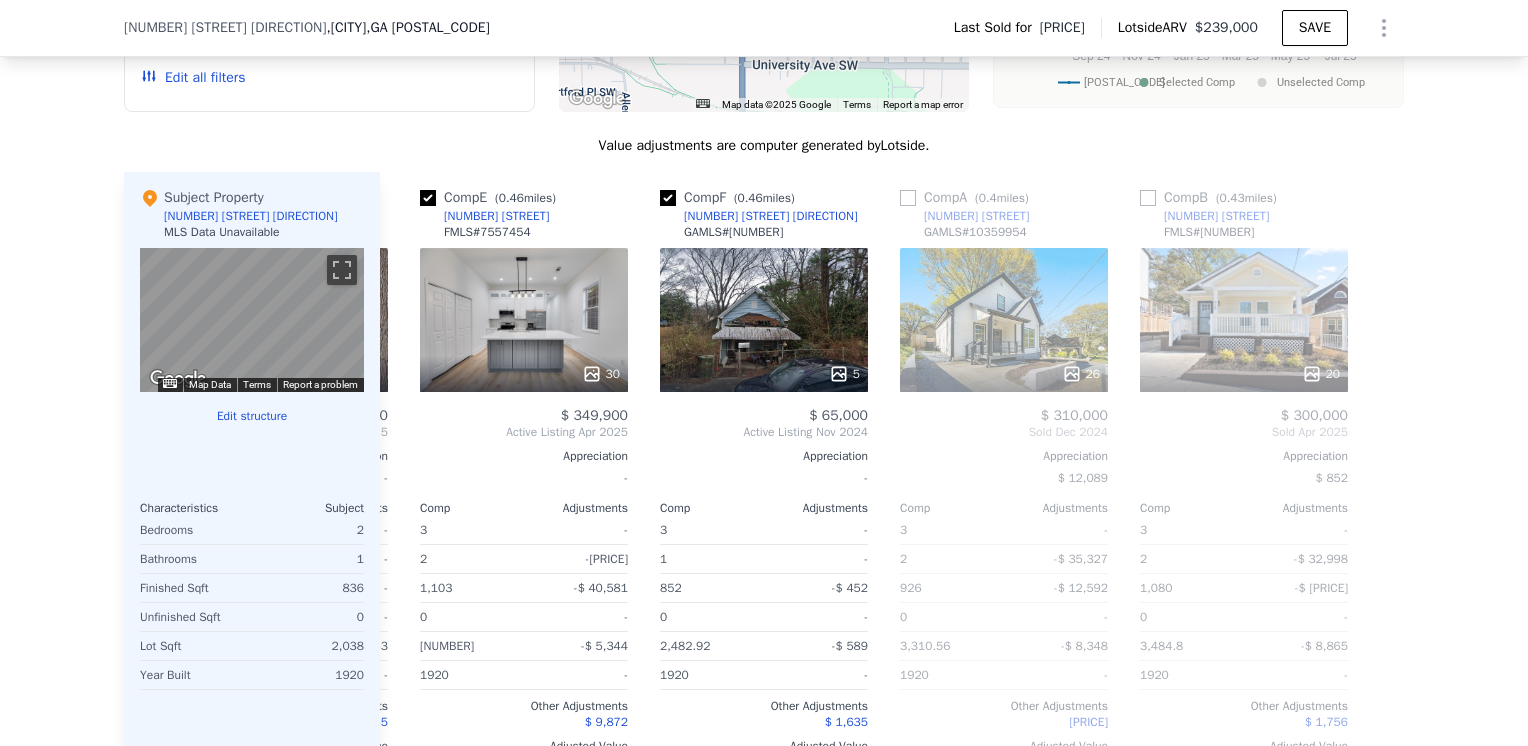 click at bounding box center (1388, 479) 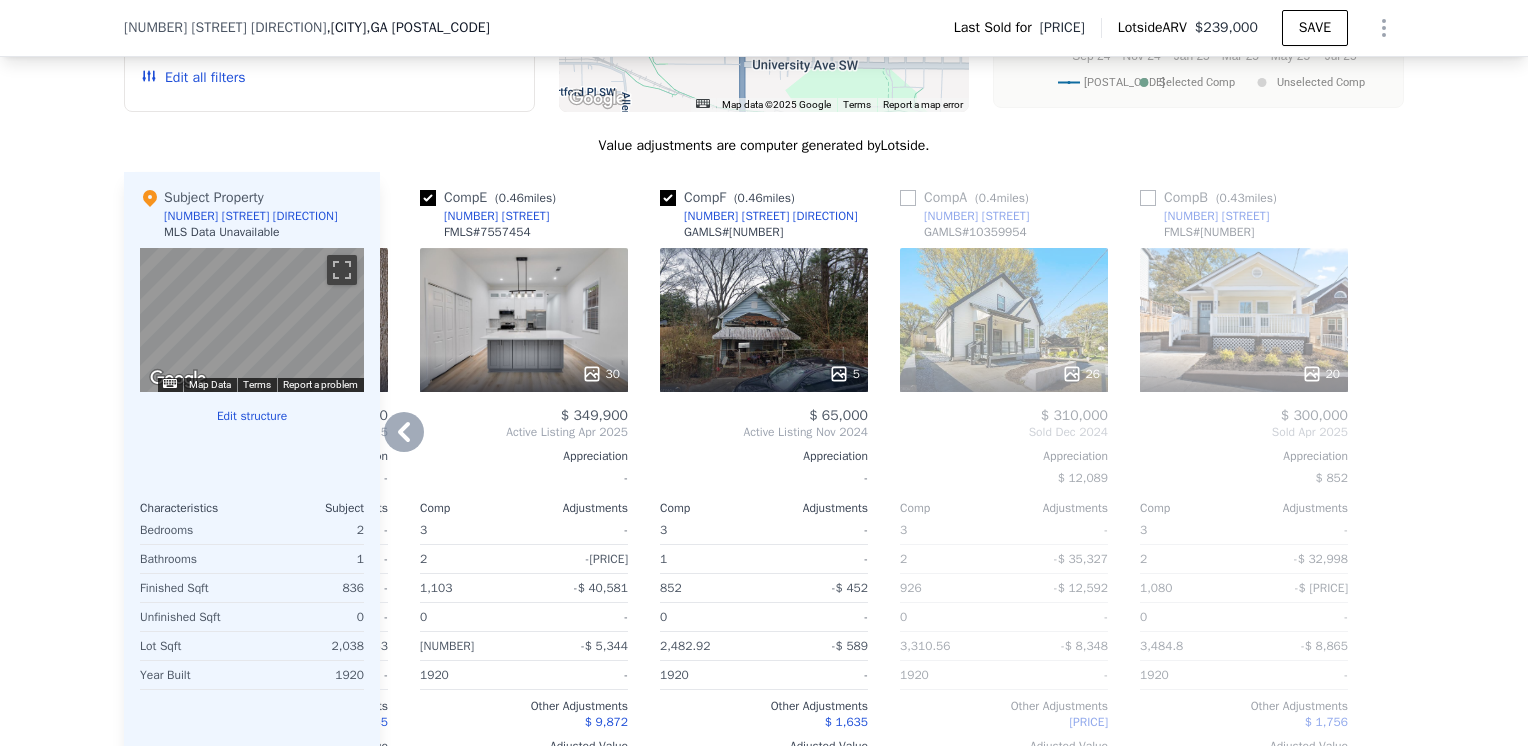click 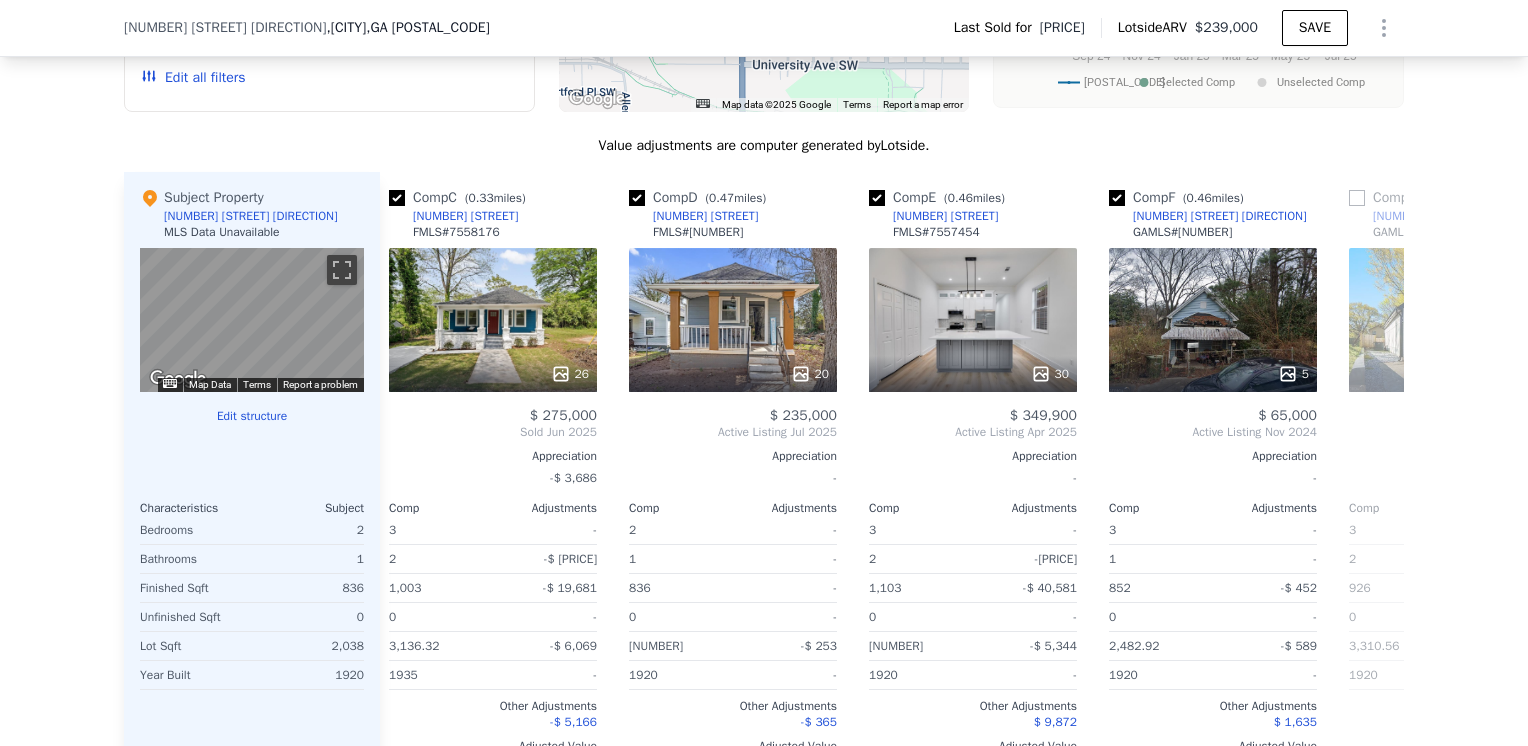 scroll, scrollTop: 0, scrollLeft: 0, axis: both 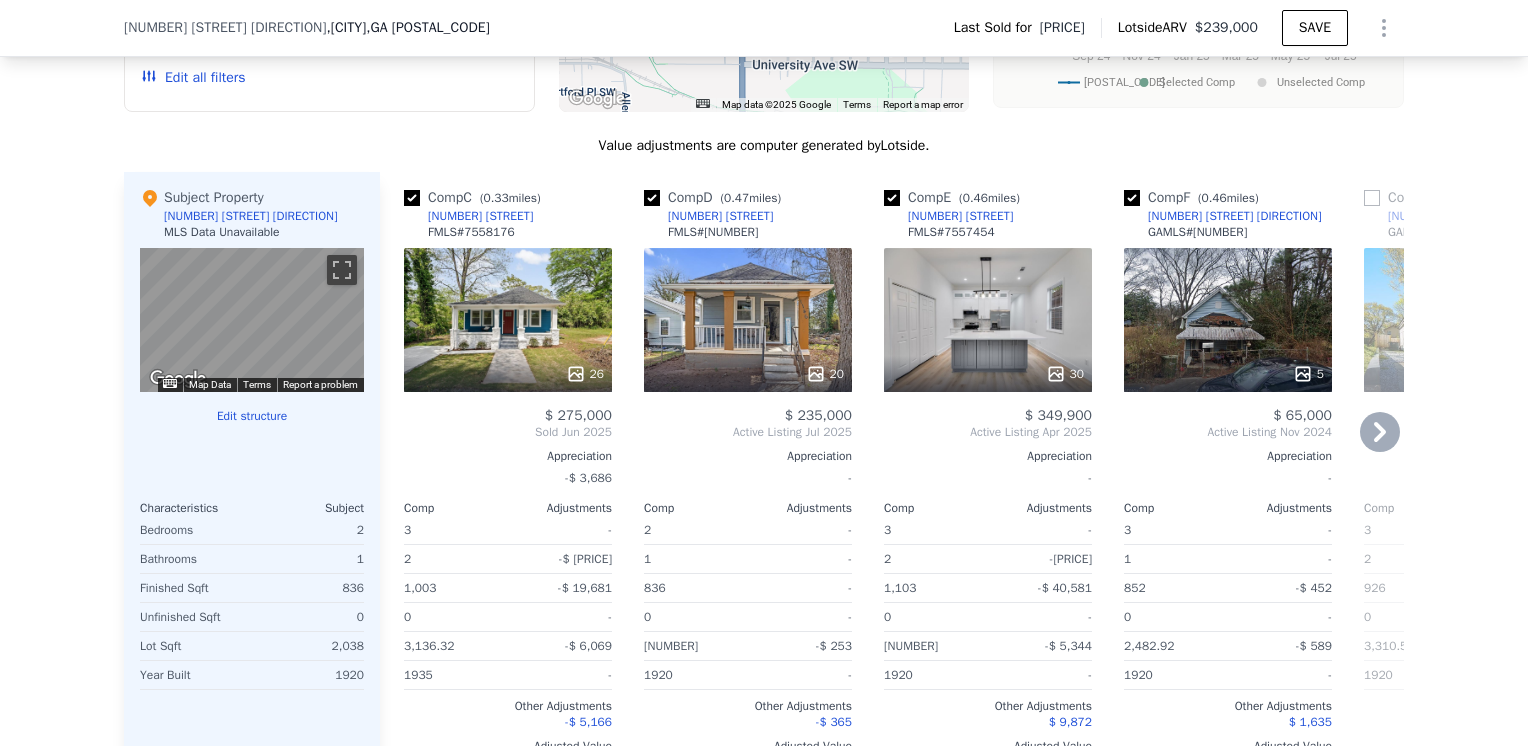 click on "26" at bounding box center [508, 320] 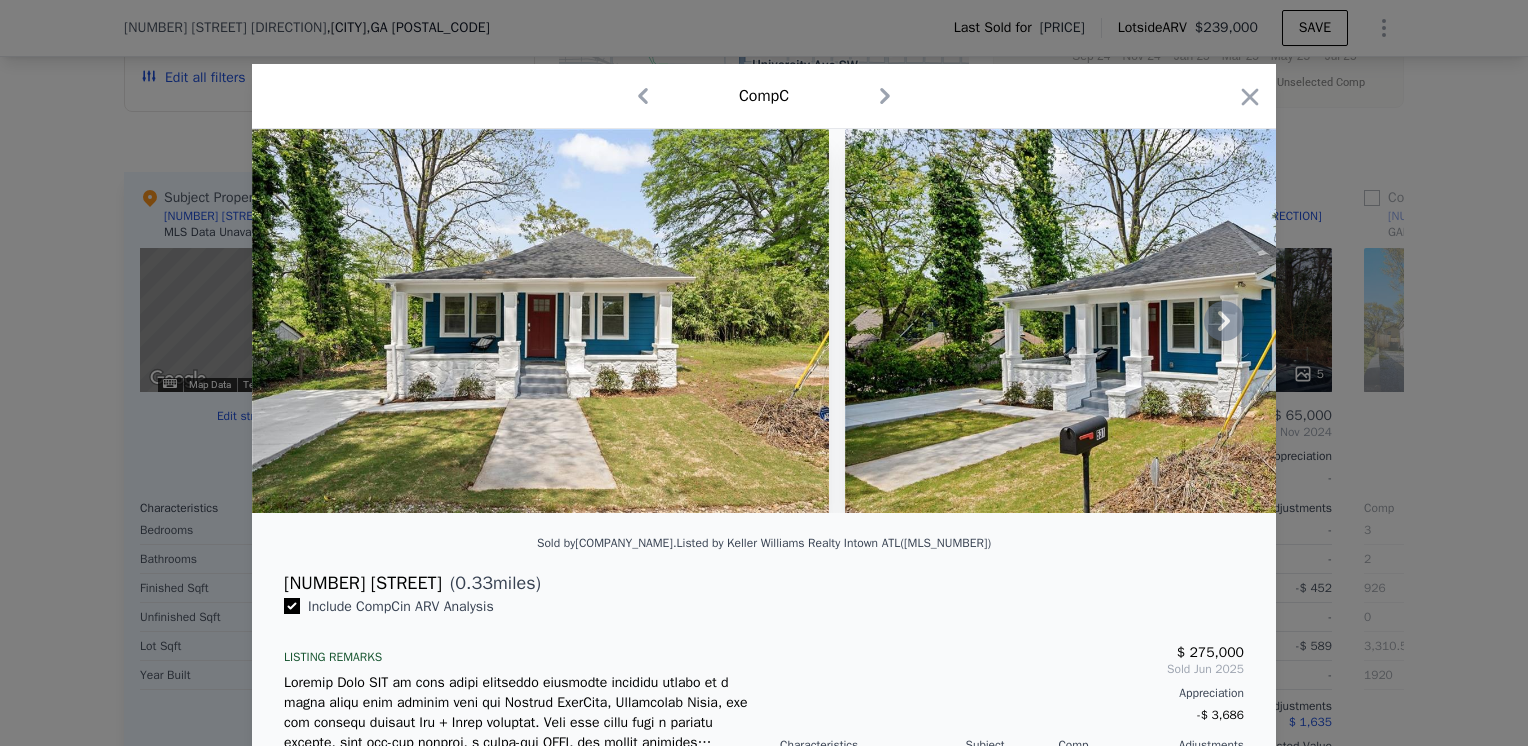 click 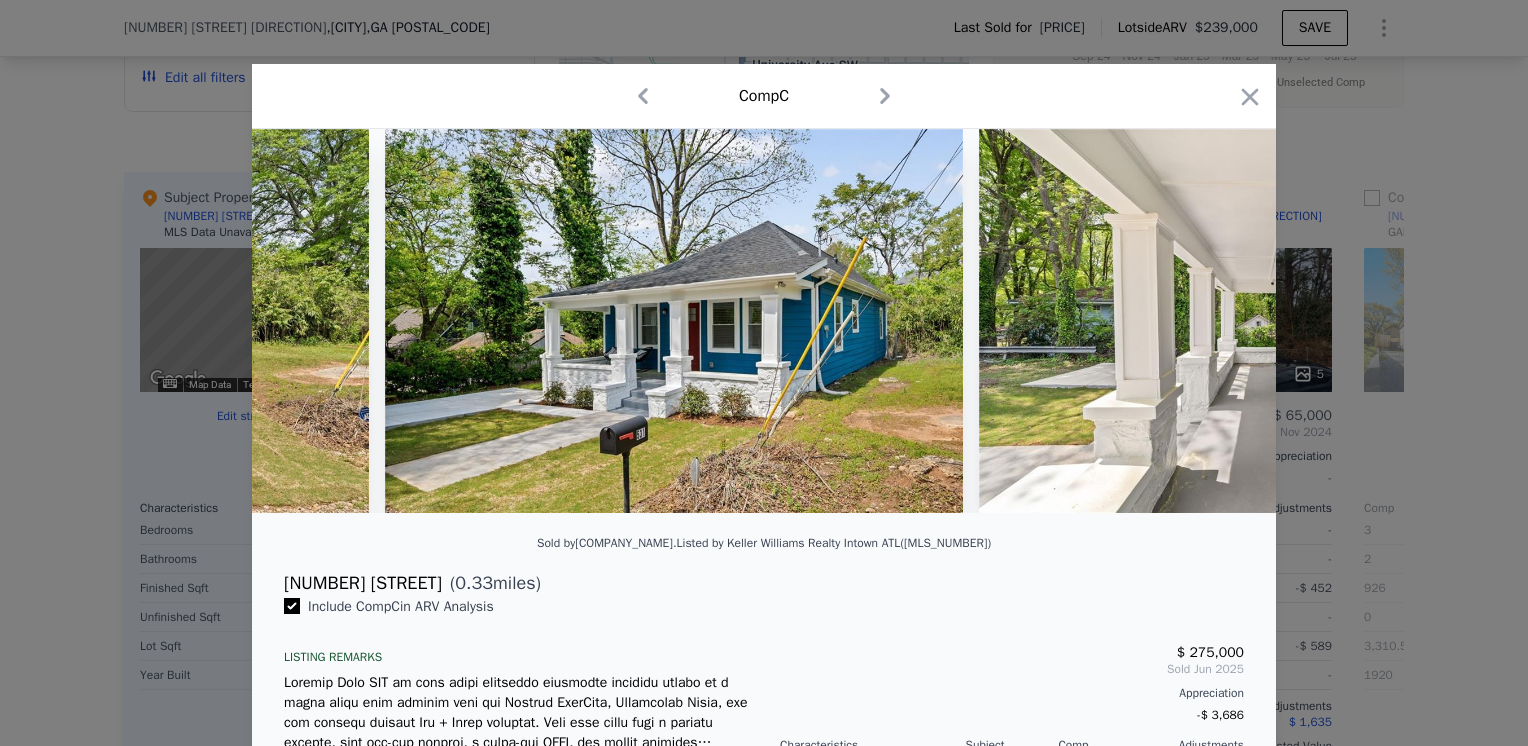 scroll, scrollTop: 0, scrollLeft: 480, axis: horizontal 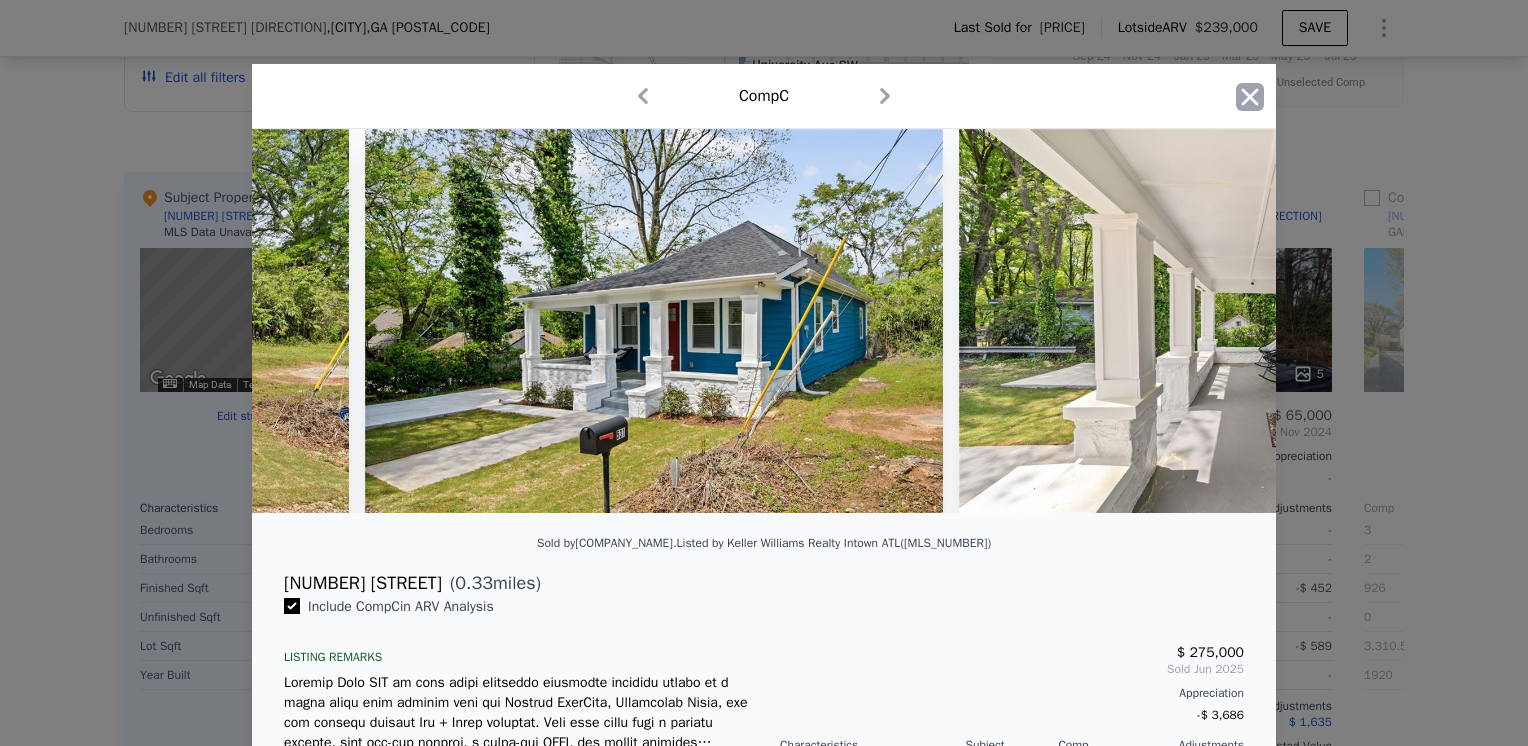 click 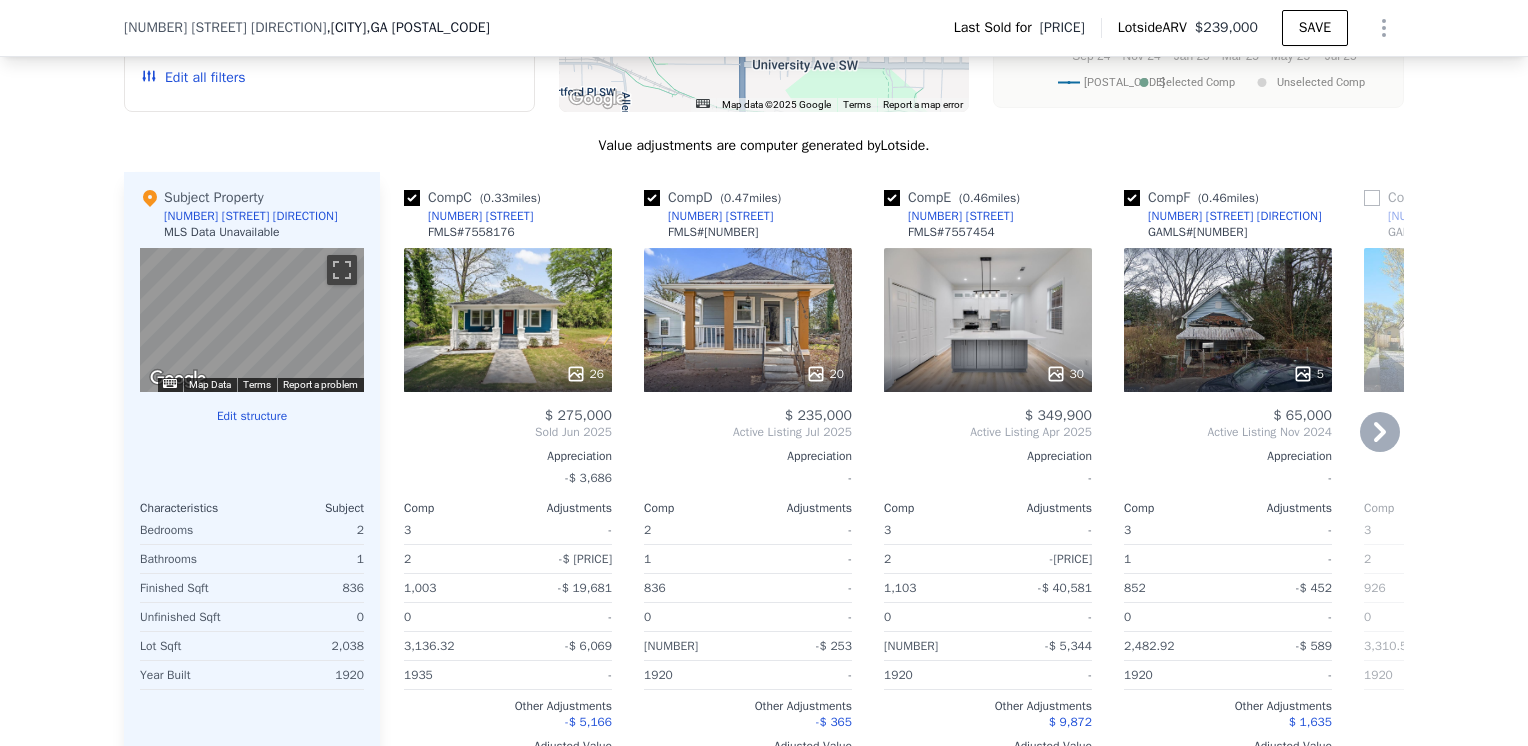 click on "20" at bounding box center [748, 320] 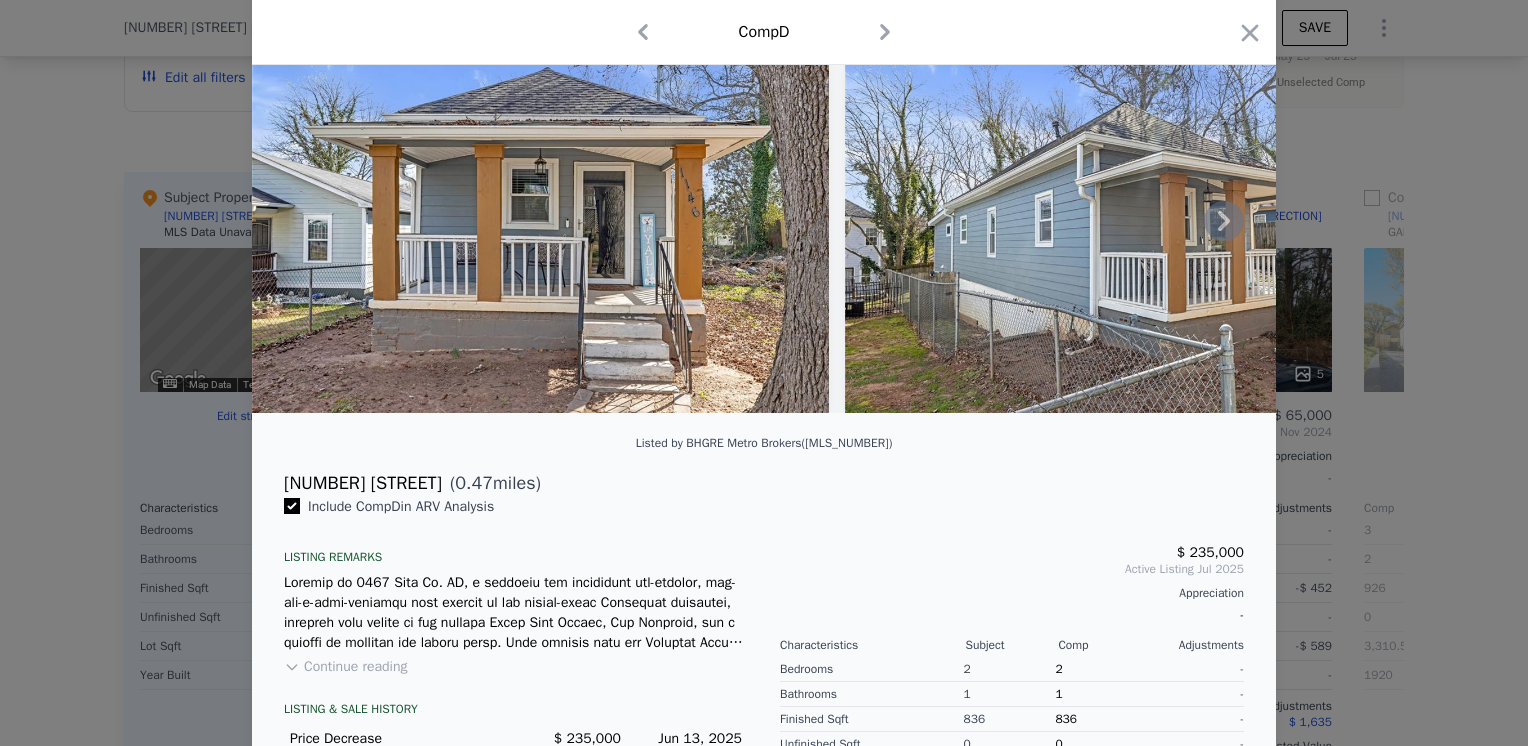 scroll, scrollTop: 200, scrollLeft: 0, axis: vertical 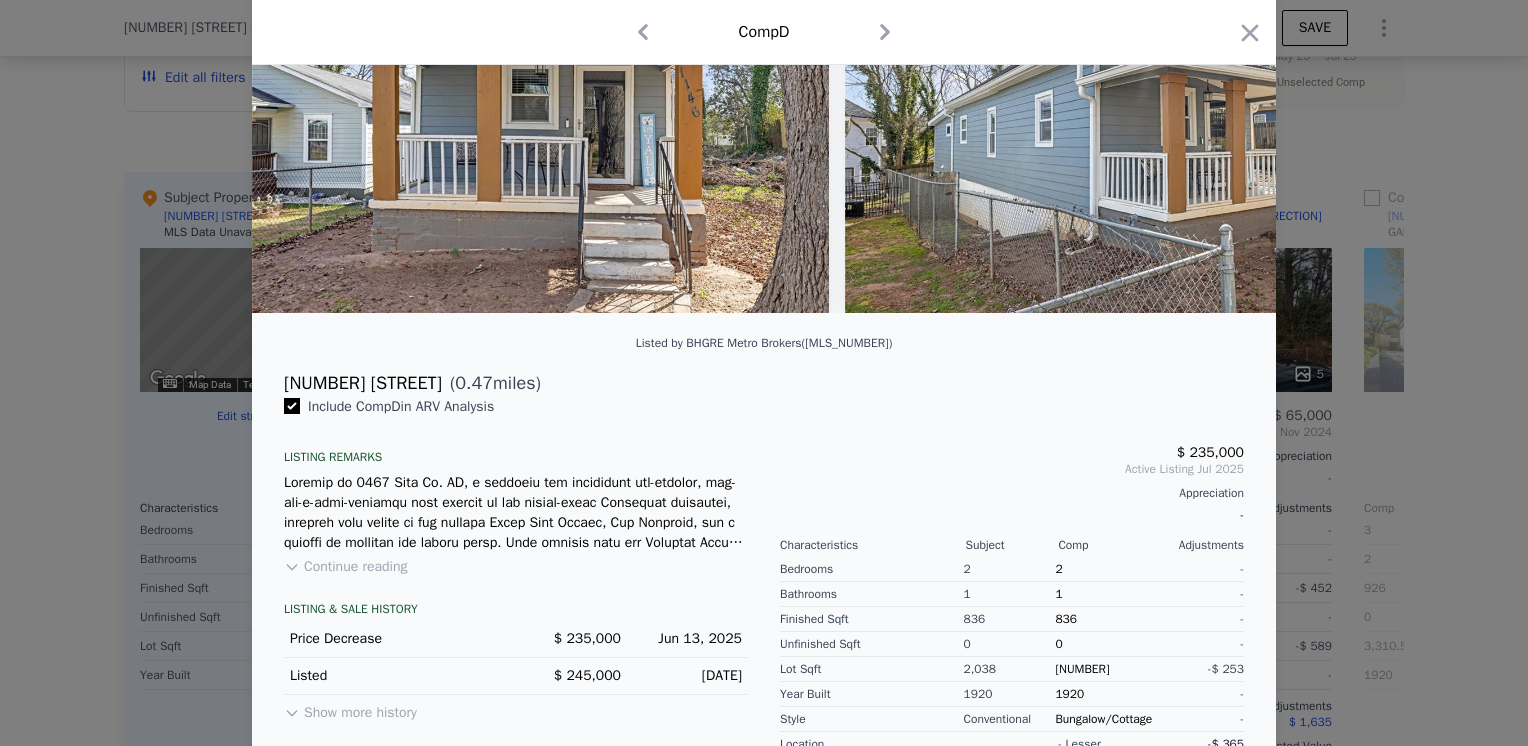 click on "Continue reading" at bounding box center (345, 567) 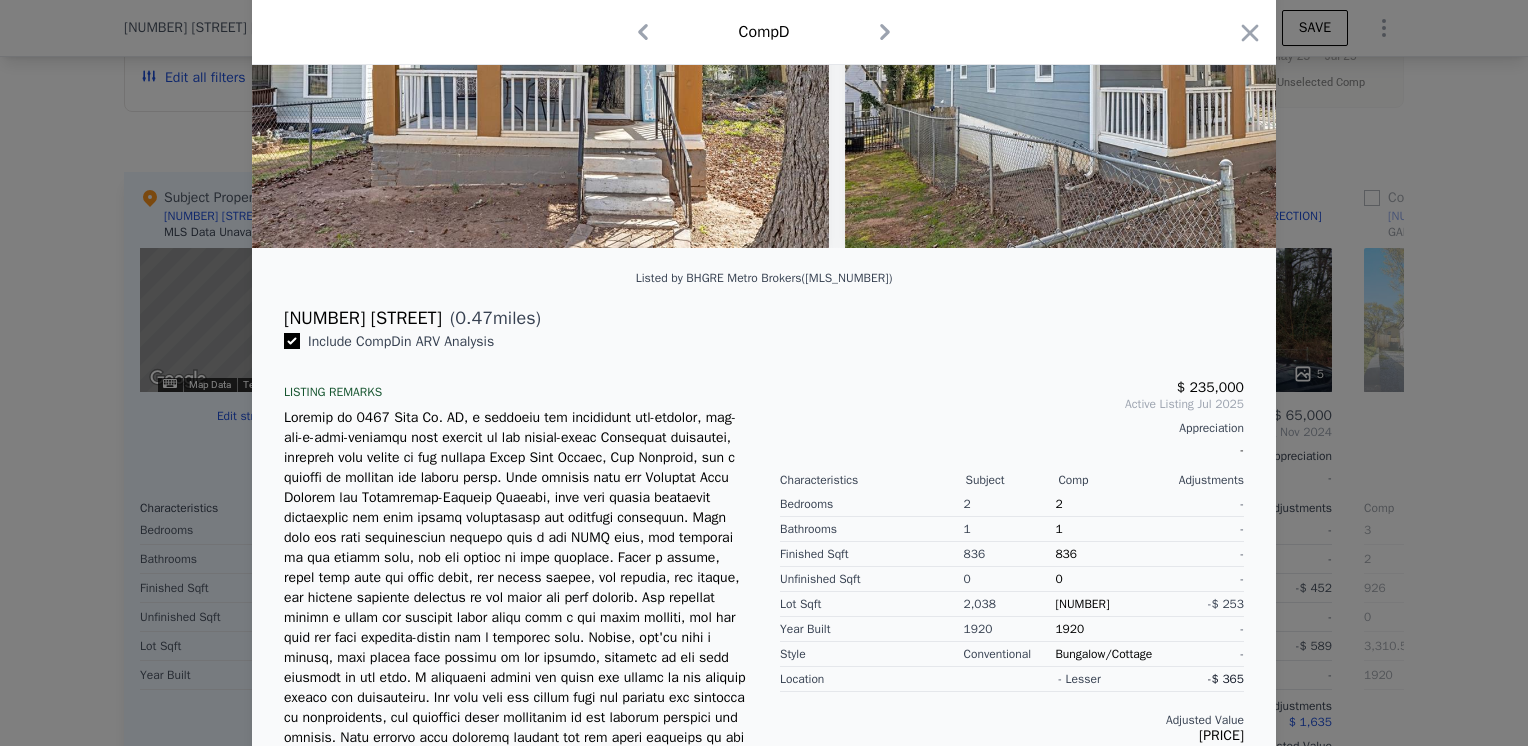 scroll, scrollTop: 300, scrollLeft: 0, axis: vertical 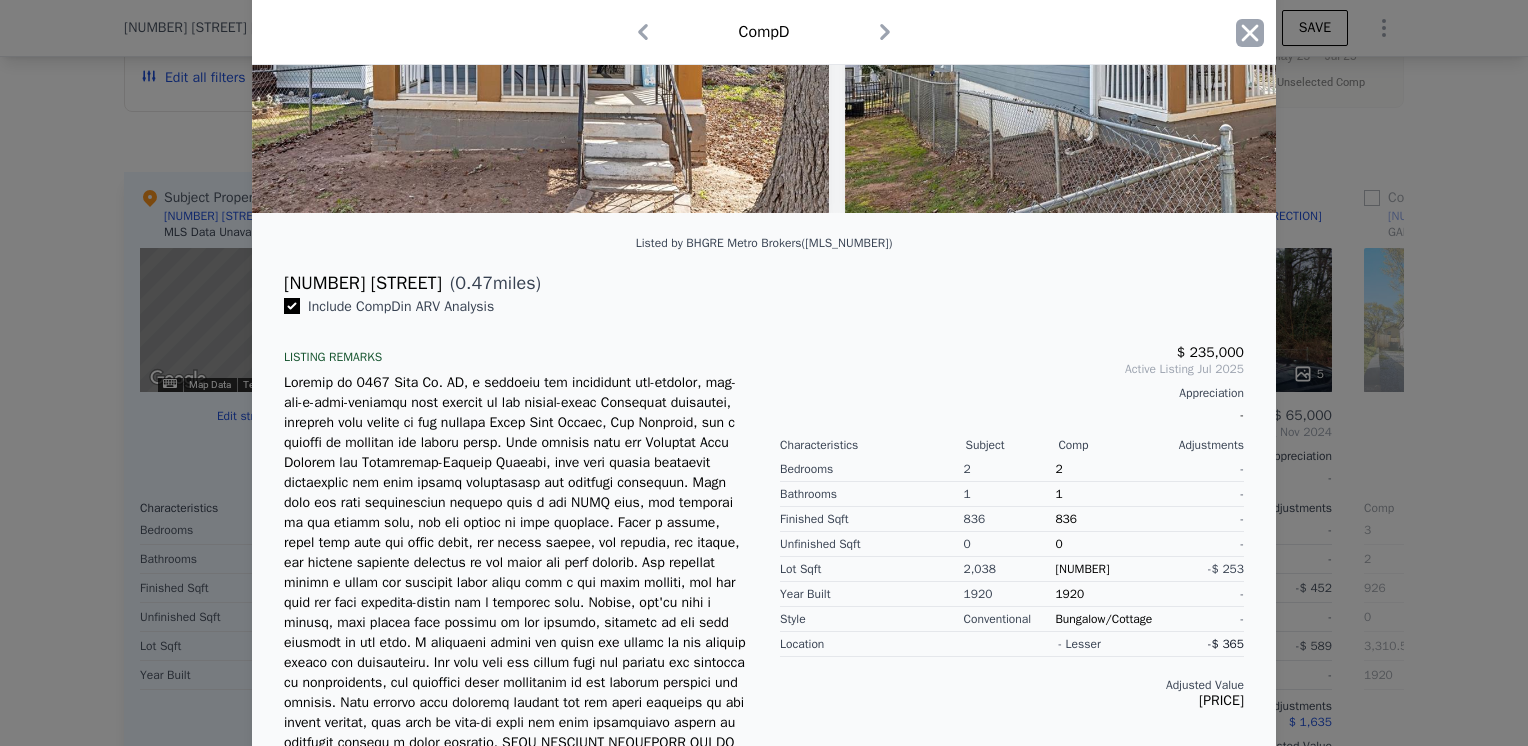 click 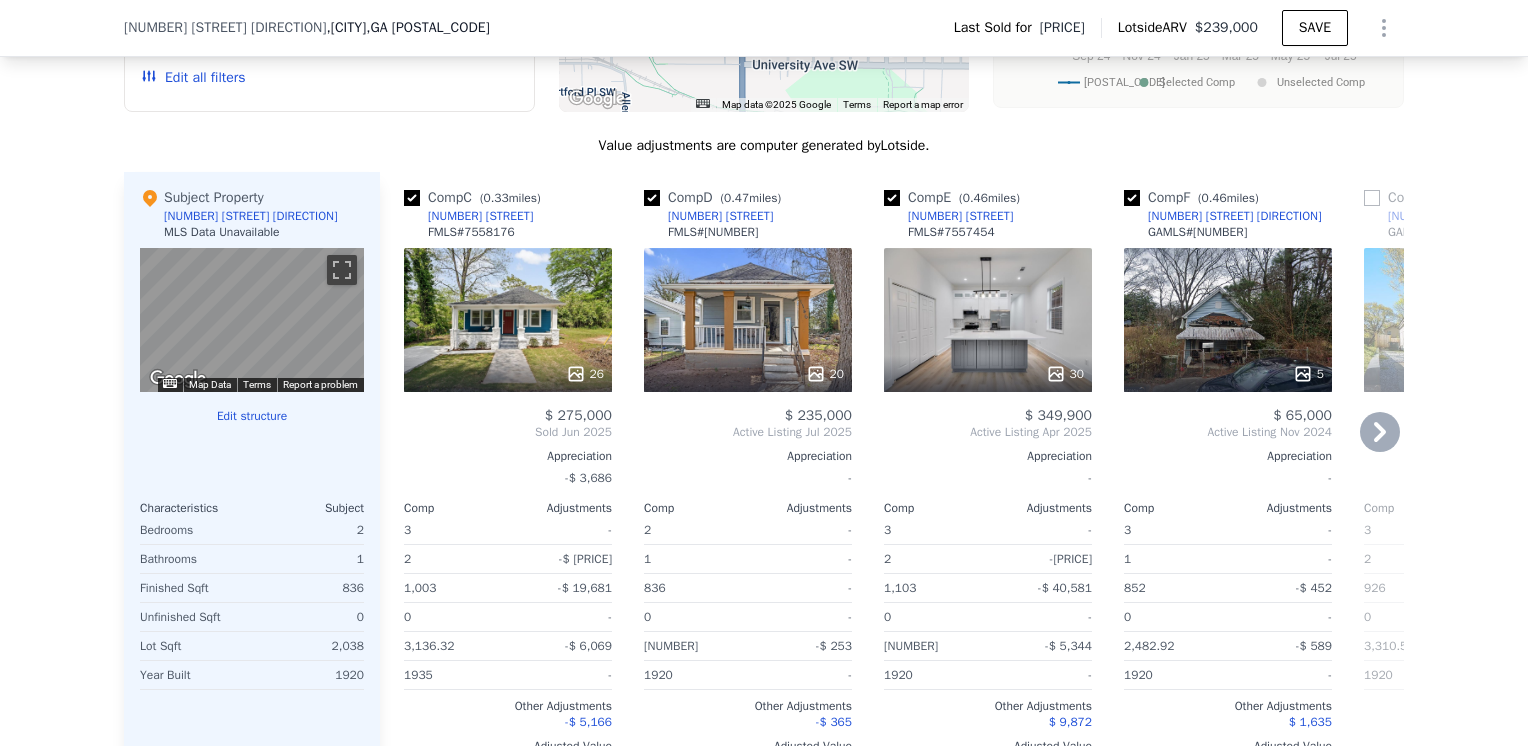 click on "30" at bounding box center [988, 320] 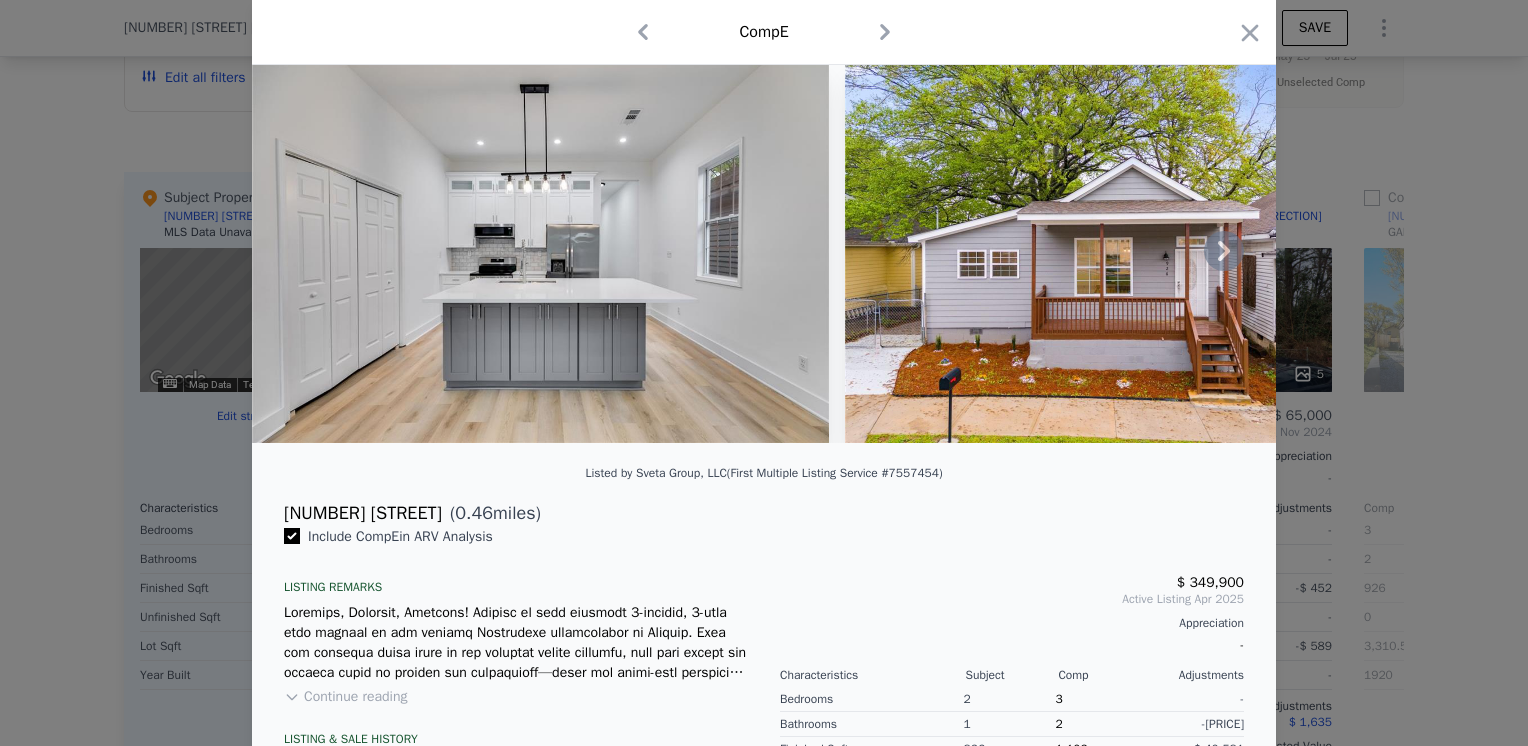 scroll, scrollTop: 100, scrollLeft: 0, axis: vertical 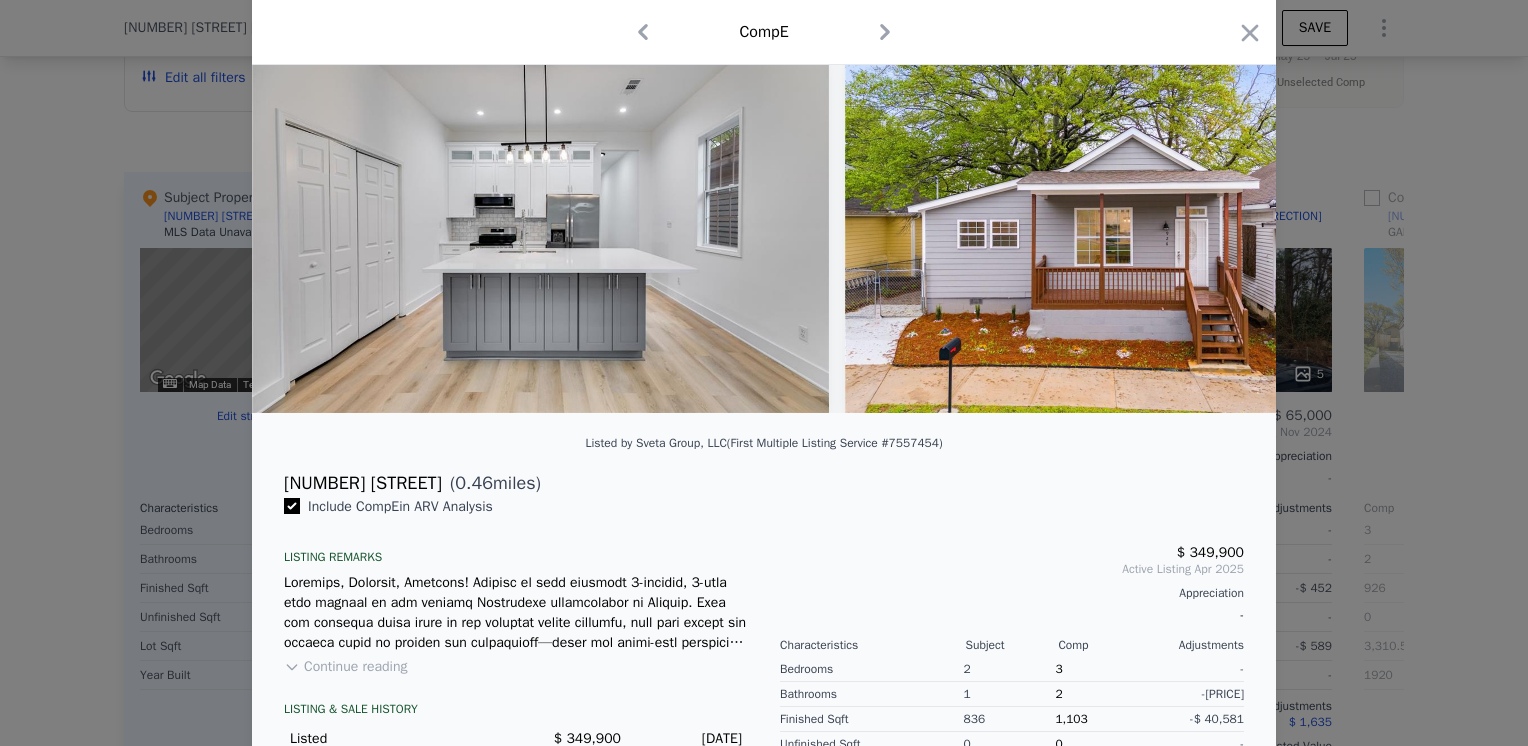 click on "Continue reading" at bounding box center [345, 667] 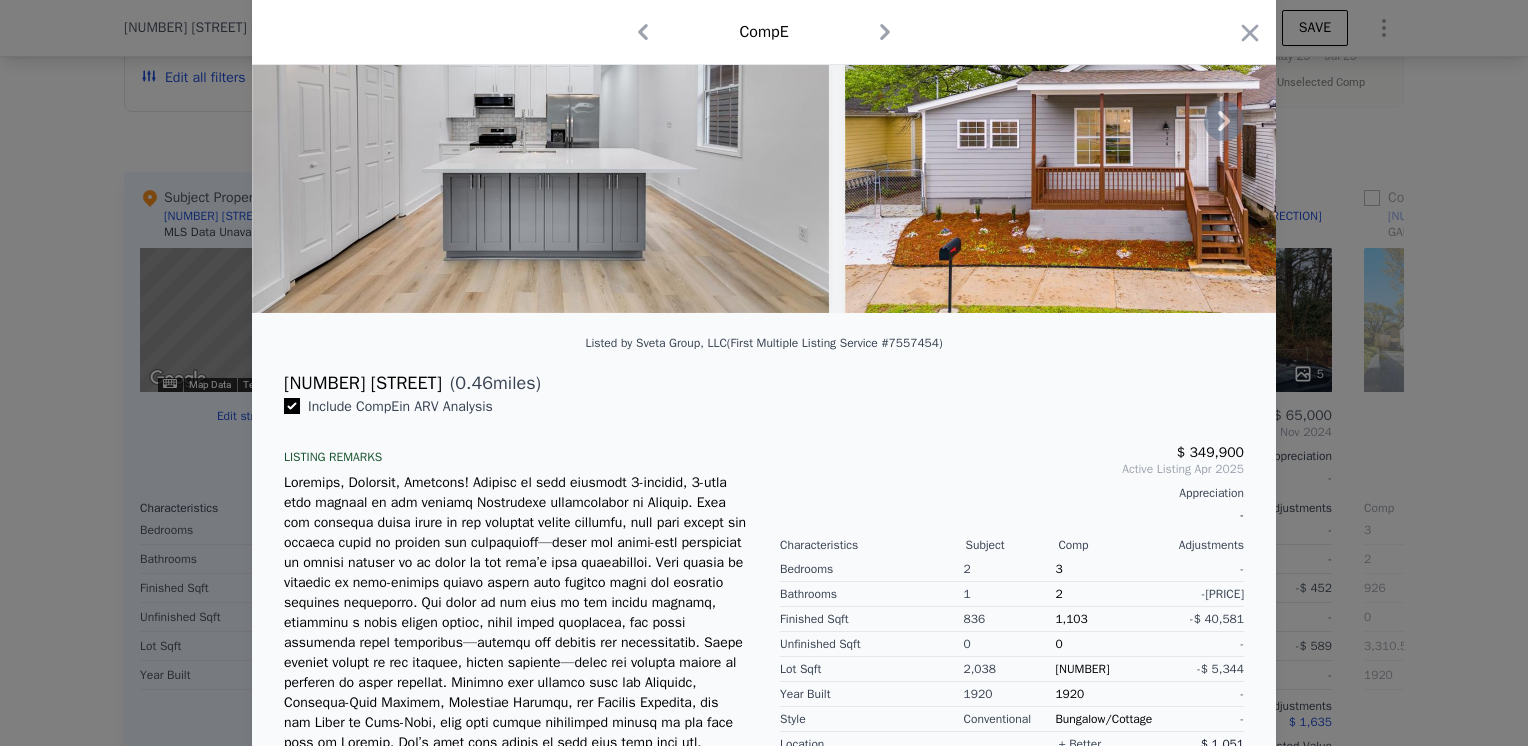 scroll, scrollTop: 0, scrollLeft: 0, axis: both 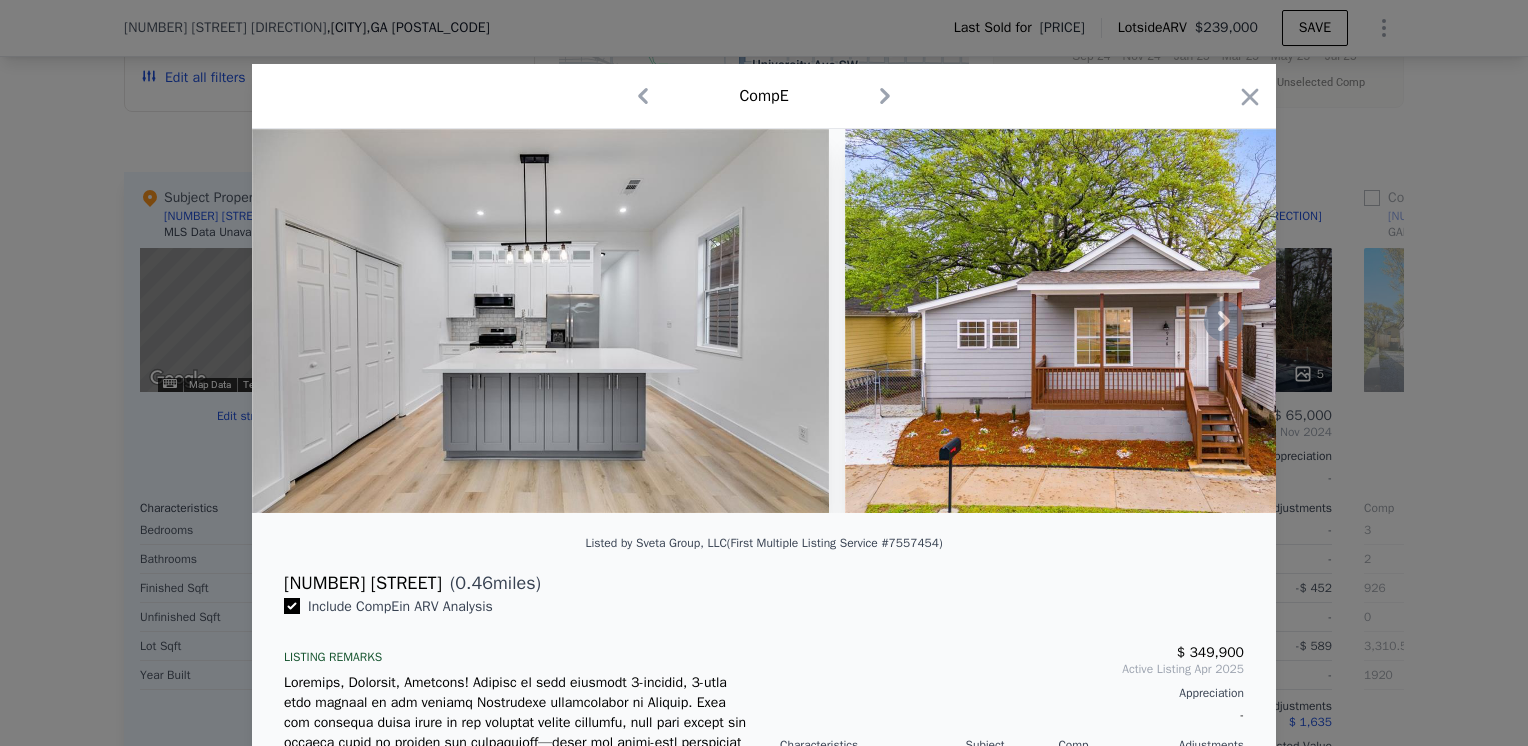 click 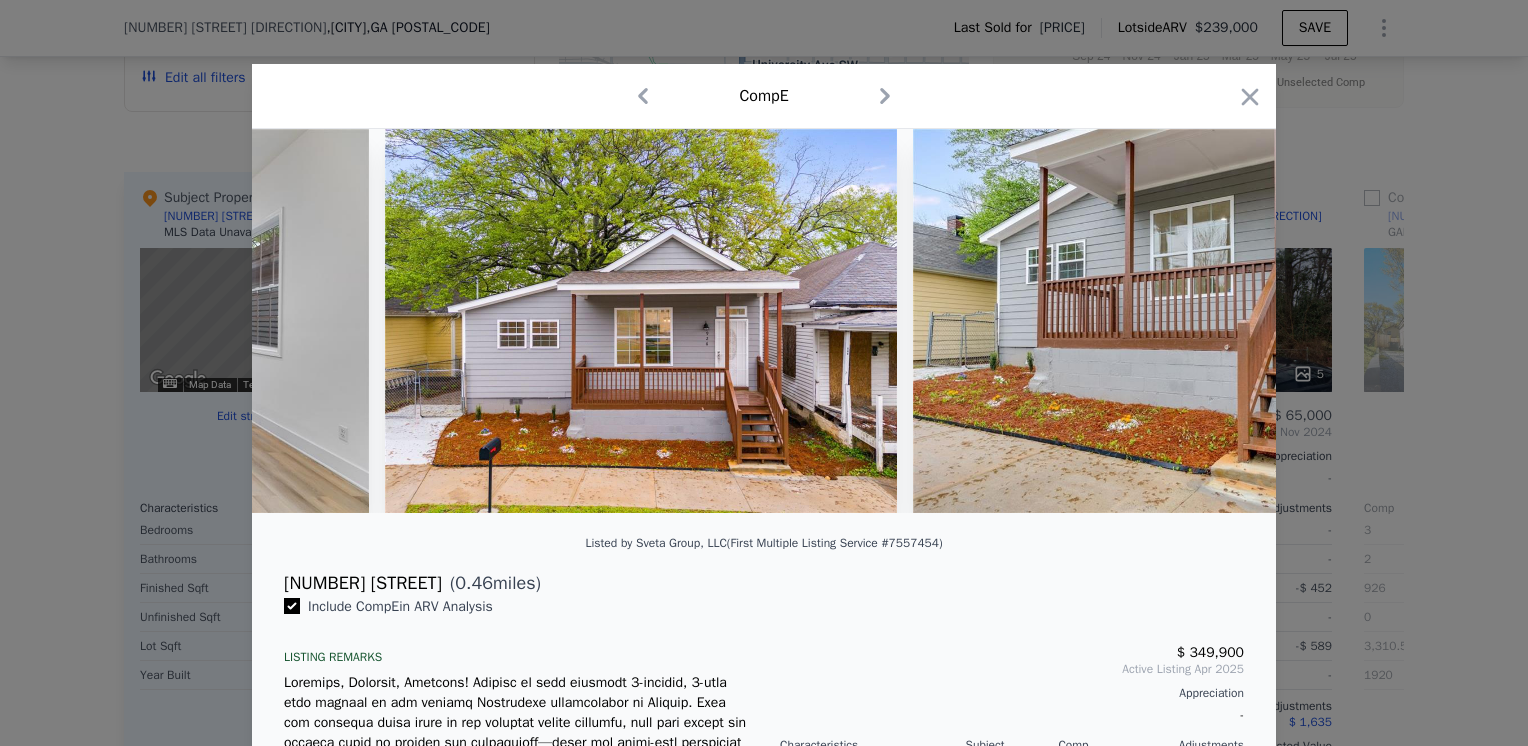 scroll, scrollTop: 0, scrollLeft: 480, axis: horizontal 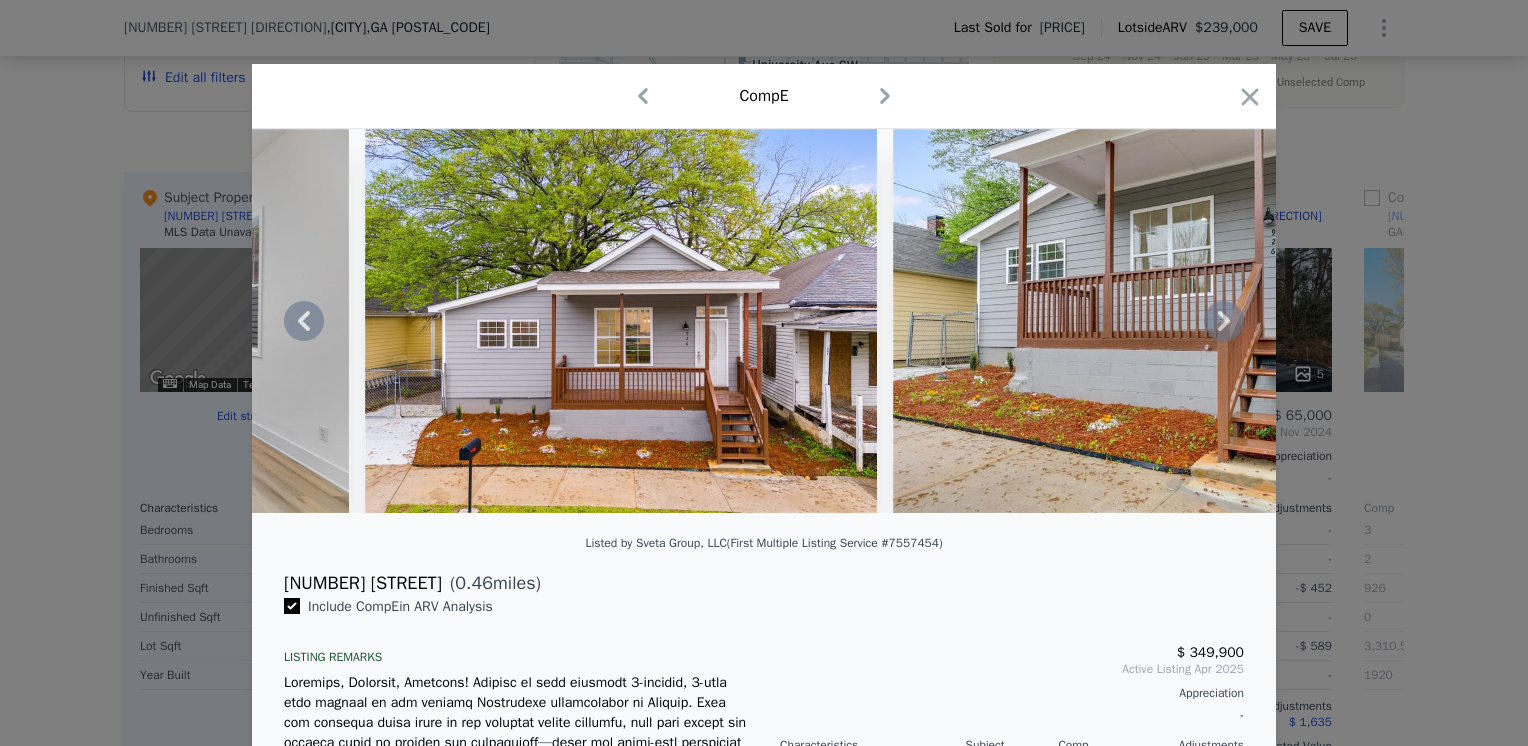 click 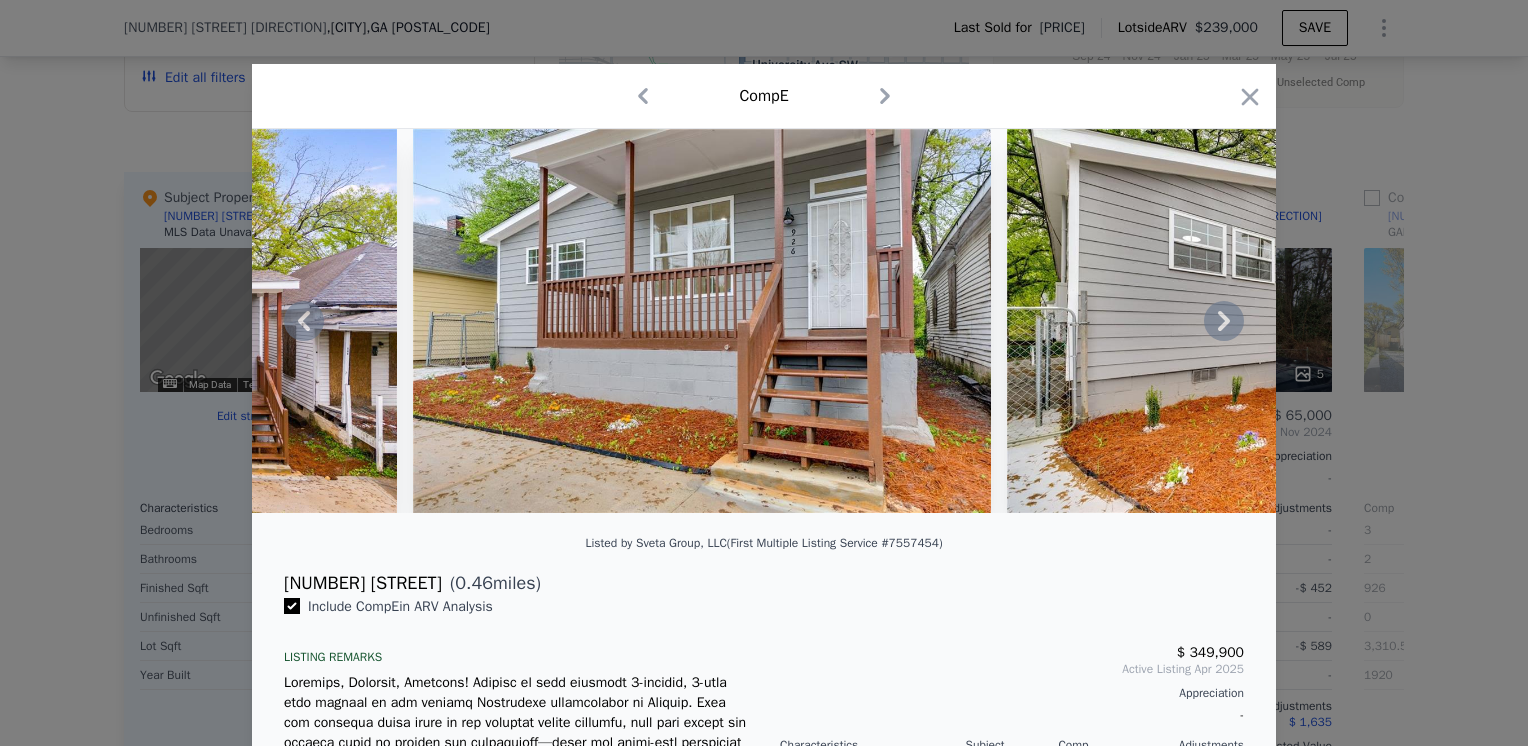 click 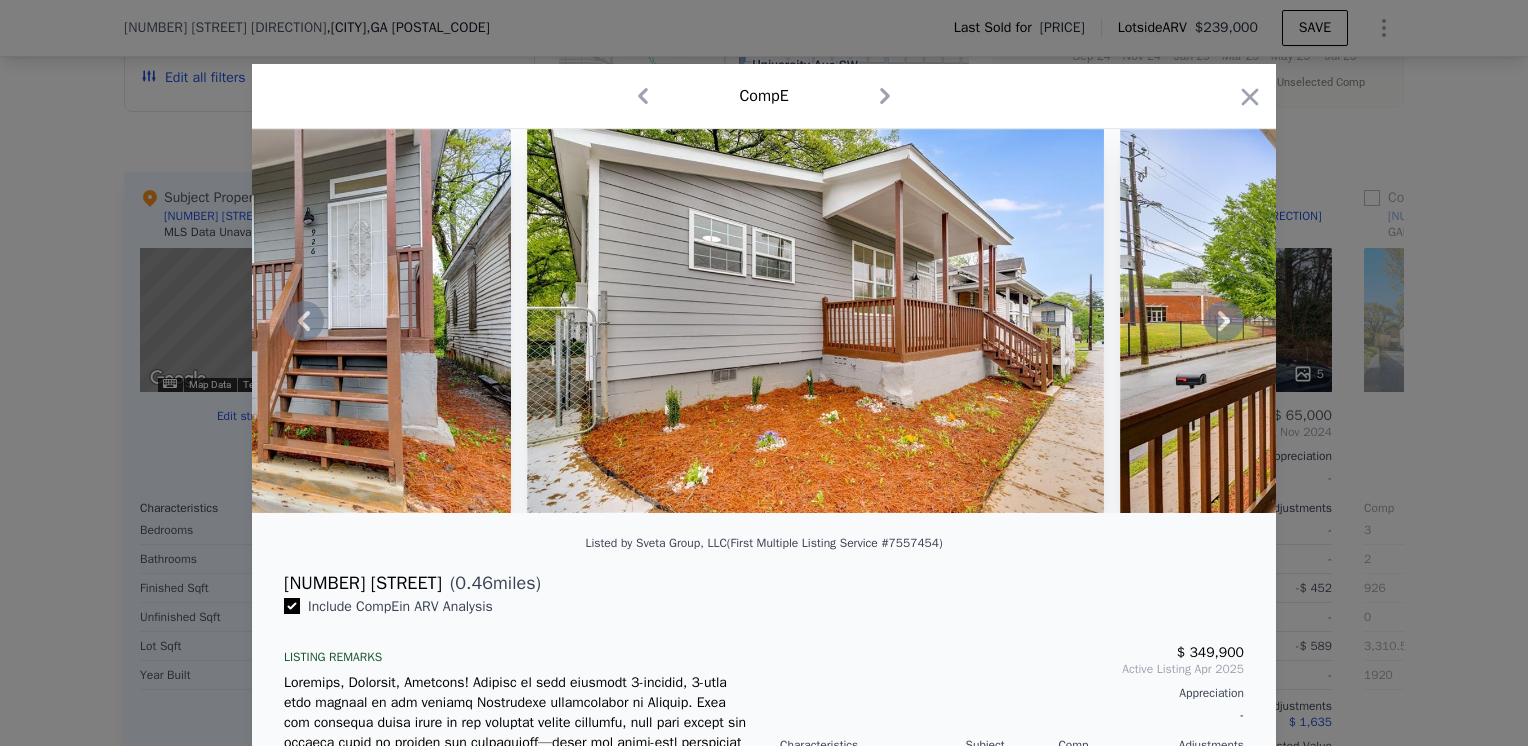 click 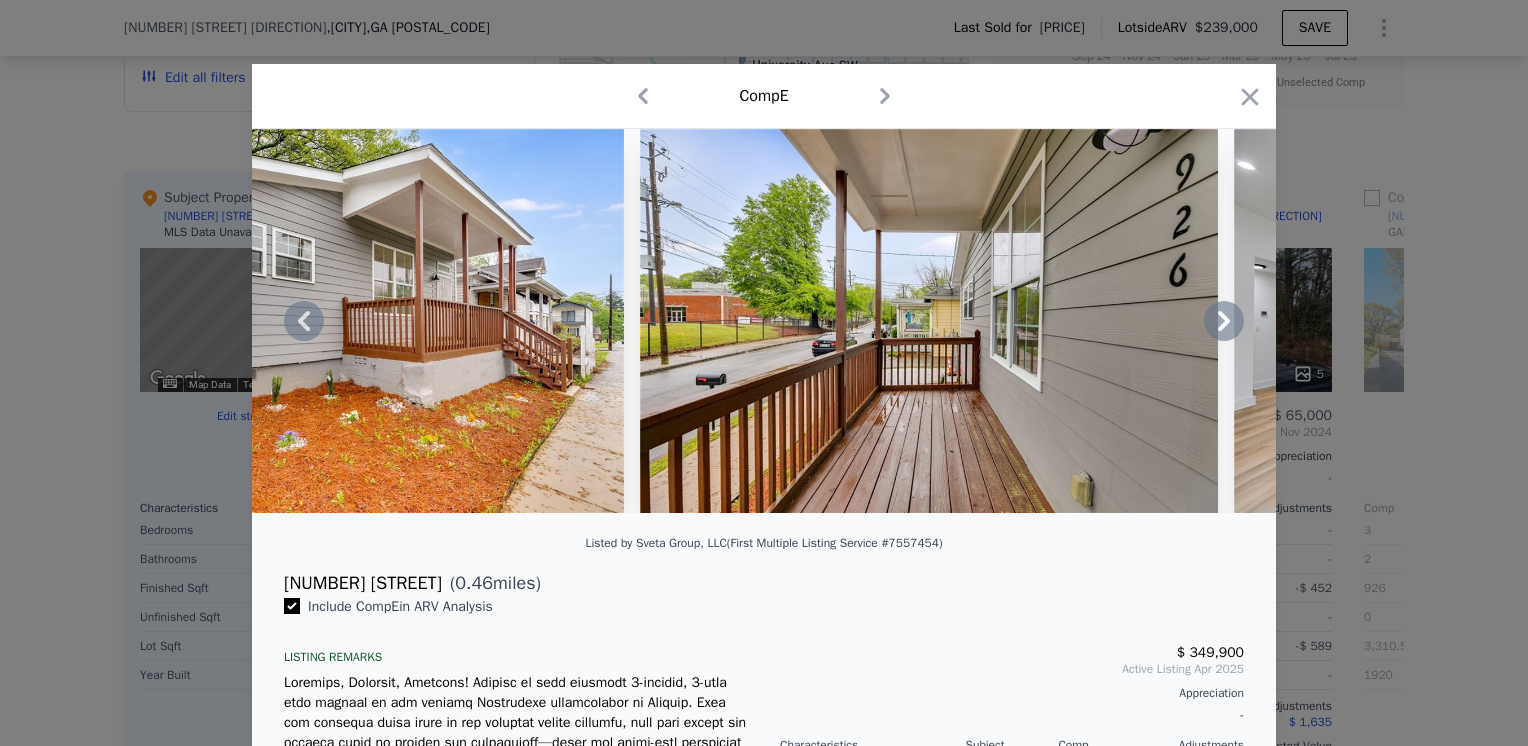 click 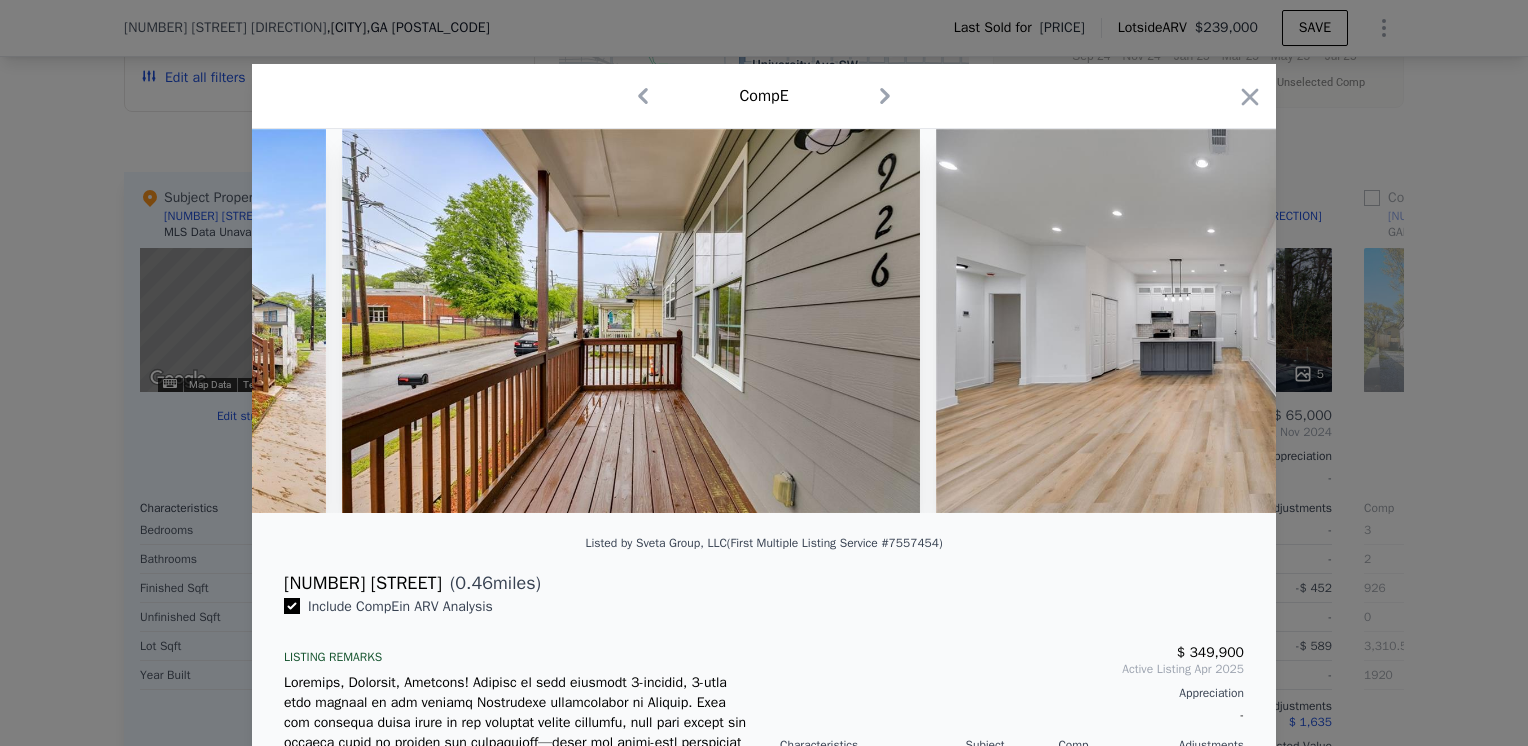 scroll, scrollTop: 0, scrollLeft: 2400, axis: horizontal 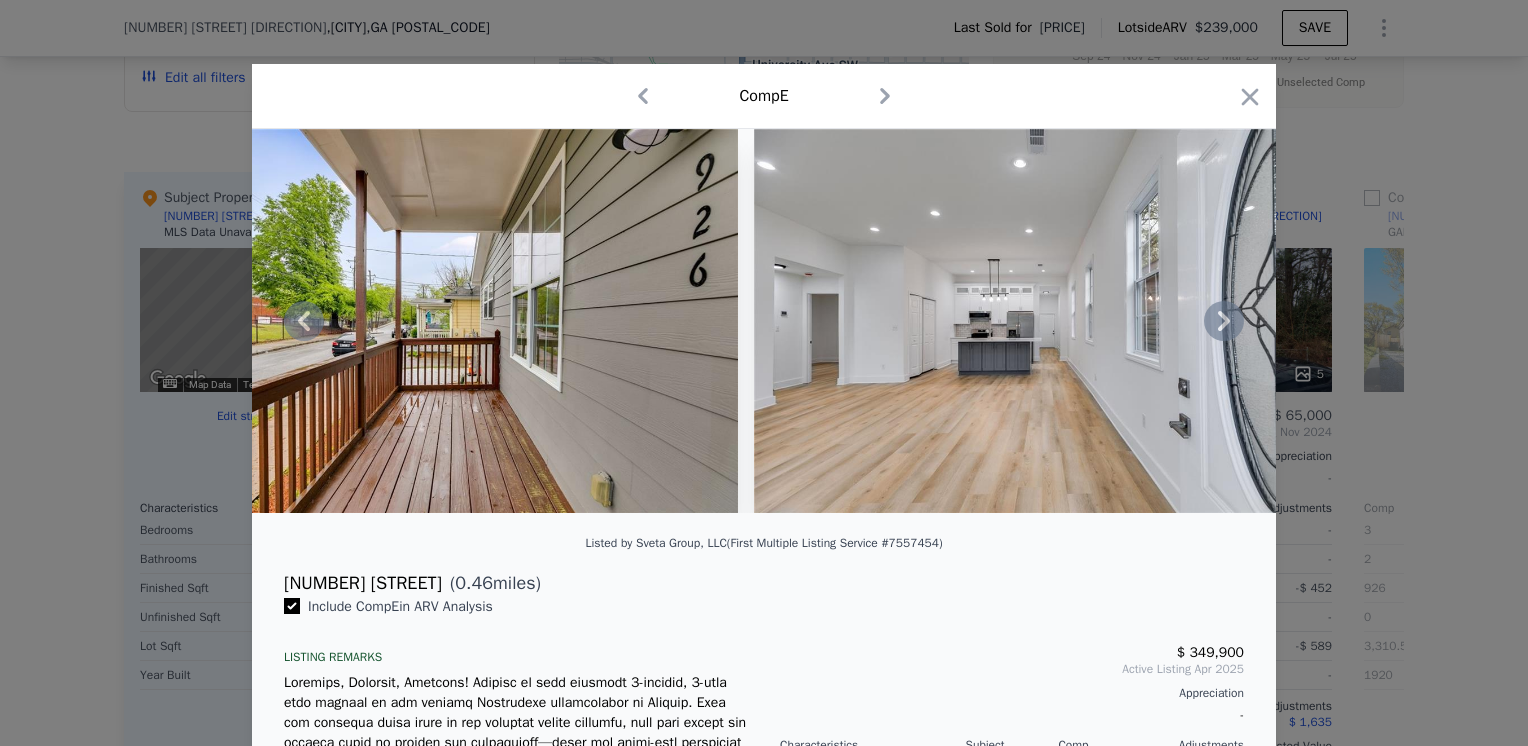 click 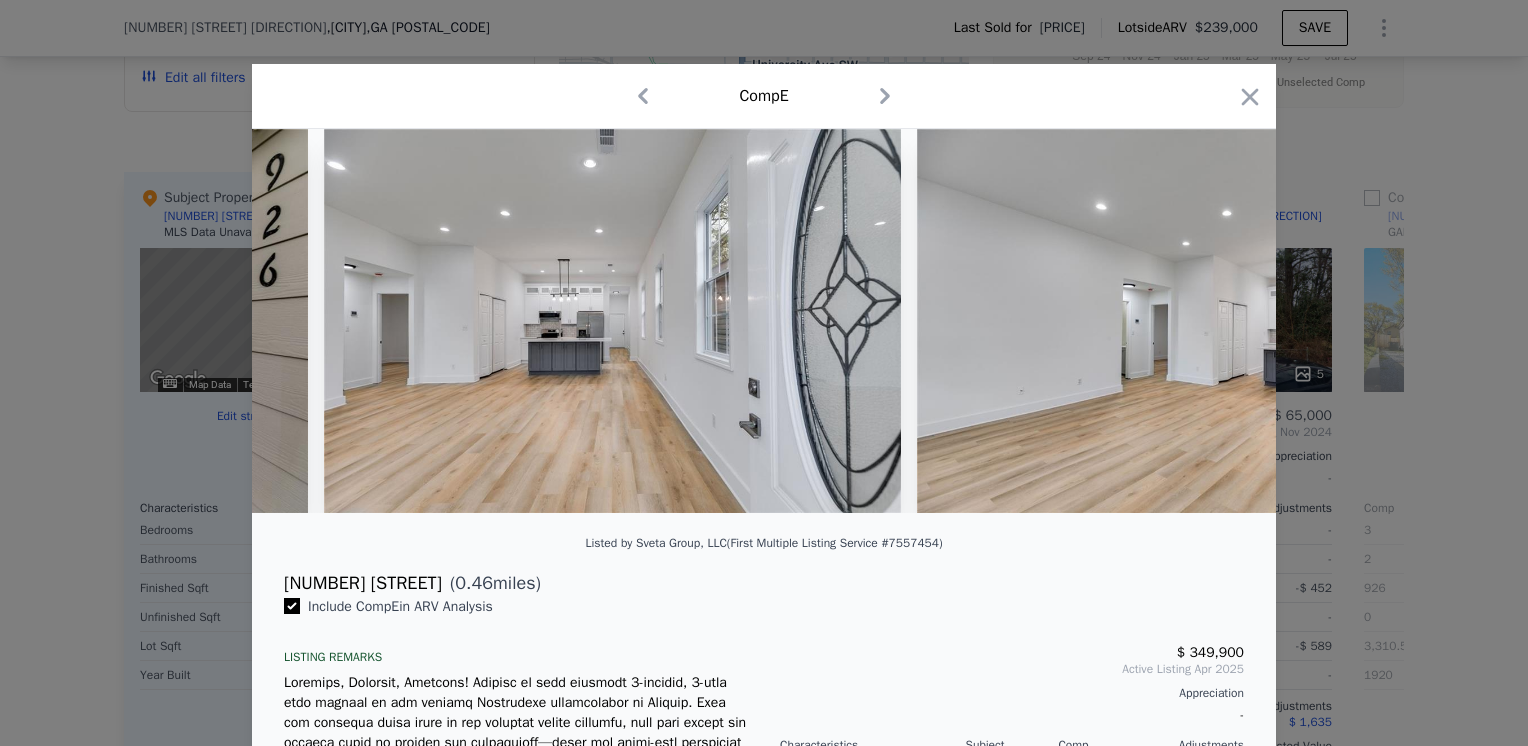 scroll, scrollTop: 0, scrollLeft: 2880, axis: horizontal 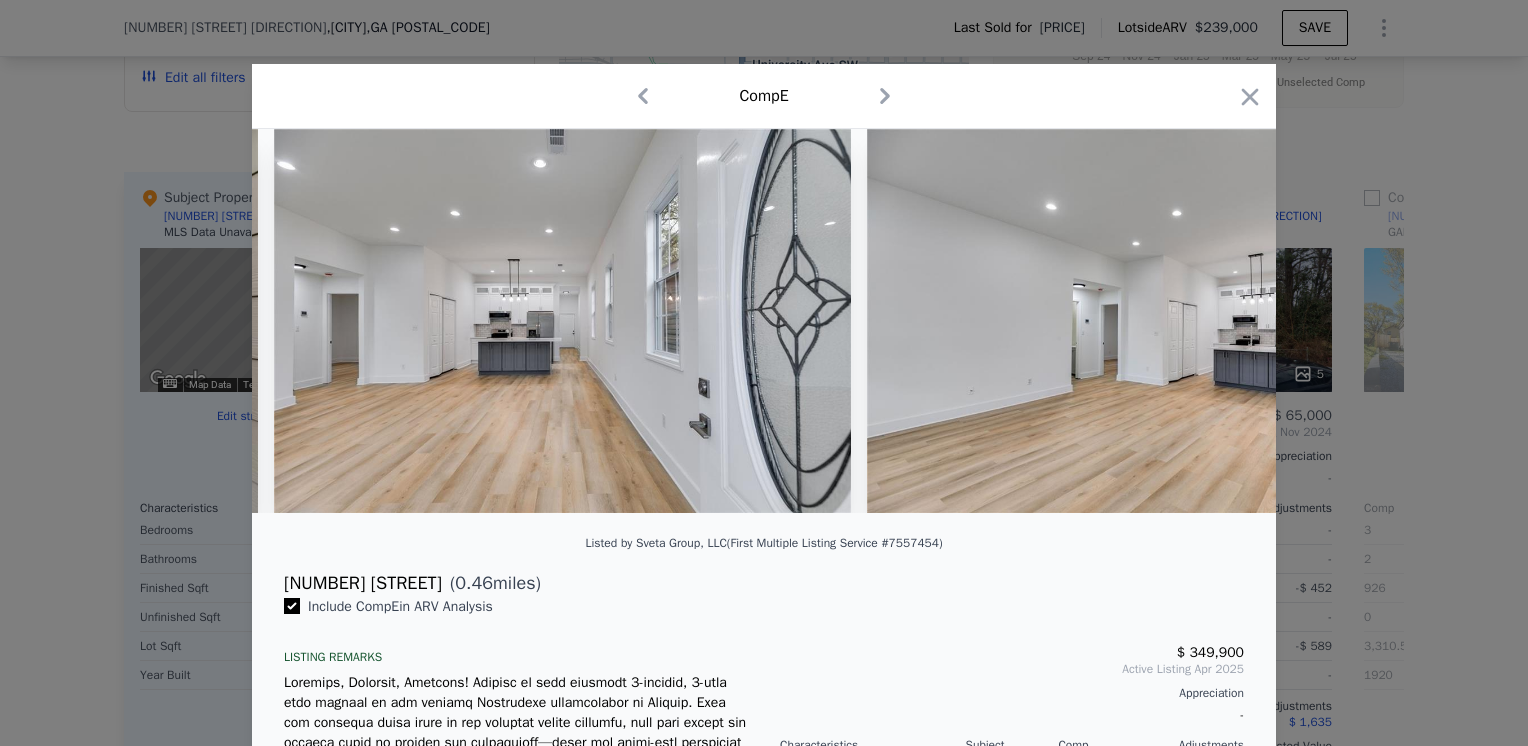 click 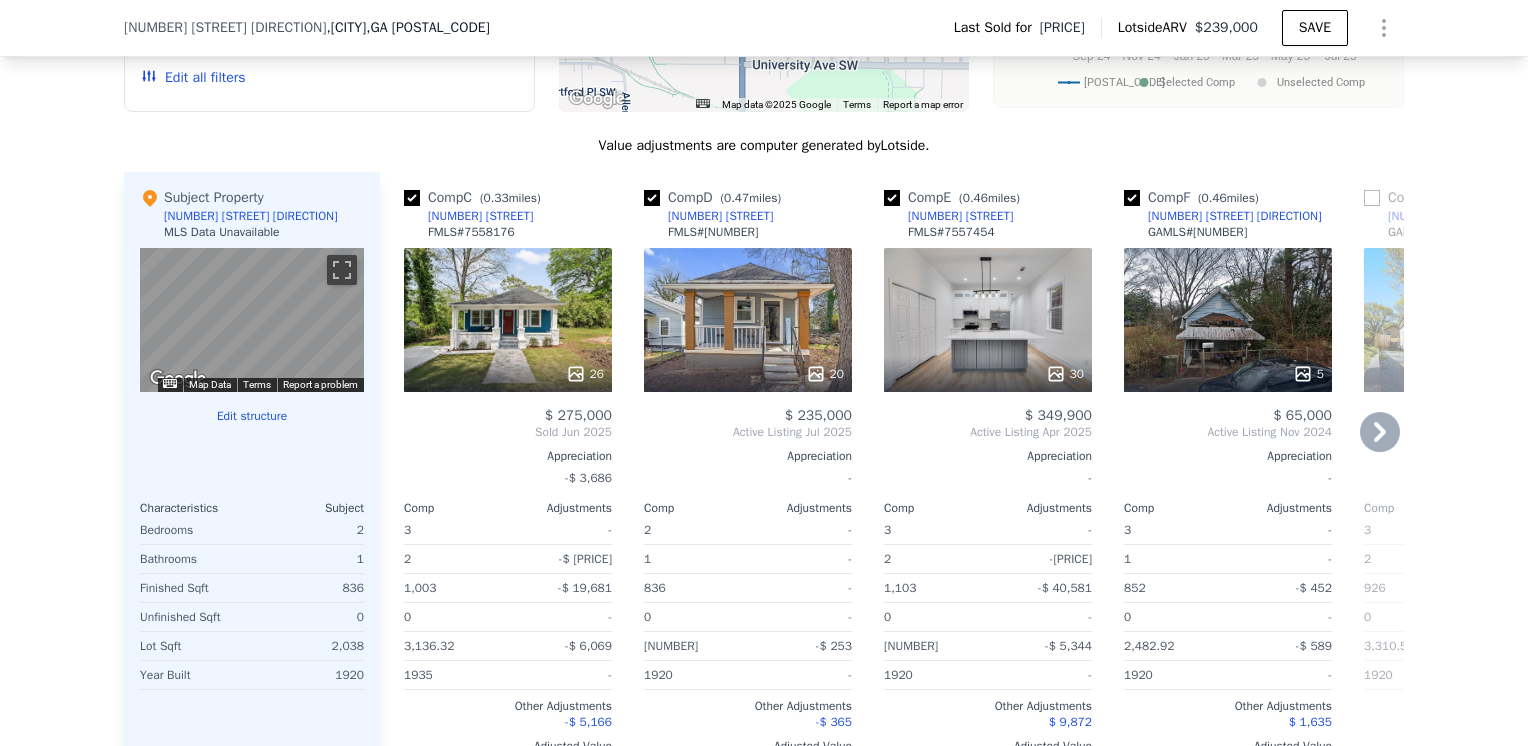 click on "5" at bounding box center (1228, 320) 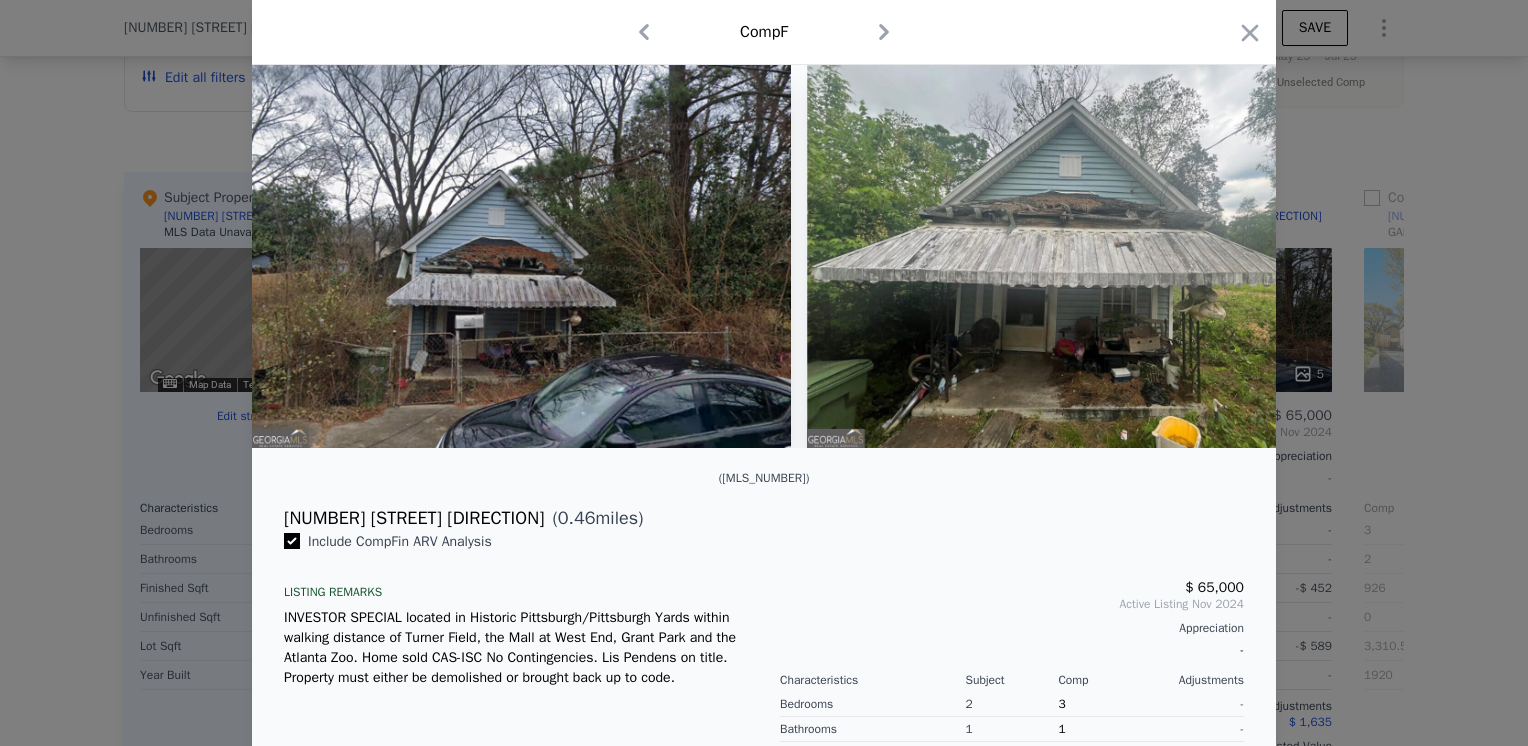scroll, scrollTop: 100, scrollLeft: 0, axis: vertical 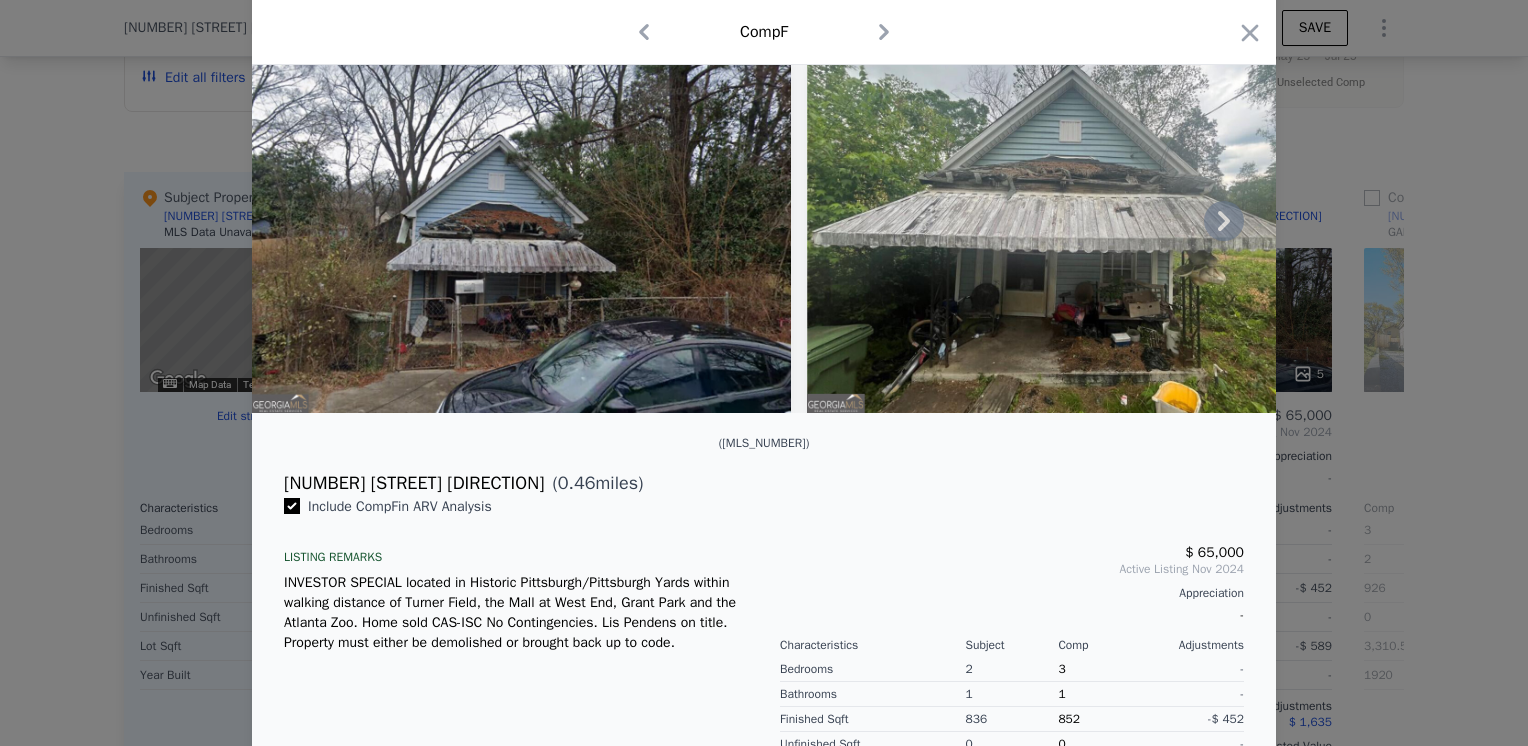 click 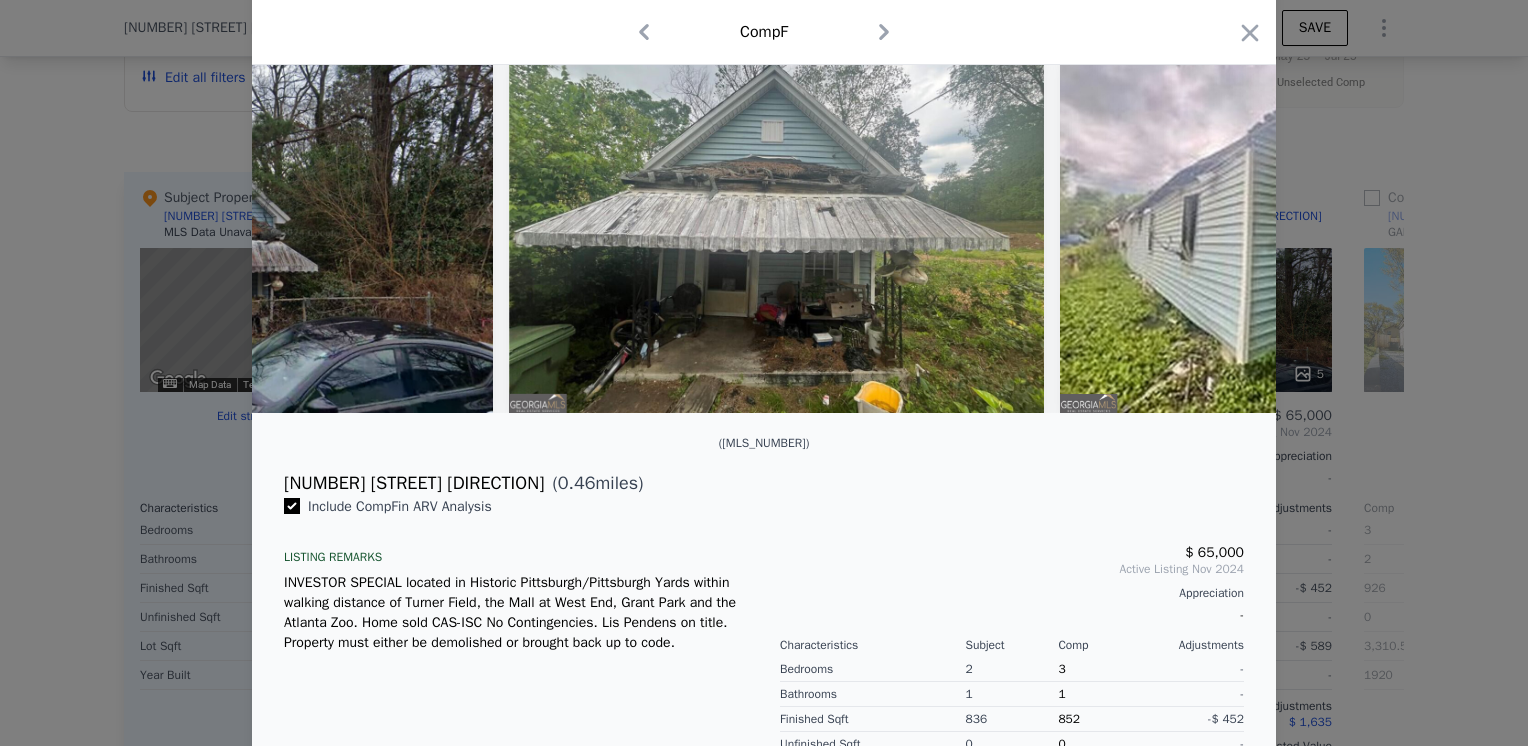 scroll, scrollTop: 0, scrollLeft: 480, axis: horizontal 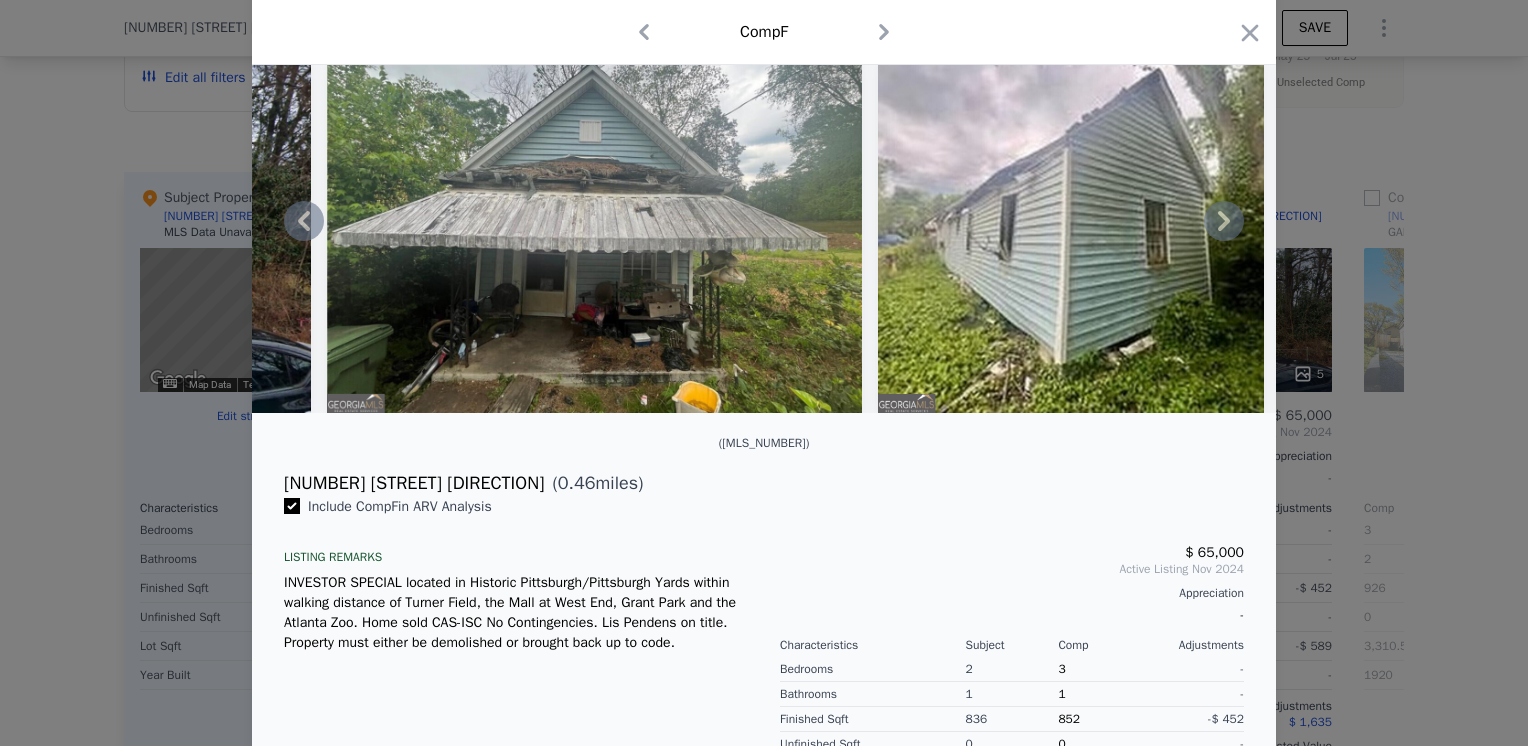 click 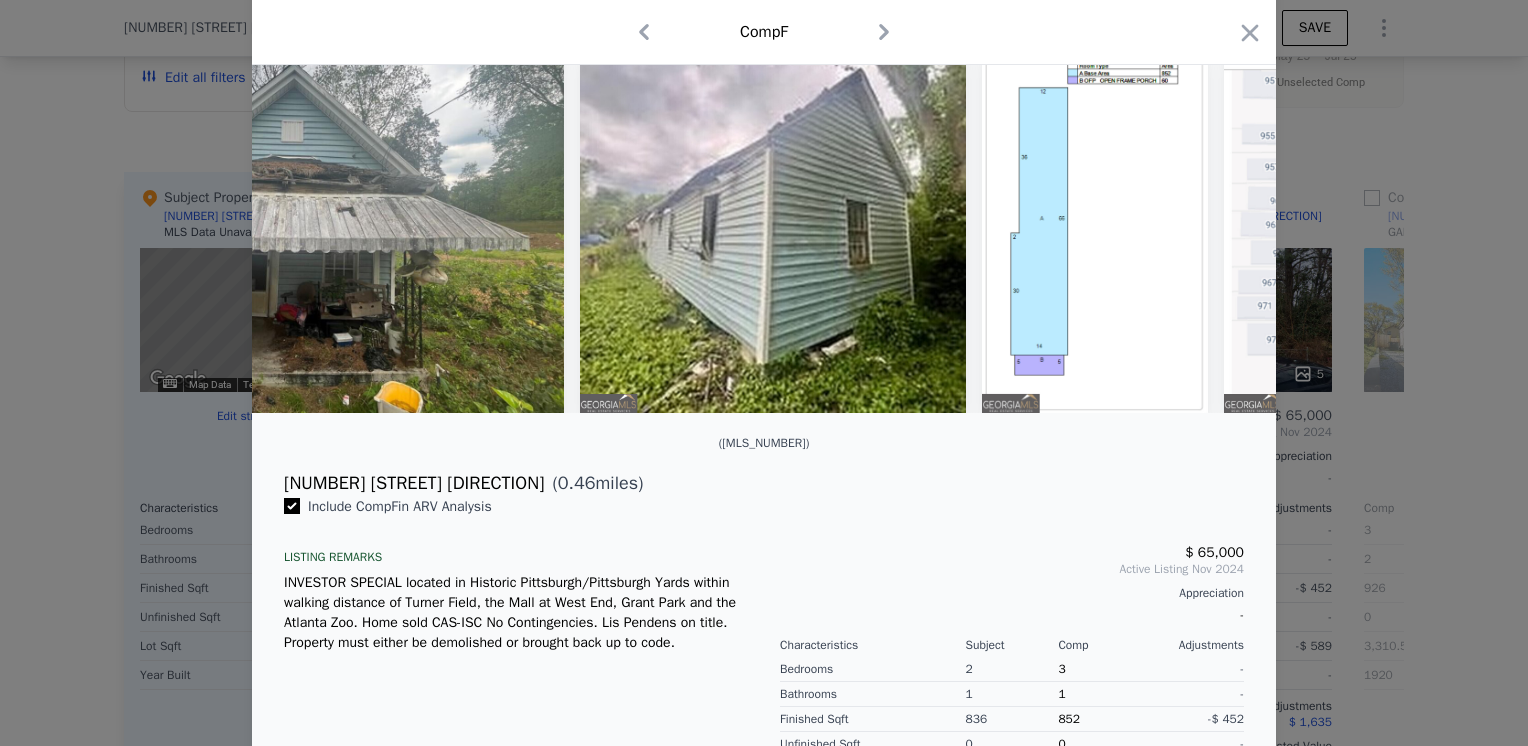 scroll, scrollTop: 0, scrollLeft: 960, axis: horizontal 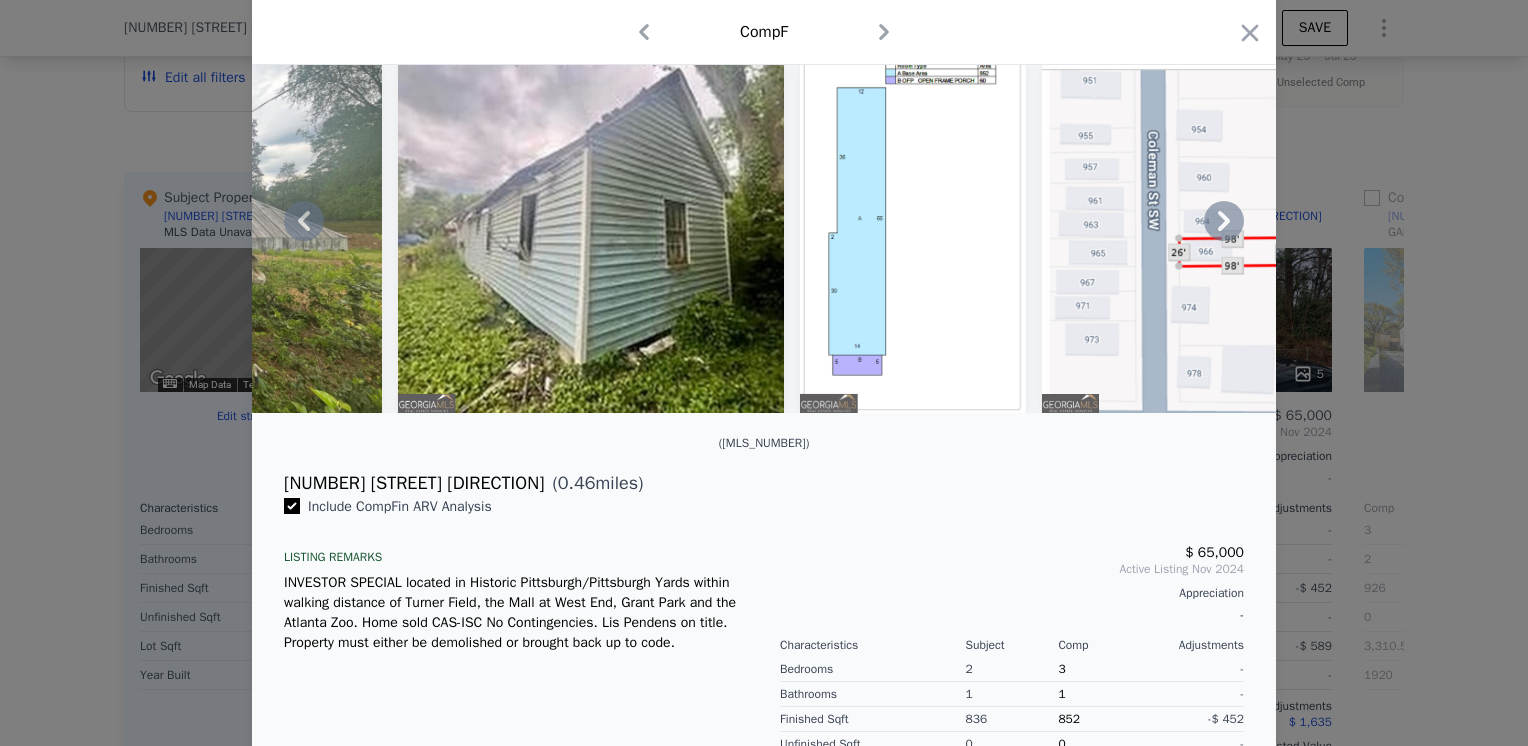 click 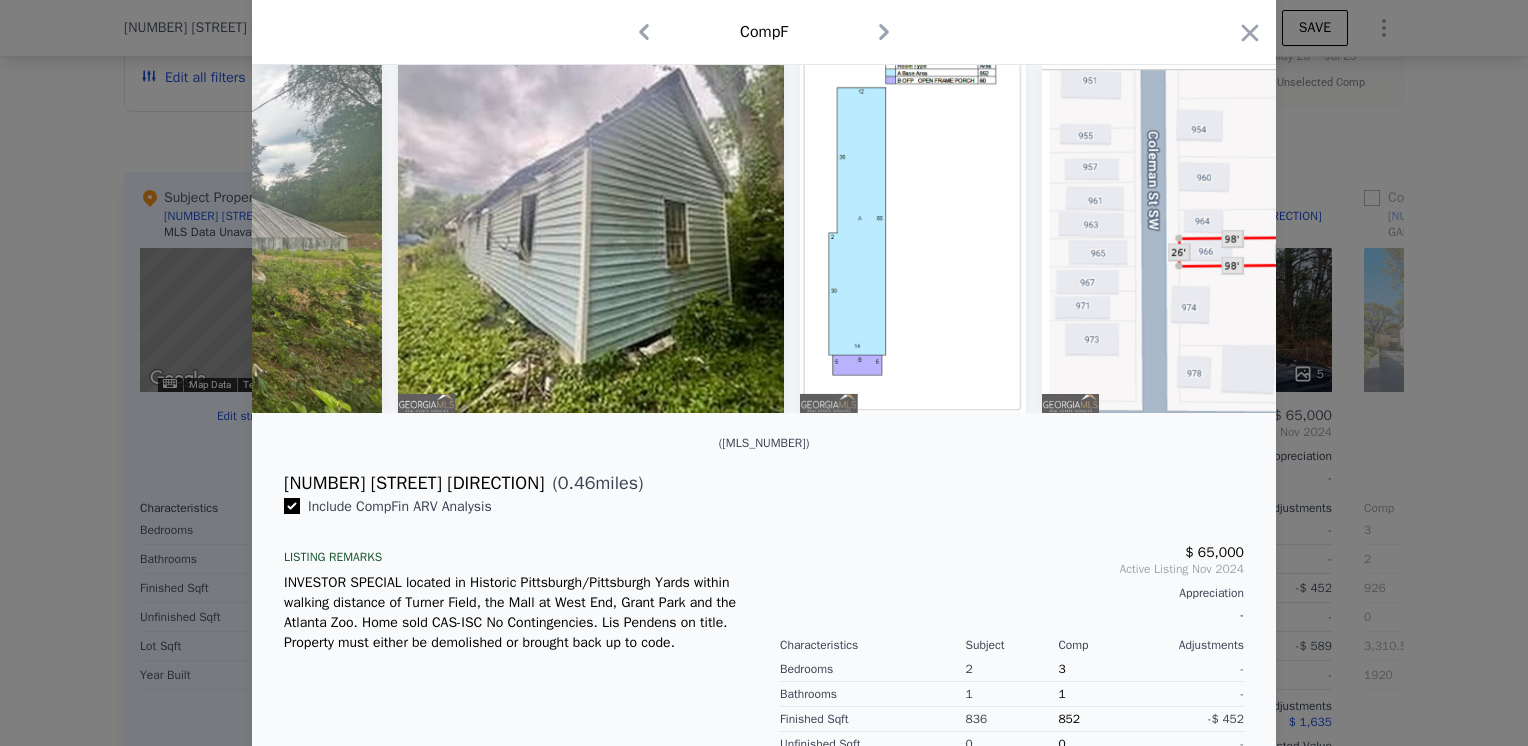 scroll, scrollTop: 0, scrollLeft: 1107, axis: horizontal 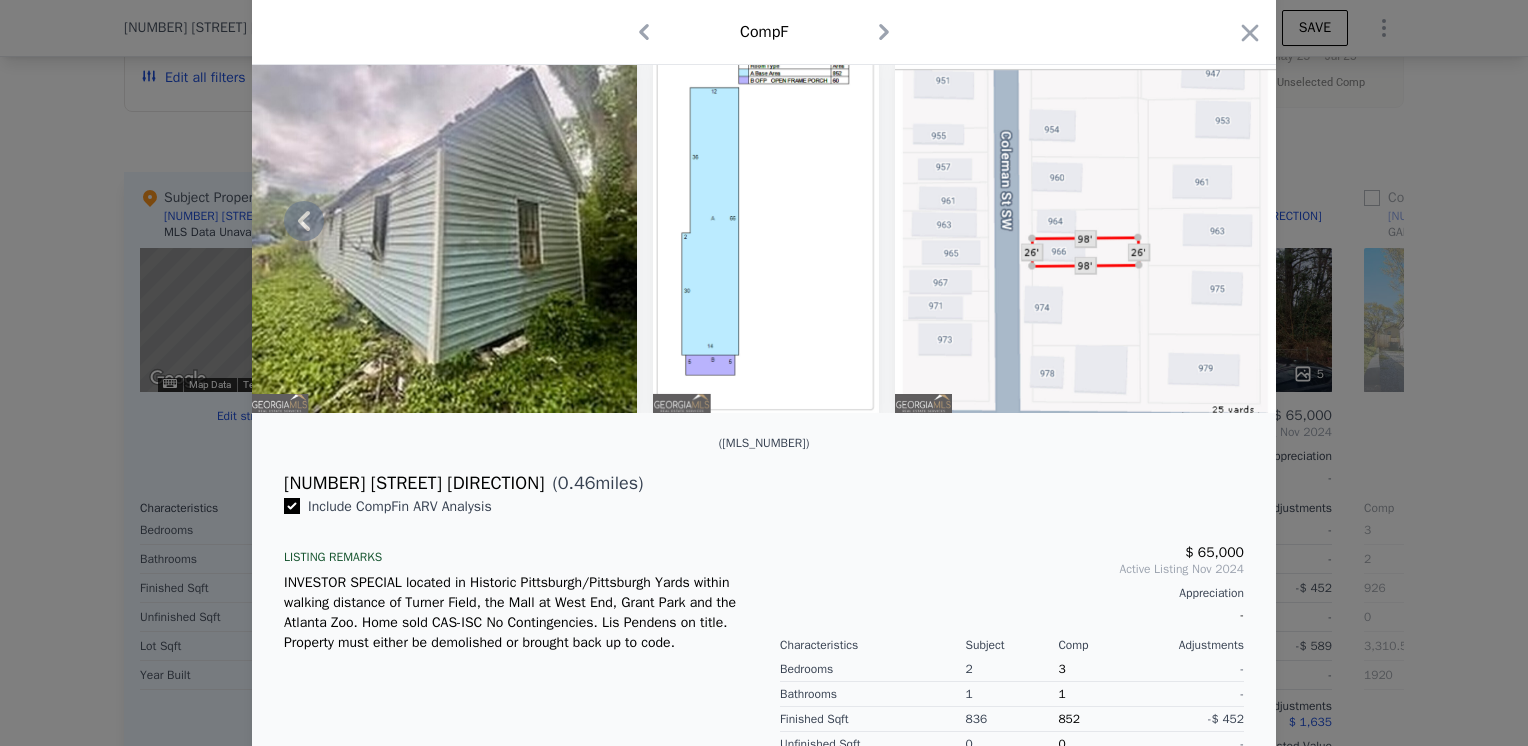 click 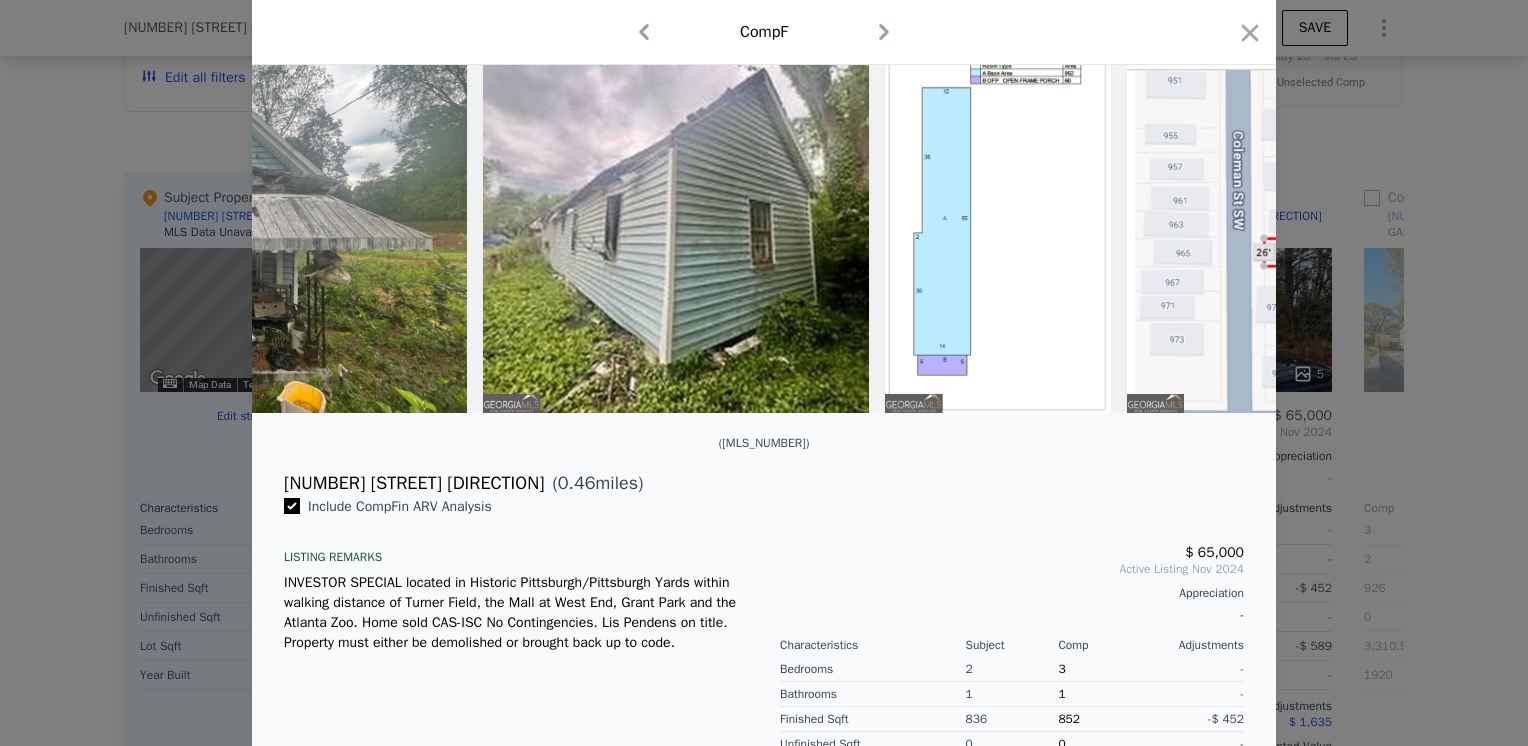 scroll, scrollTop: 0, scrollLeft: 627, axis: horizontal 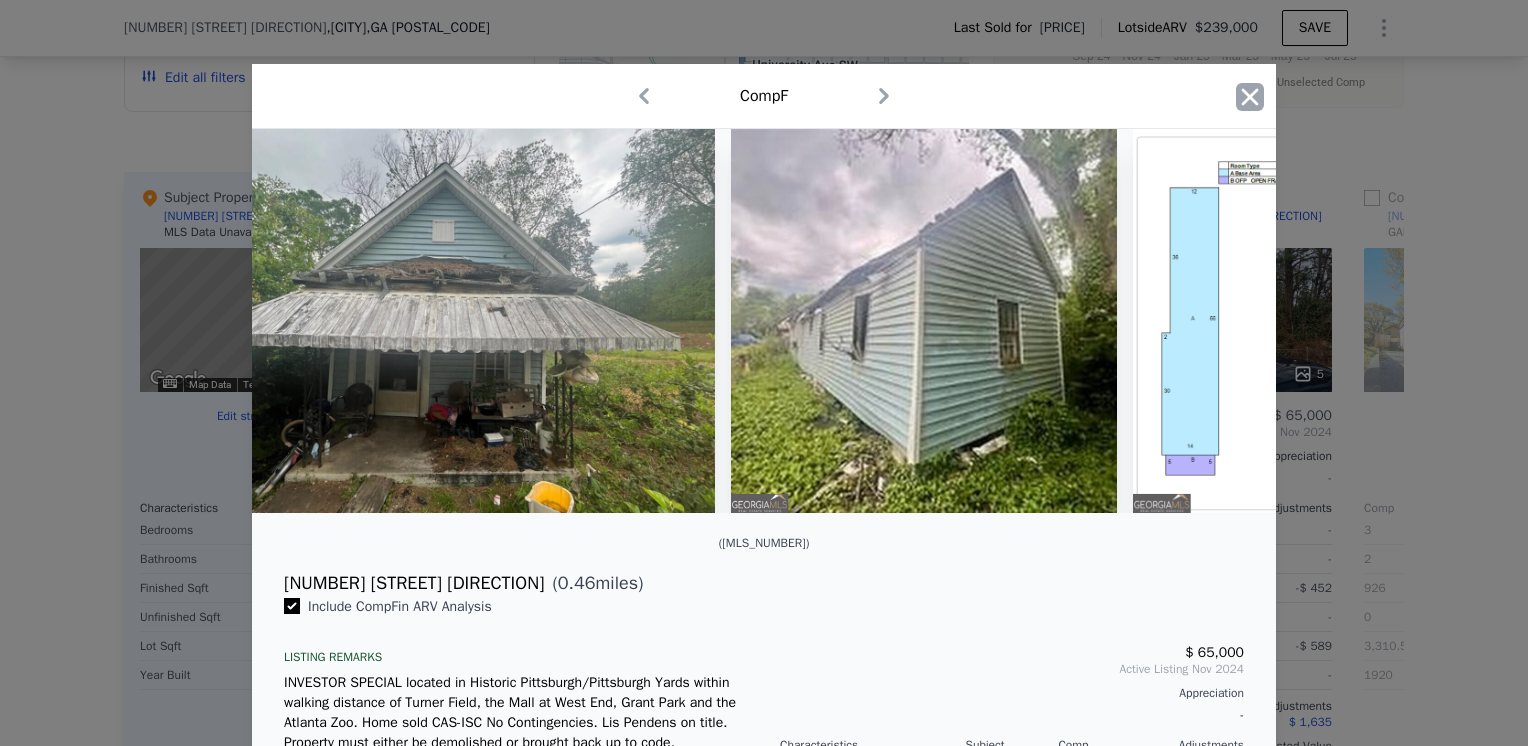 click 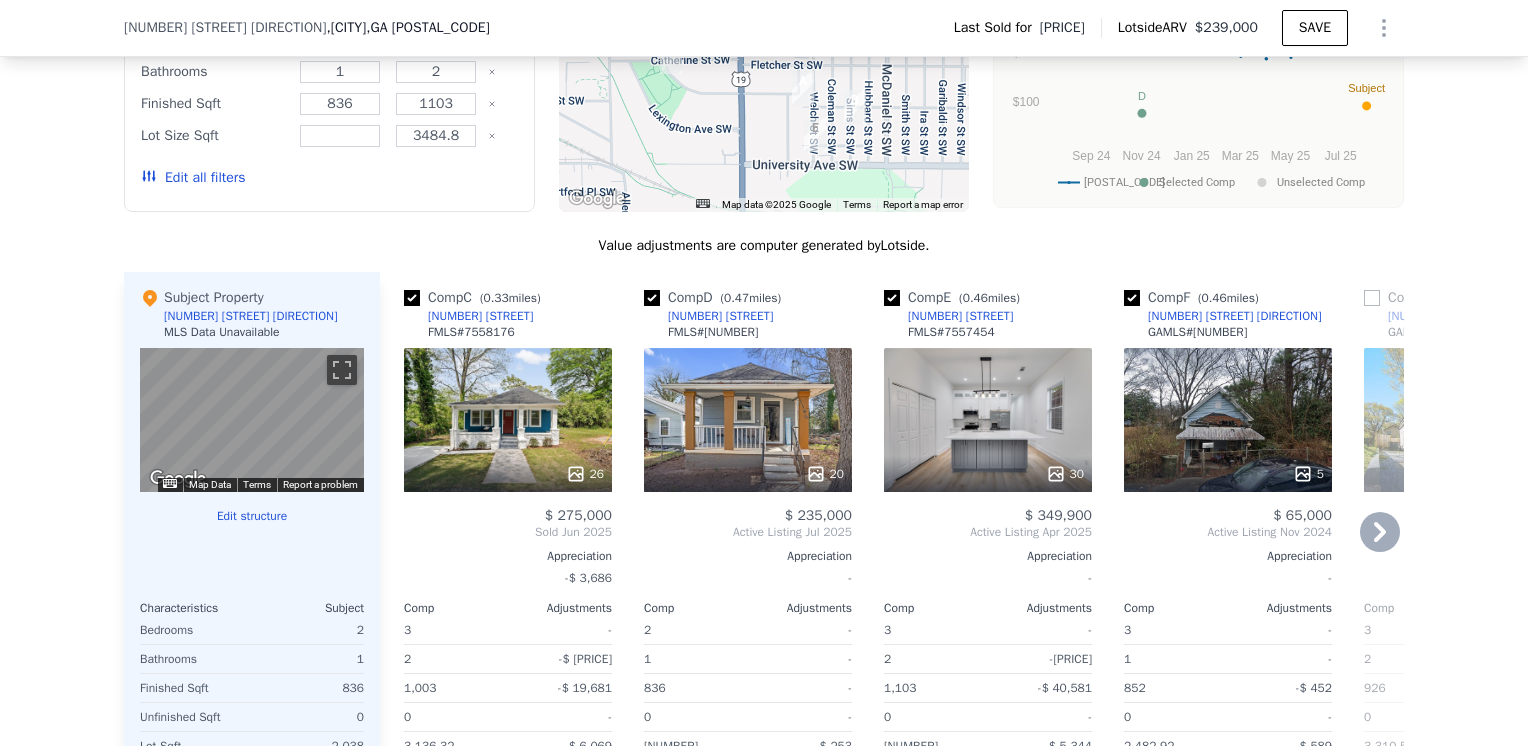 scroll, scrollTop: 1992, scrollLeft: 0, axis: vertical 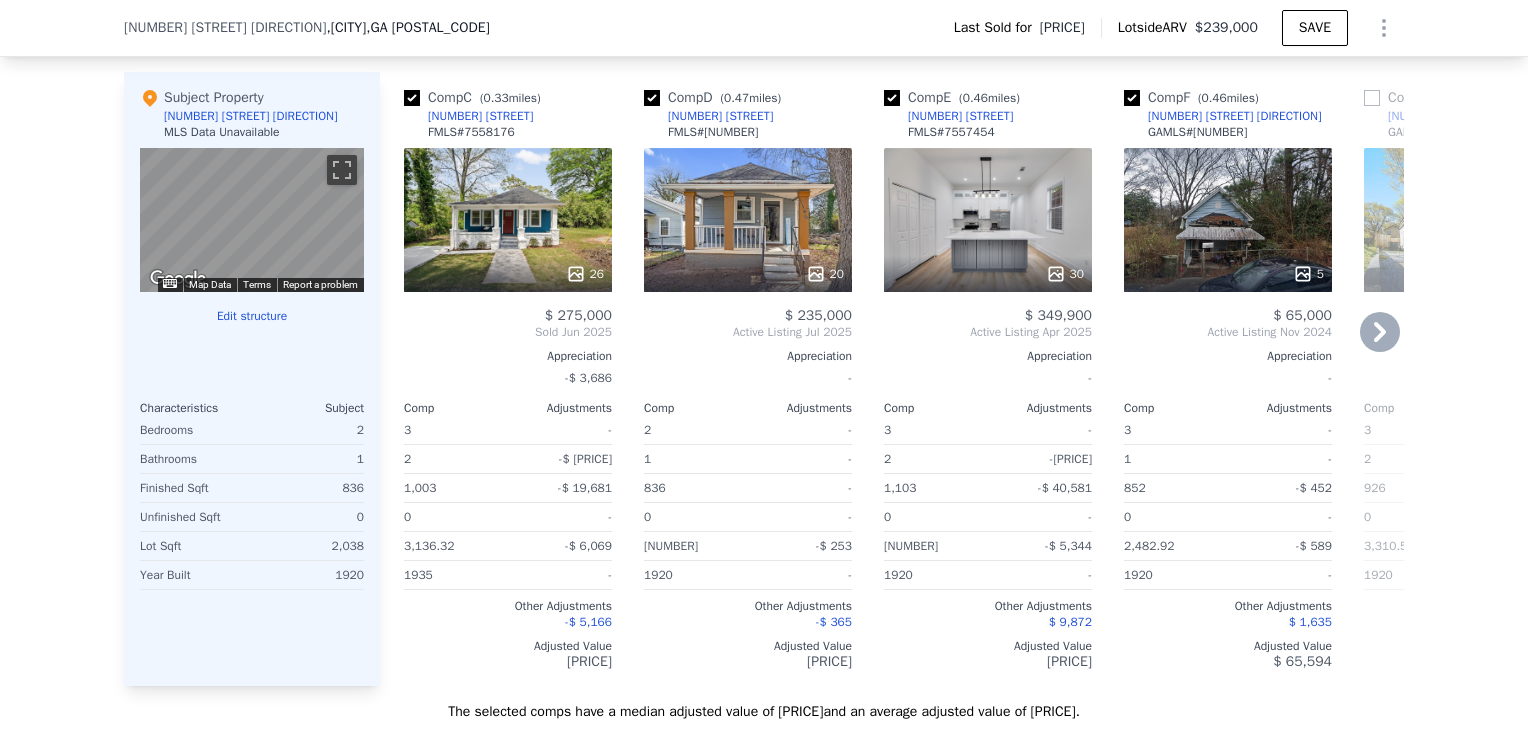 click at bounding box center (412, 98) 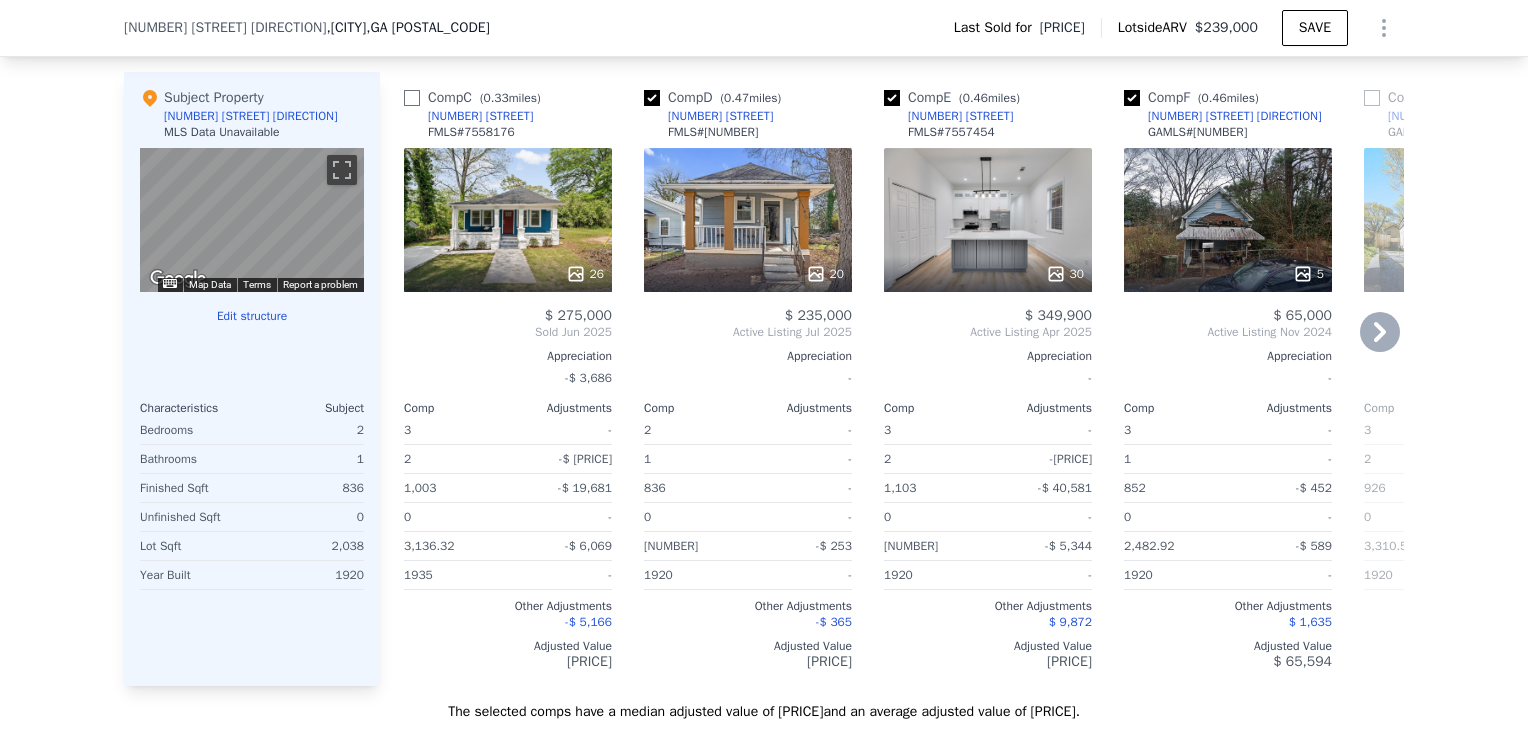checkbox on "false" 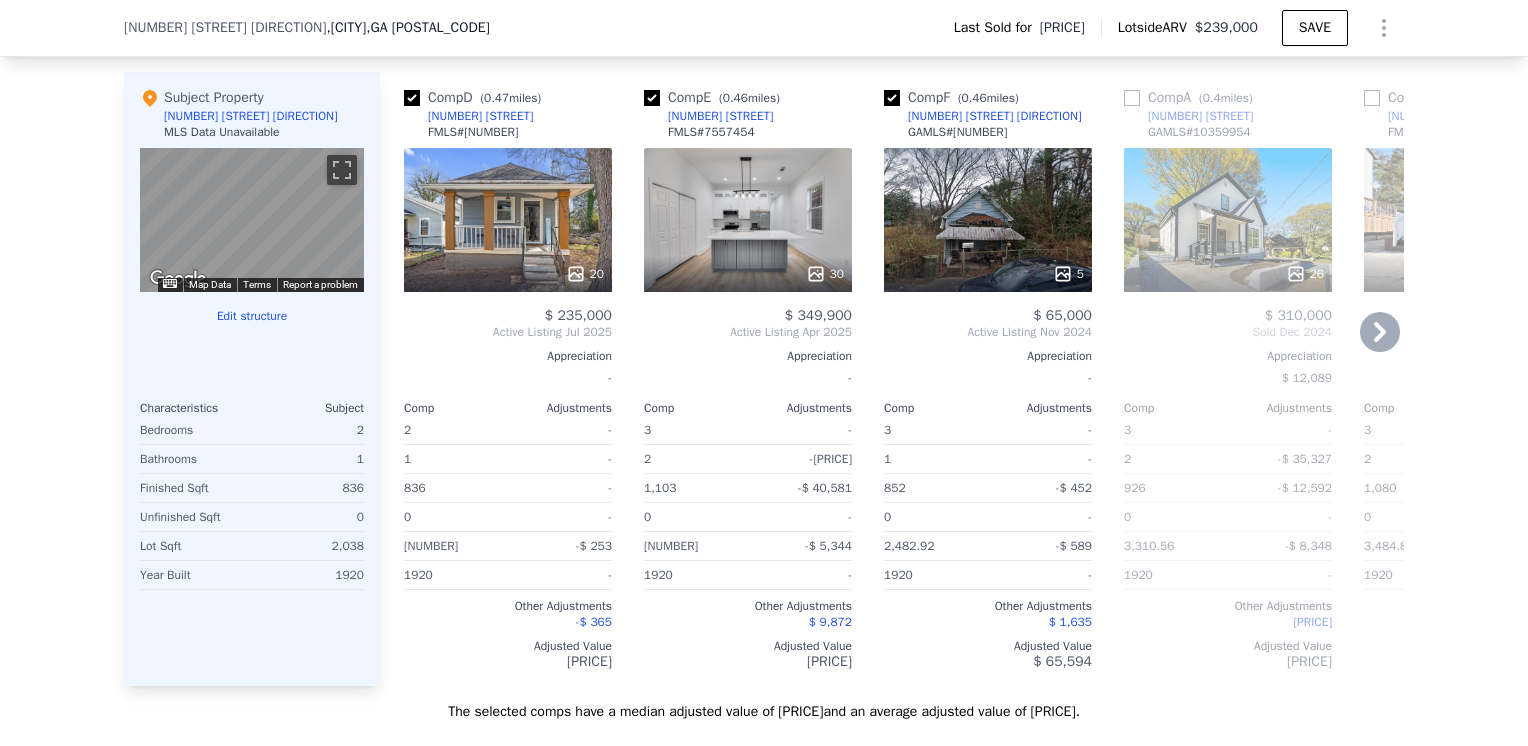 click at bounding box center (412, 98) 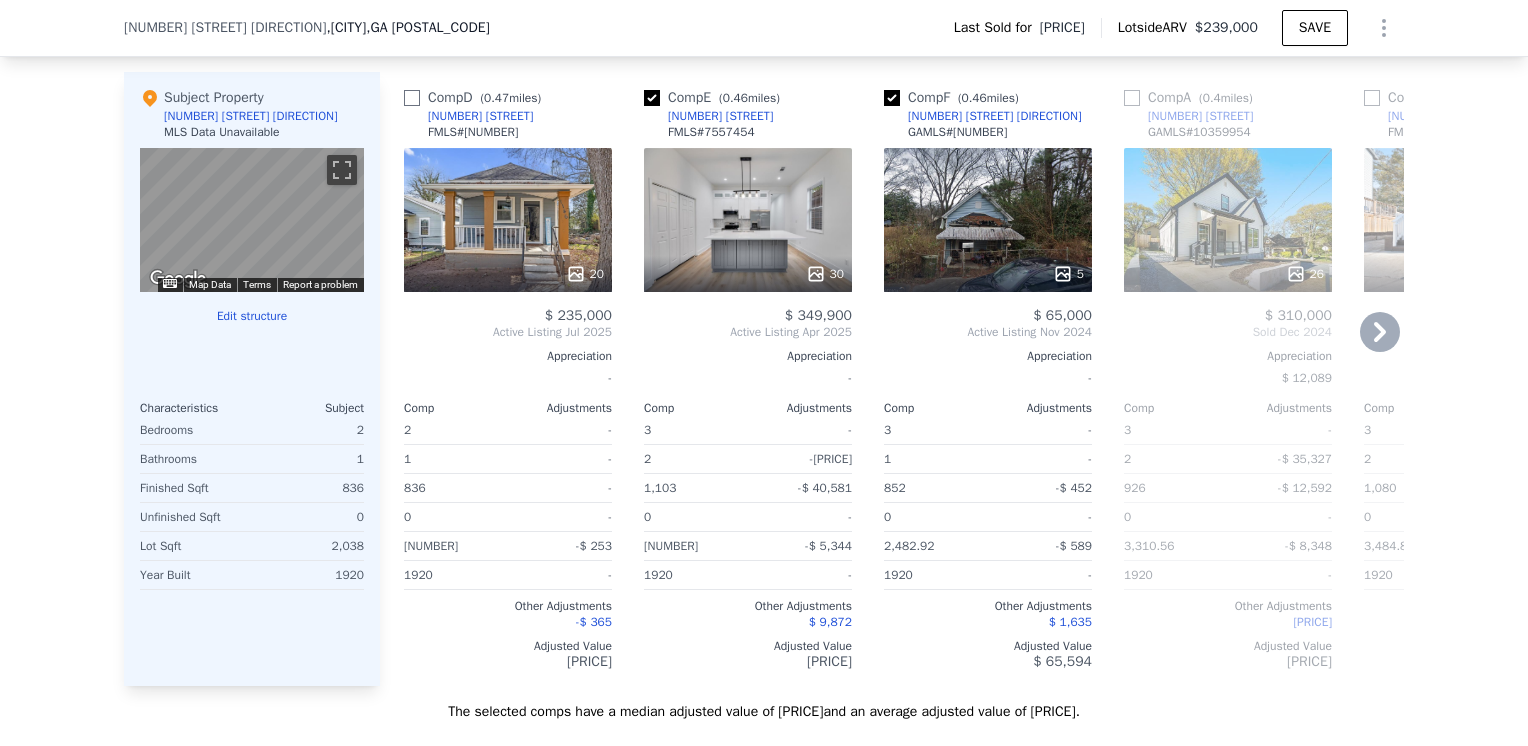 checkbox on "false" 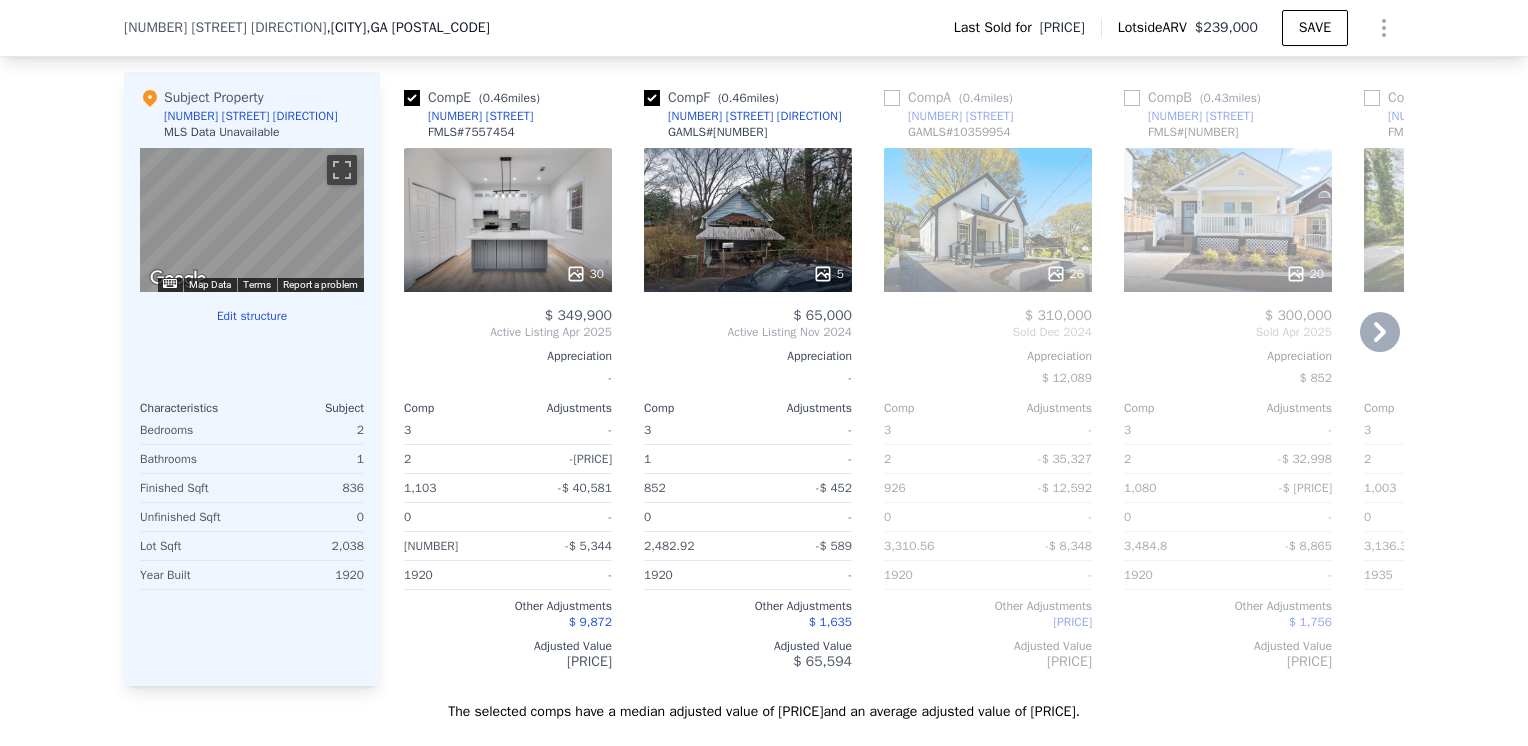 click at bounding box center (412, 98) 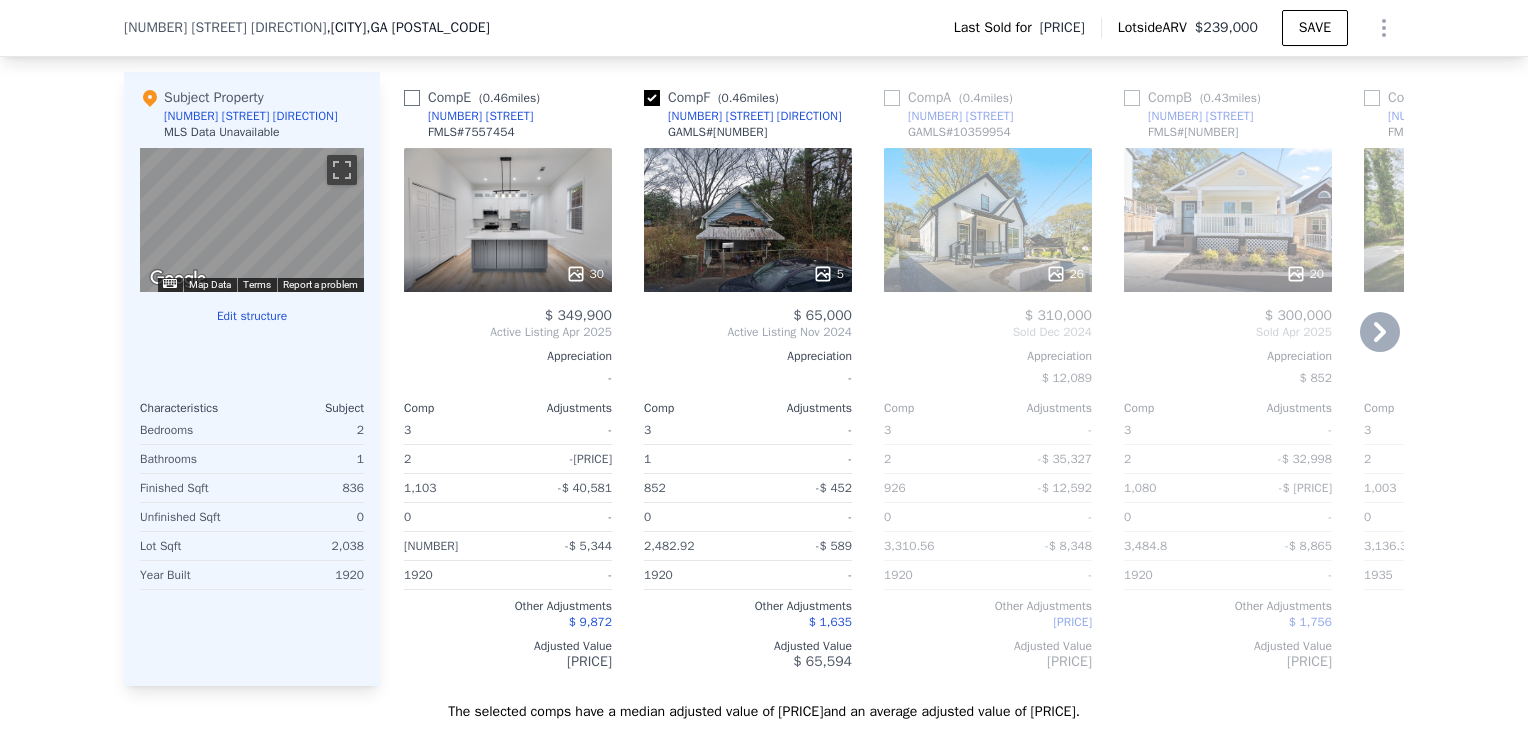 checkbox on "false" 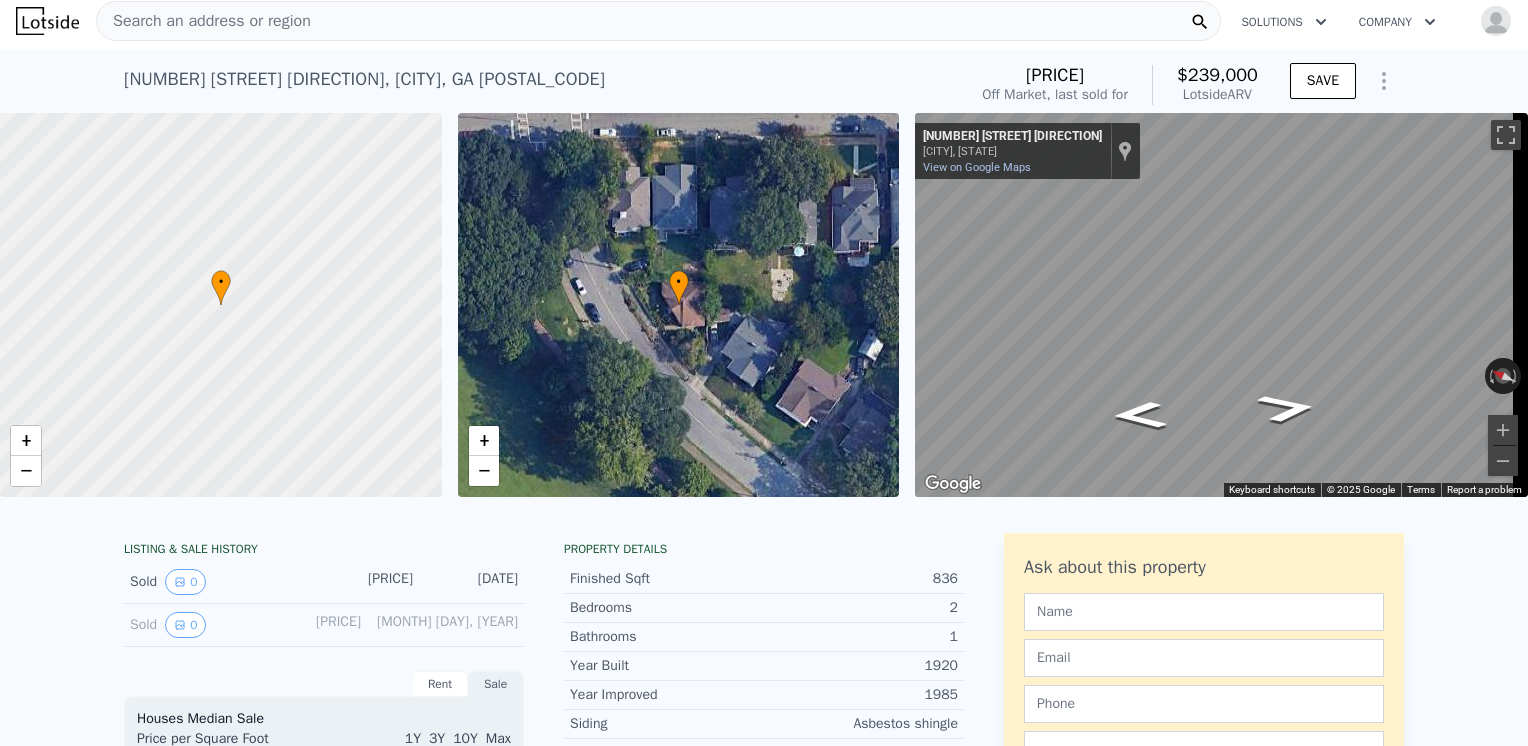 scroll, scrollTop: 0, scrollLeft: 0, axis: both 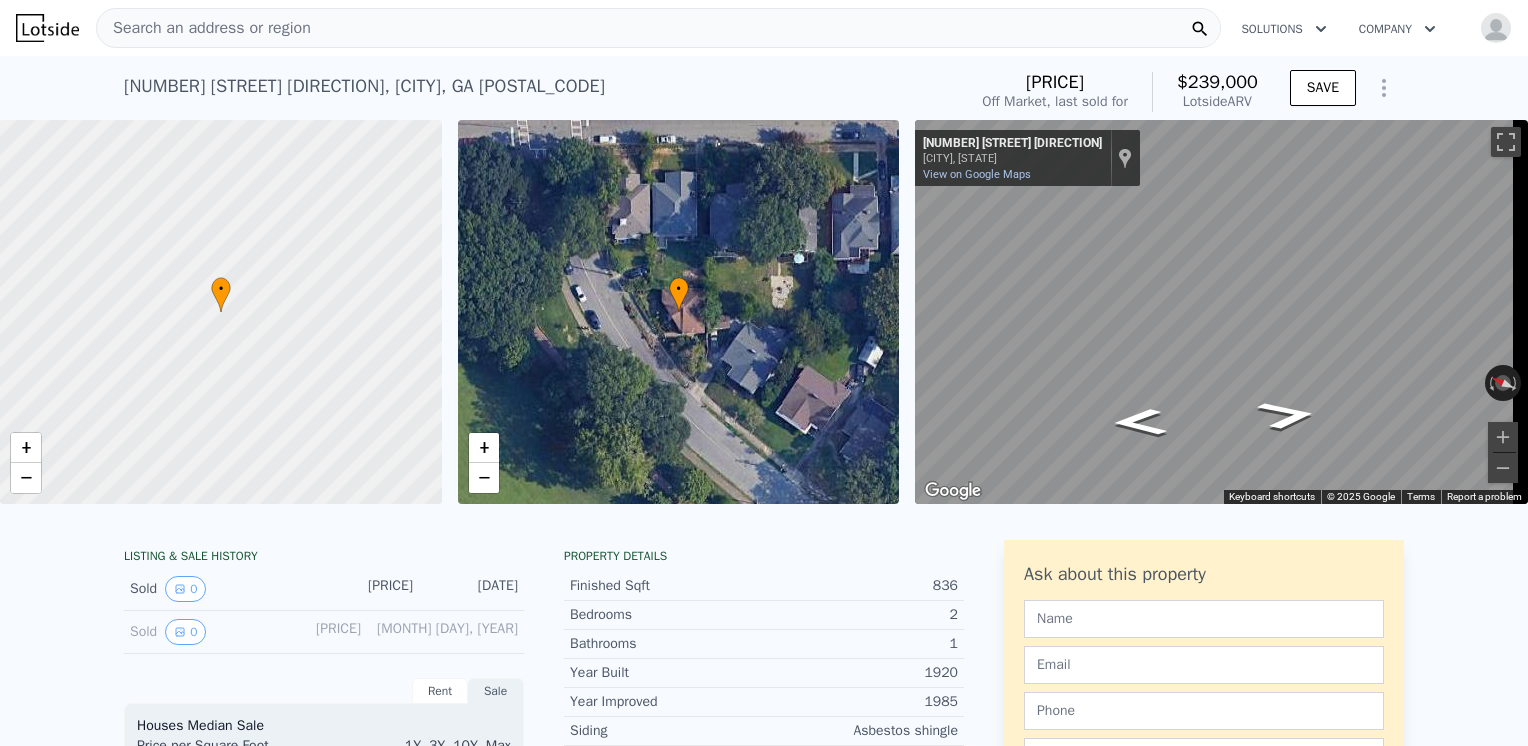 checkbox on "true" 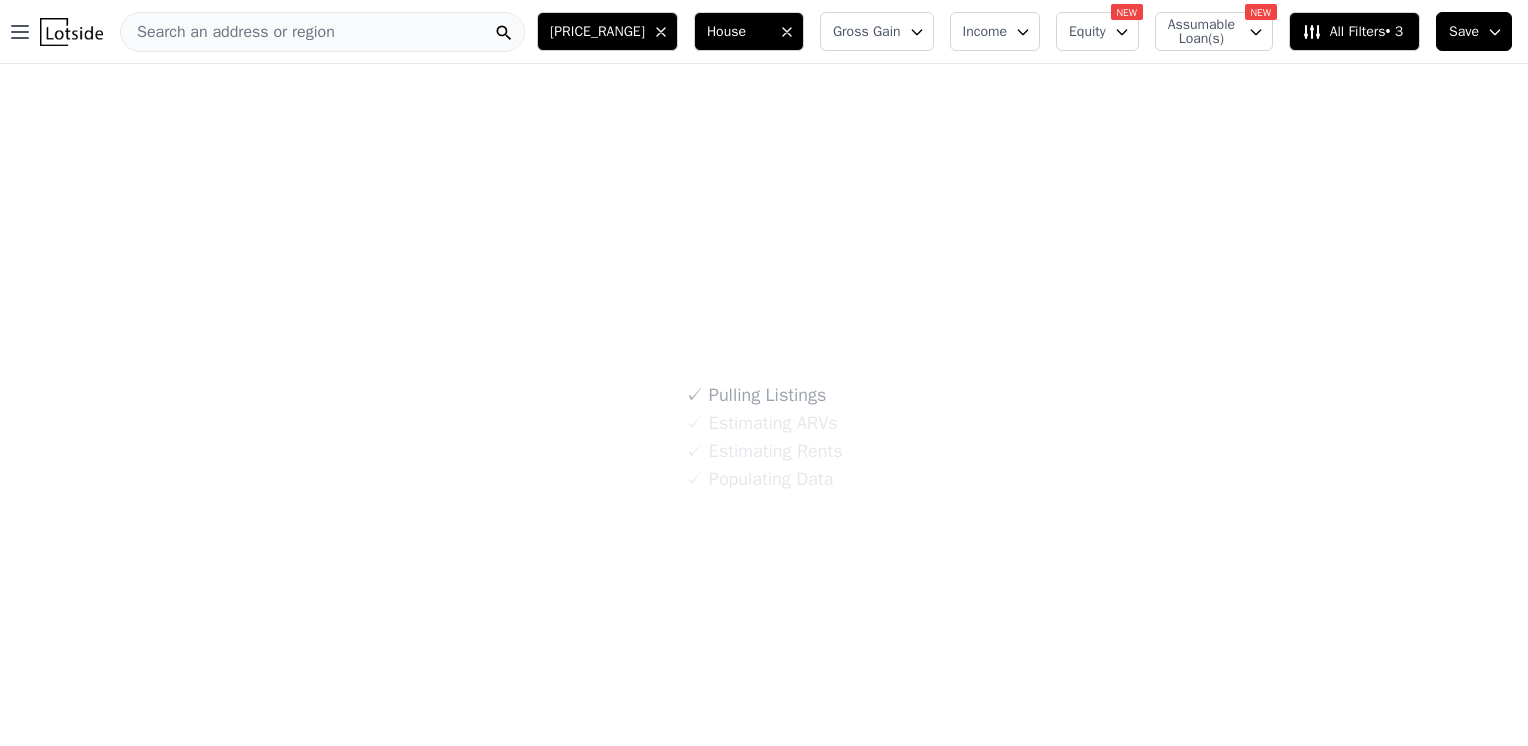 scroll, scrollTop: 0, scrollLeft: 0, axis: both 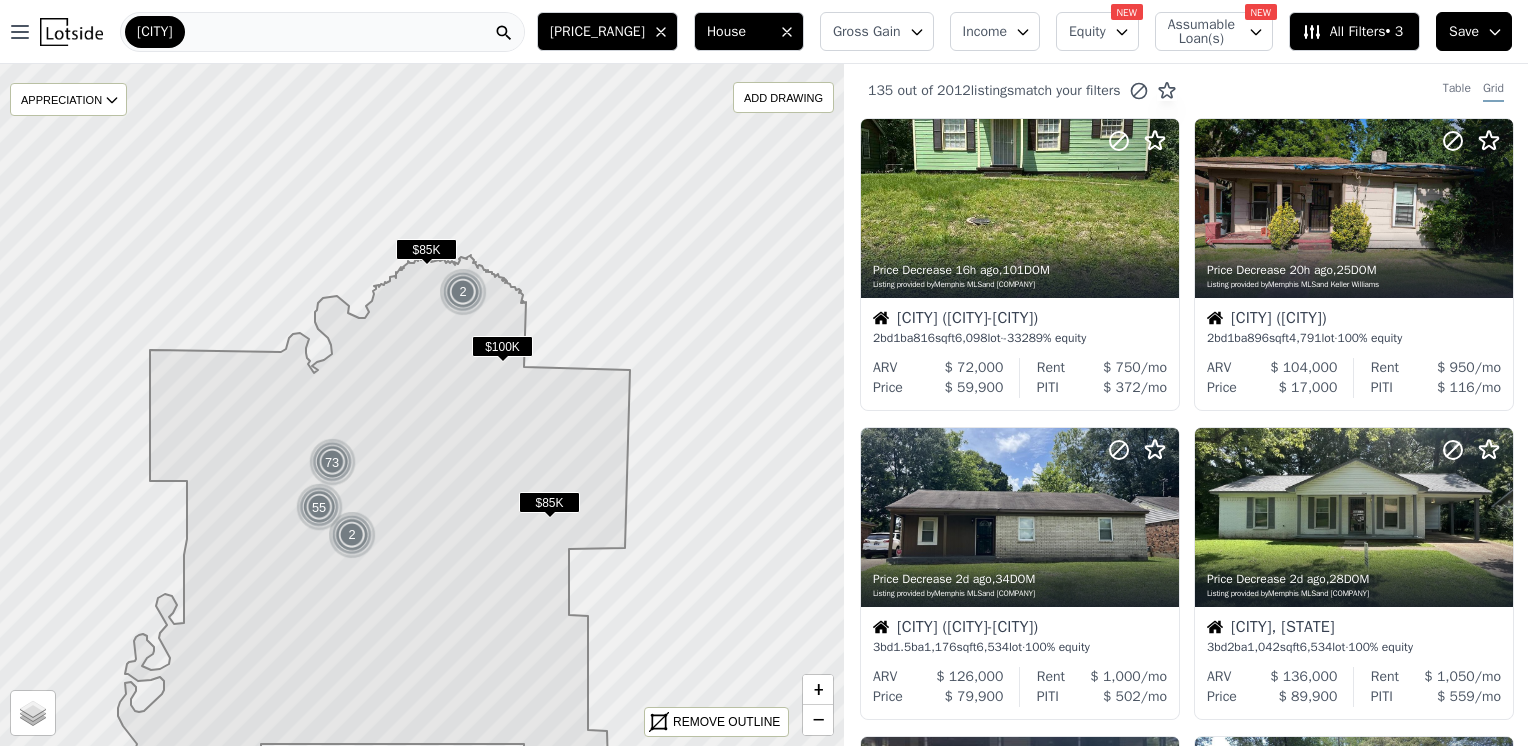 click on "[CITY]" at bounding box center [322, 32] 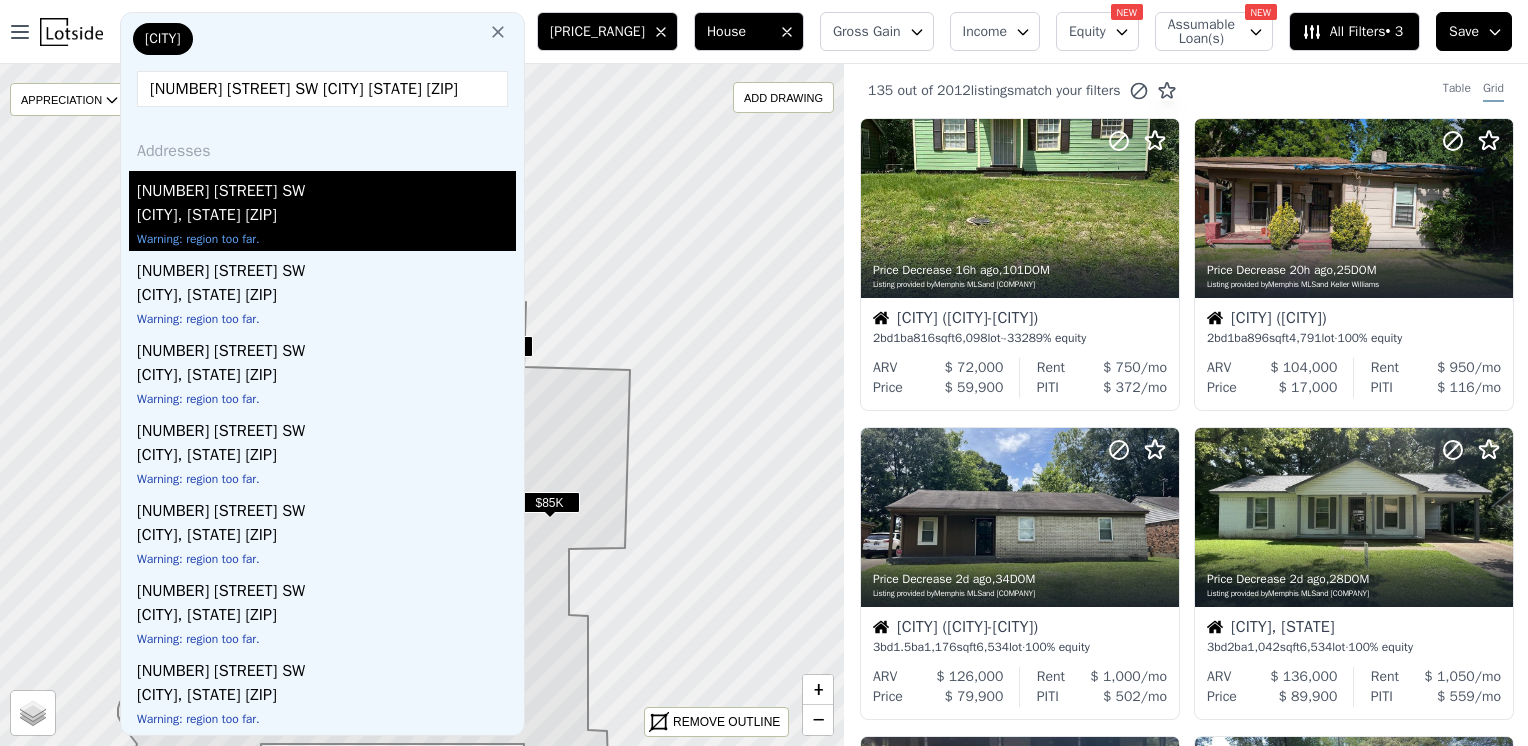 type on "[NUMBER] [STREET] SW [CITY] [STATE] [ZIP]" 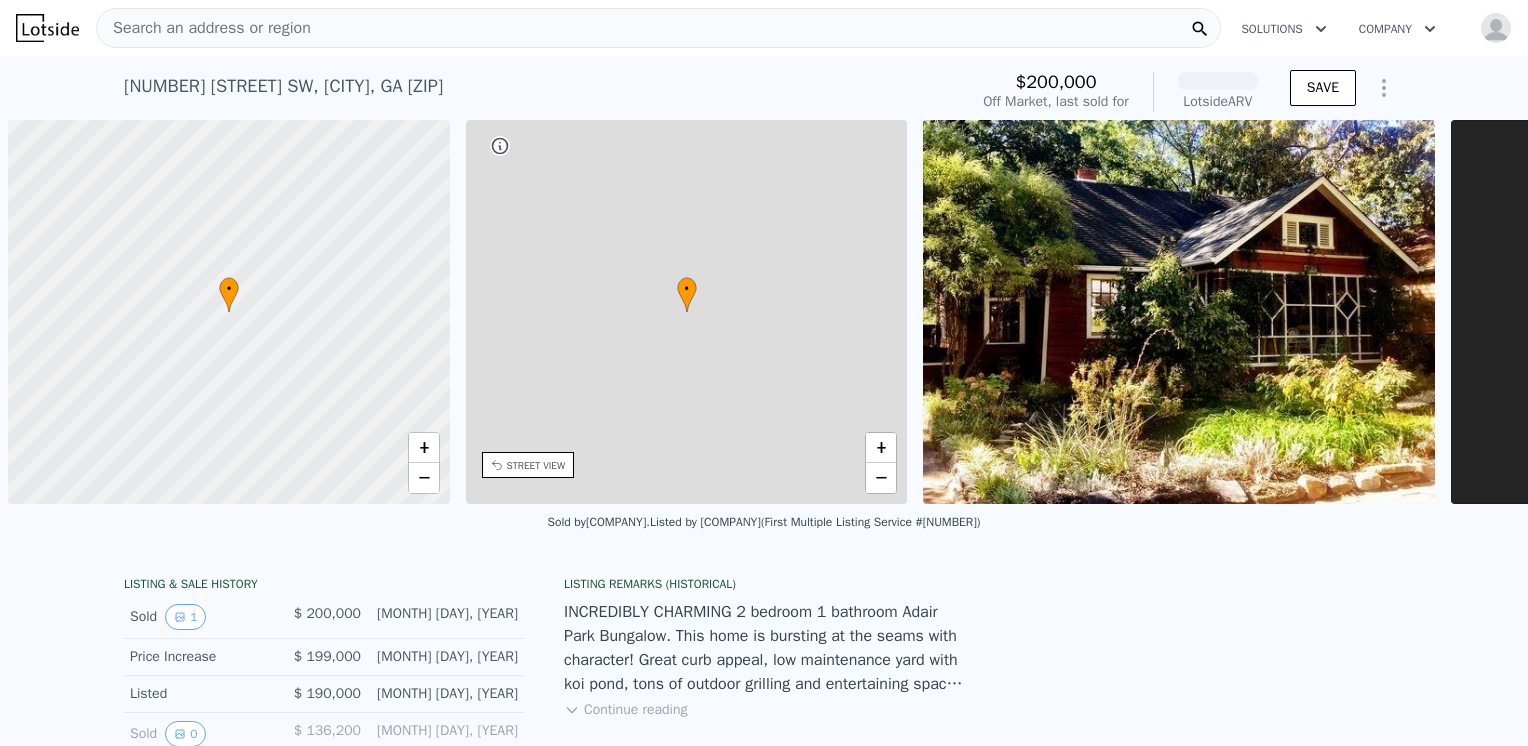 scroll, scrollTop: 0, scrollLeft: 8, axis: horizontal 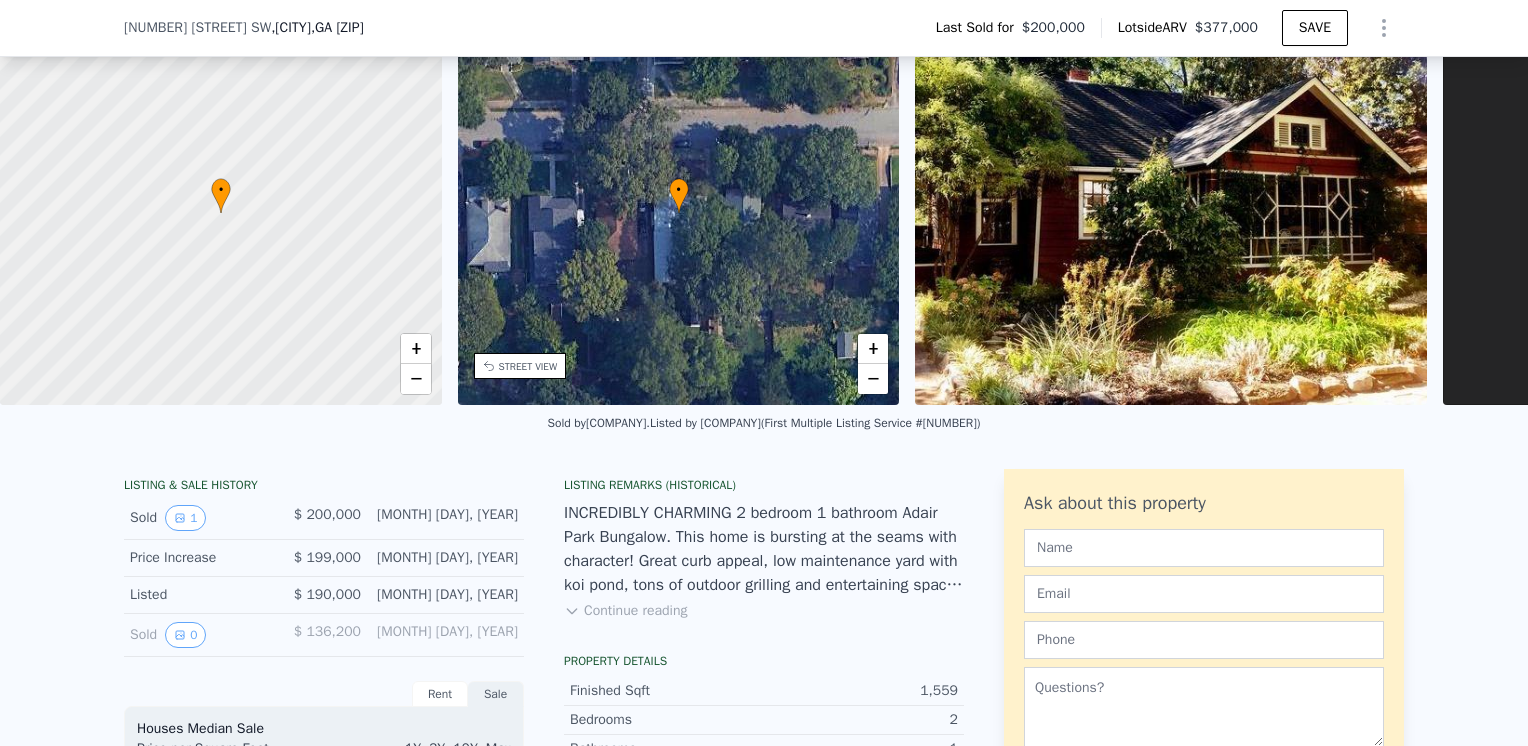 click on "Continue reading" at bounding box center [625, 611] 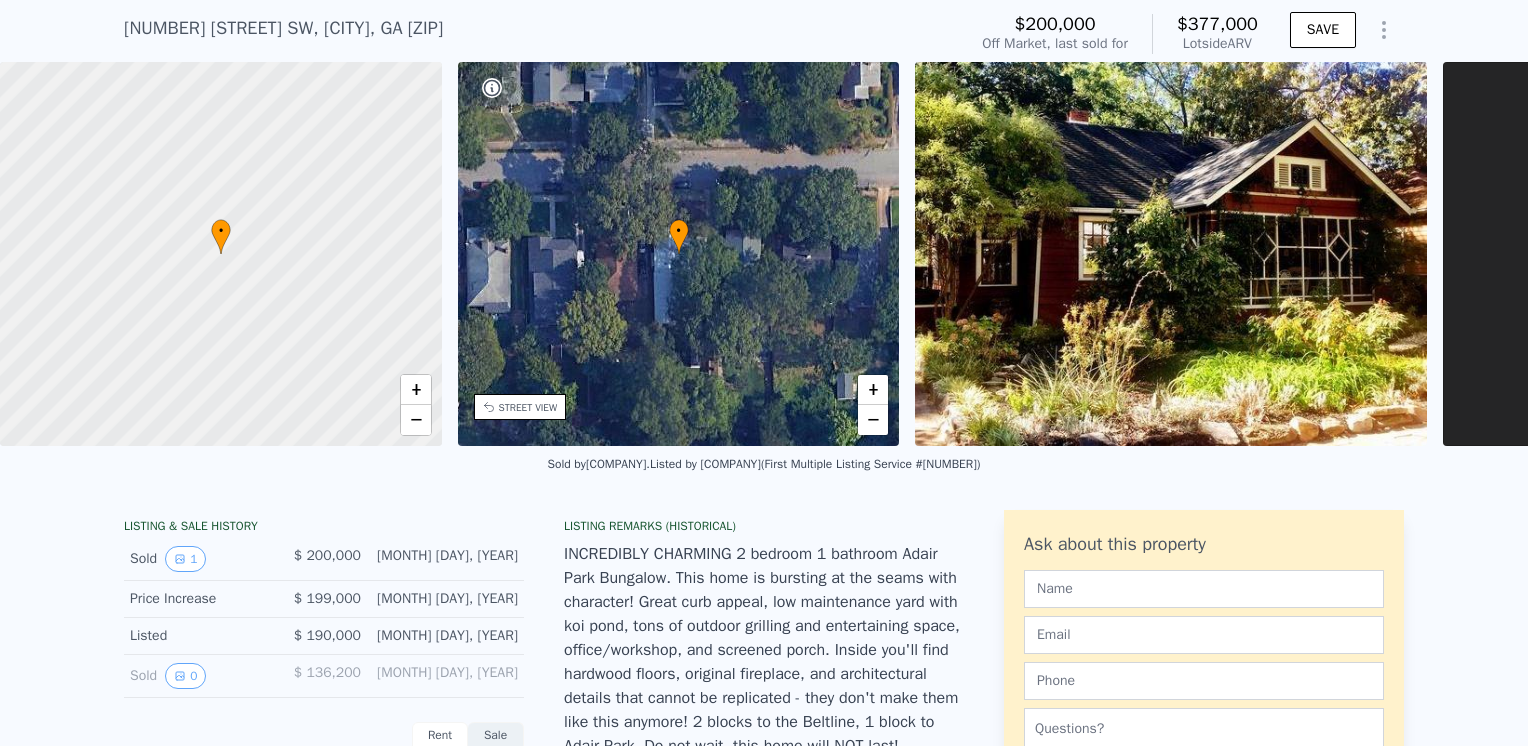 scroll, scrollTop: 7, scrollLeft: 0, axis: vertical 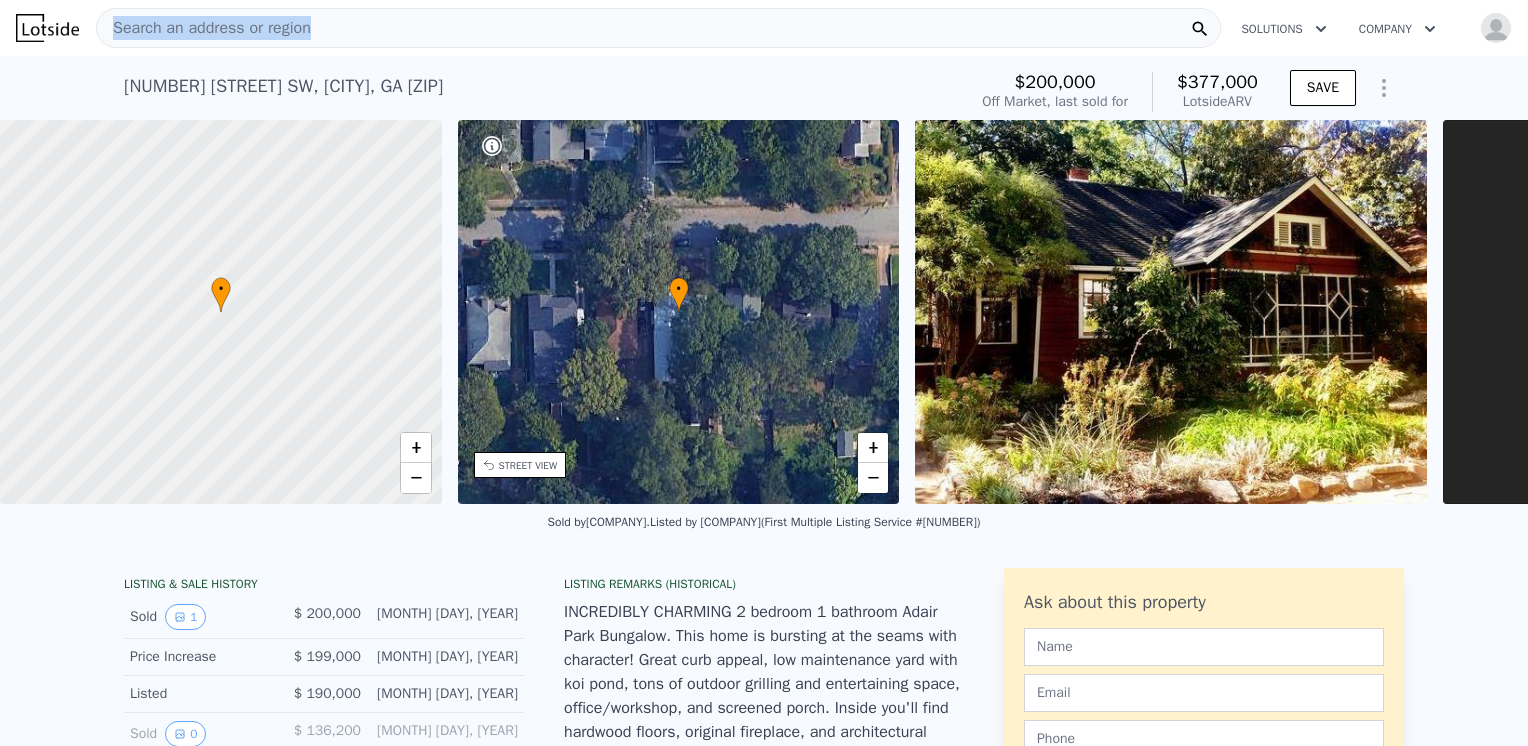 drag, startPoint x: 328, startPoint y: 20, endPoint x: 112, endPoint y: 31, distance: 216.2799 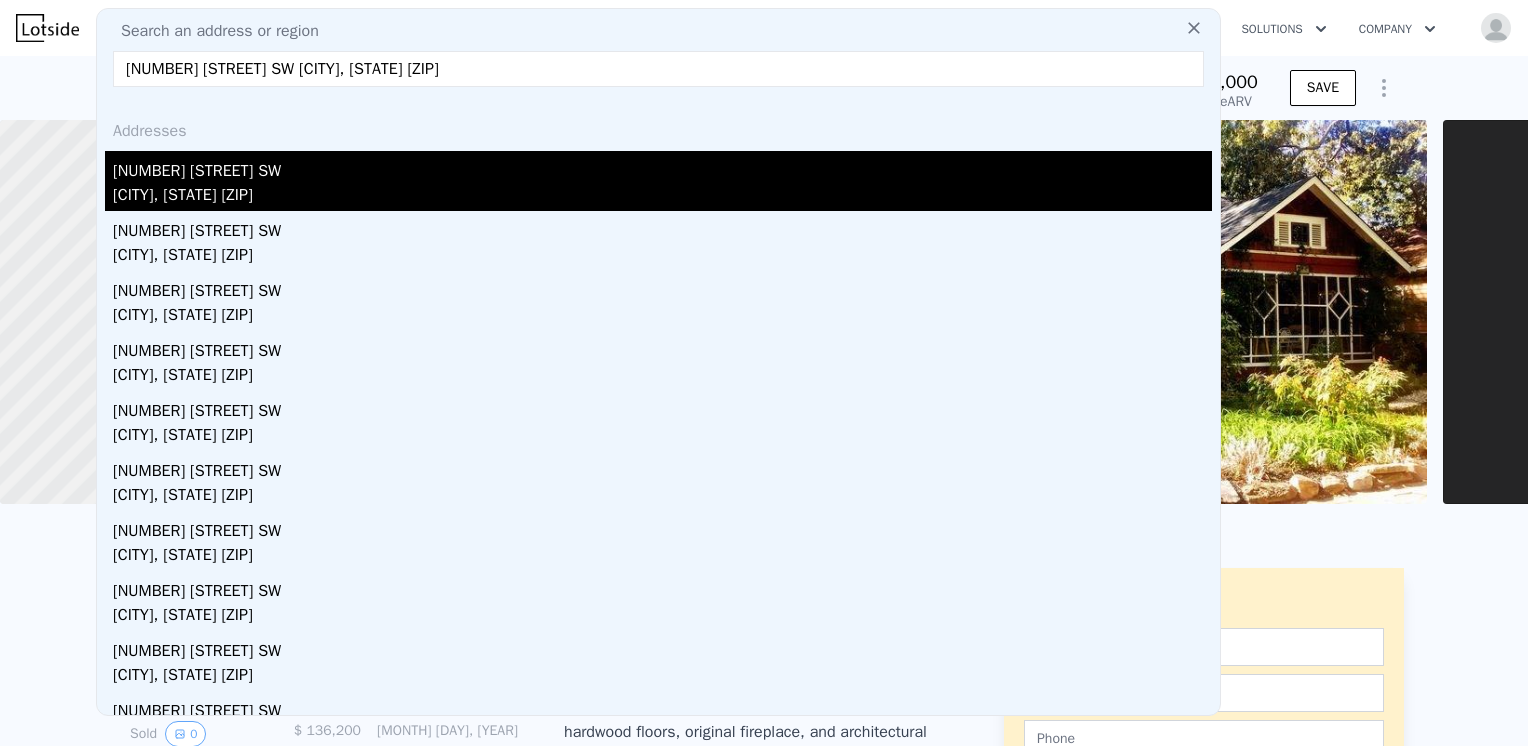 type on "[NUMBER] [STREET] SW [CITY], [STATE] [ZIP]" 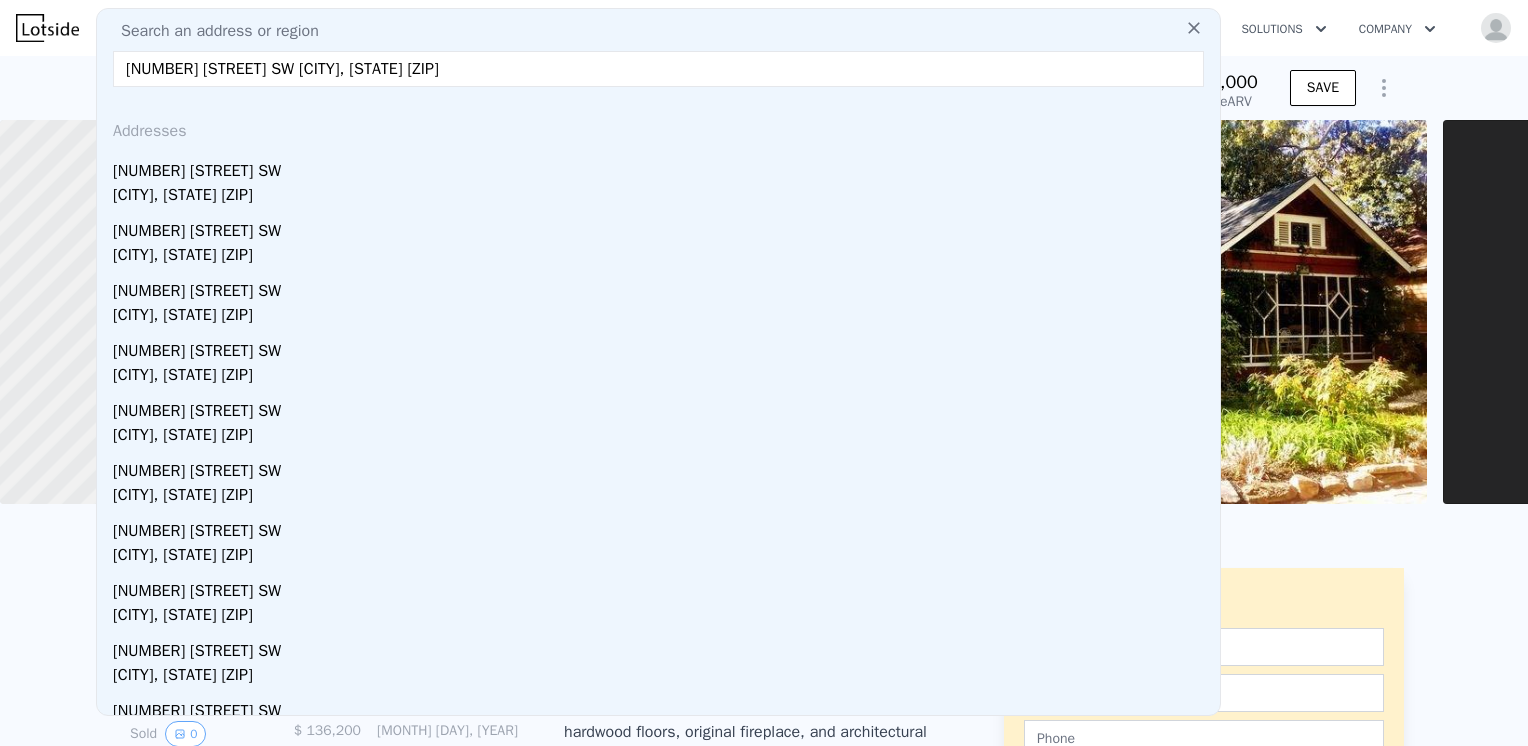 click on "[CITY], [STATE] [ZIP]" at bounding box center (662, 197) 